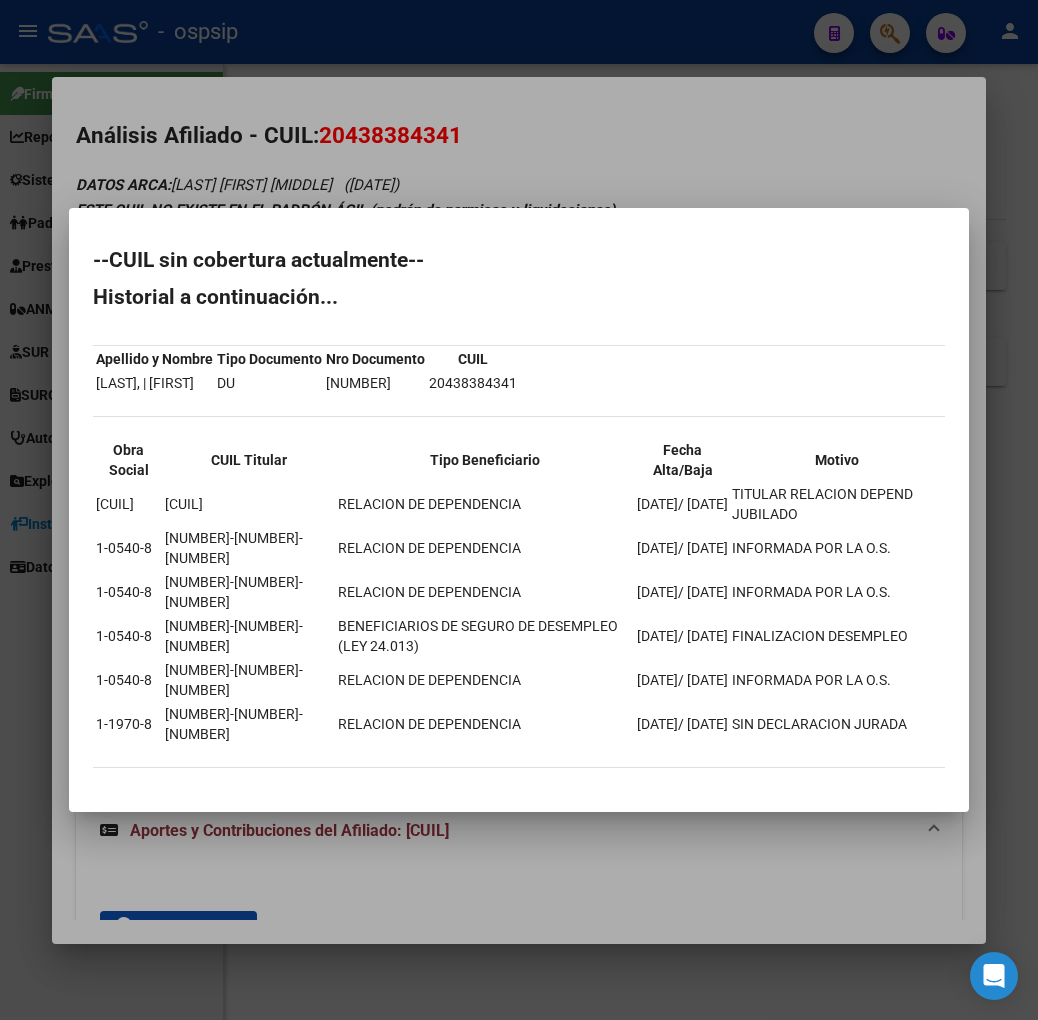 scroll, scrollTop: 0, scrollLeft: 0, axis: both 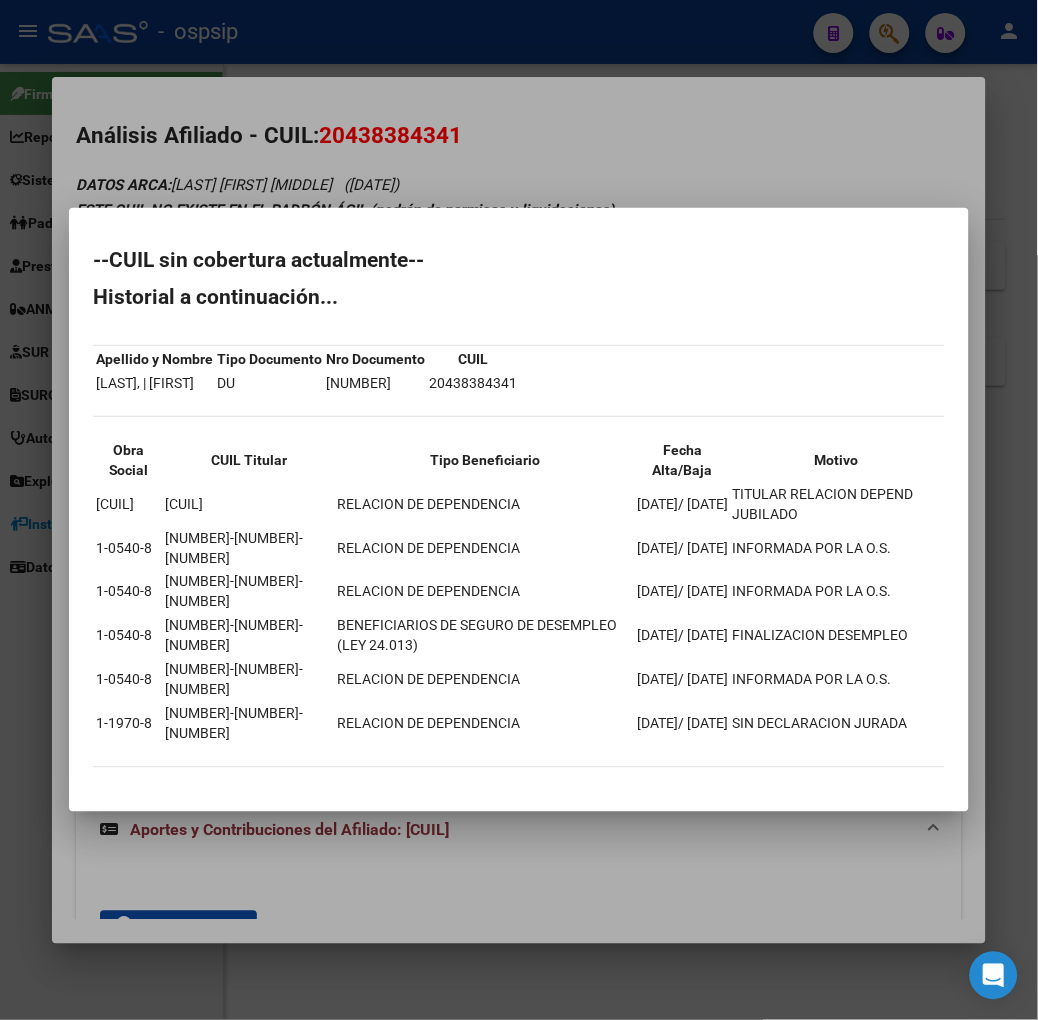 click at bounding box center (519, 510) 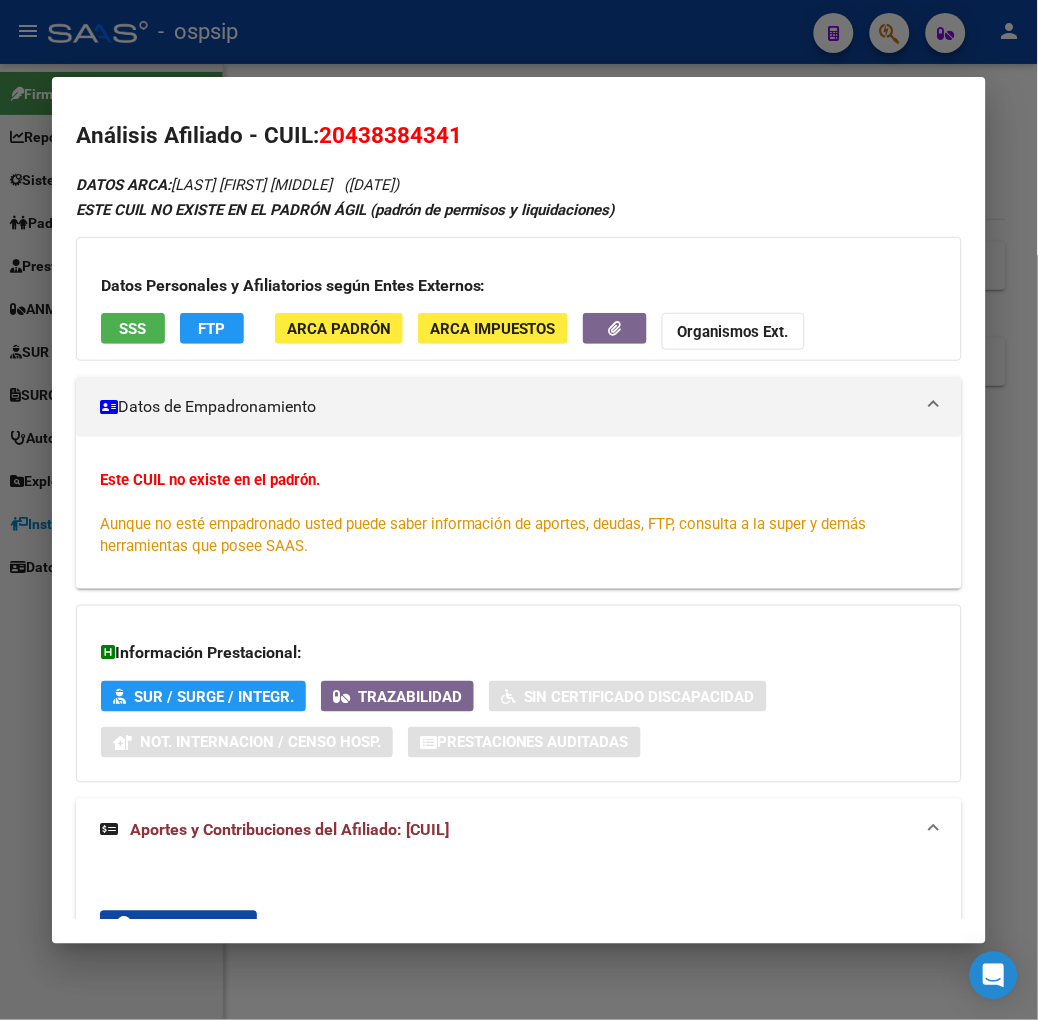 click at bounding box center (519, 510) 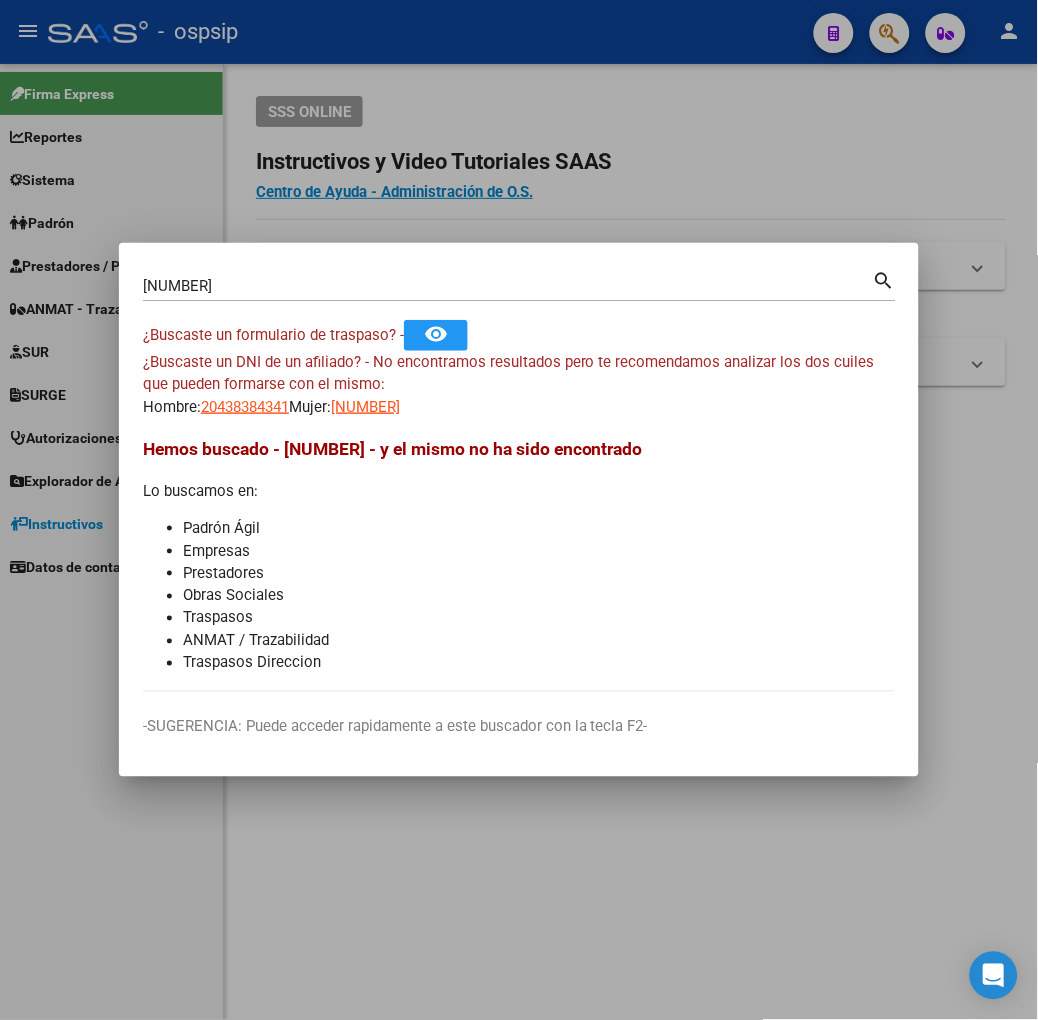 click on "Buscar (apellido, dni, cuil, nro traspaso, cuit, obra social) search ¿Buscaste un formulario de traspaso? -   remove_red_eye ¿Buscaste un DNI de un afiliado? - No encontramos resultados pero te recomendamos analizar los dos cuiles que pueden formarse con el mismo:  Hombre:  [CUIL]     Mujer:  [CUIL] Hemos buscado - [NUMBER] - y el mismo no ha sido encontrado  Lo buscamos en:  Padrón Ágil Empresas Prestadores Obras Sociales Traspasos ANMAT / Trazabilidad Traspasos Direccion -SUGERENCIA: Puede acceder rapidamente a este buscador con la tecla F2-" at bounding box center (519, 510) 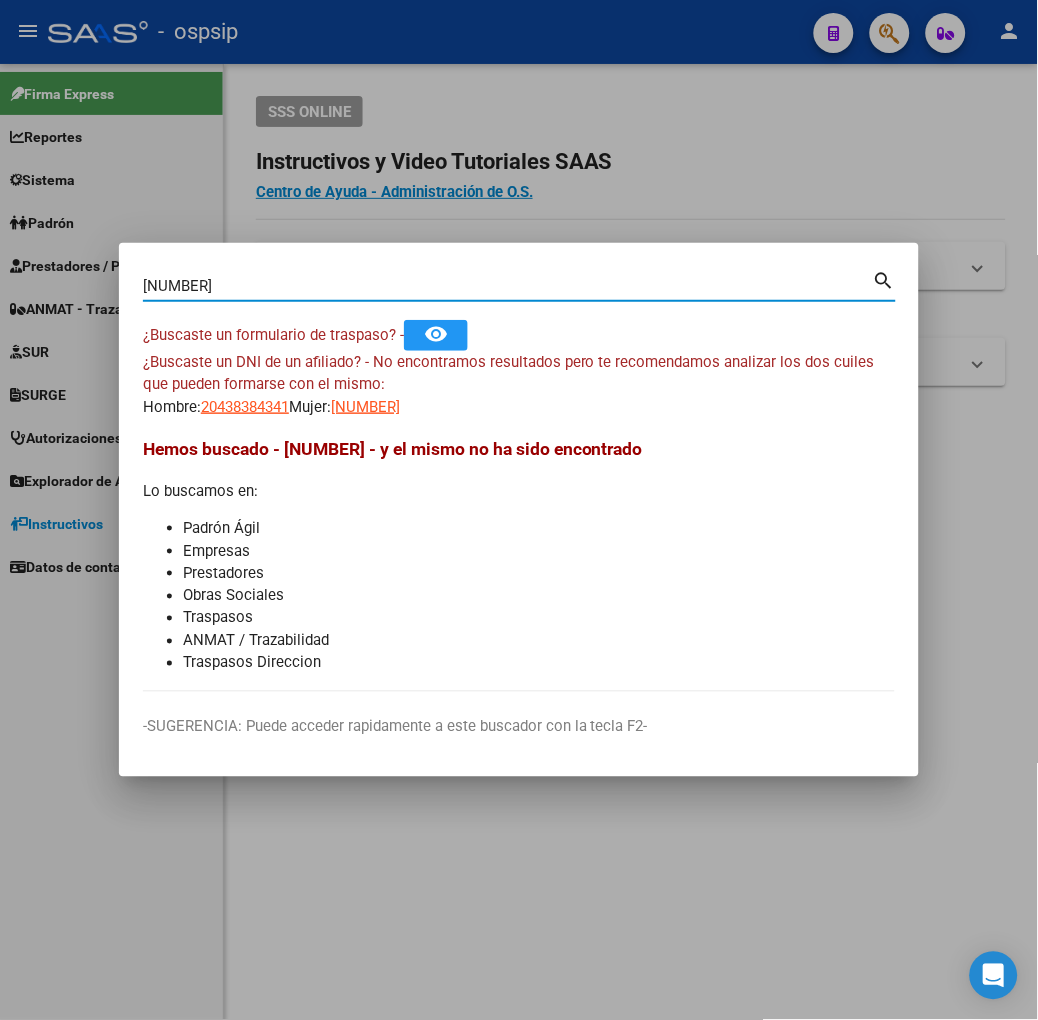 click on "[NUMBER]" at bounding box center [508, 286] 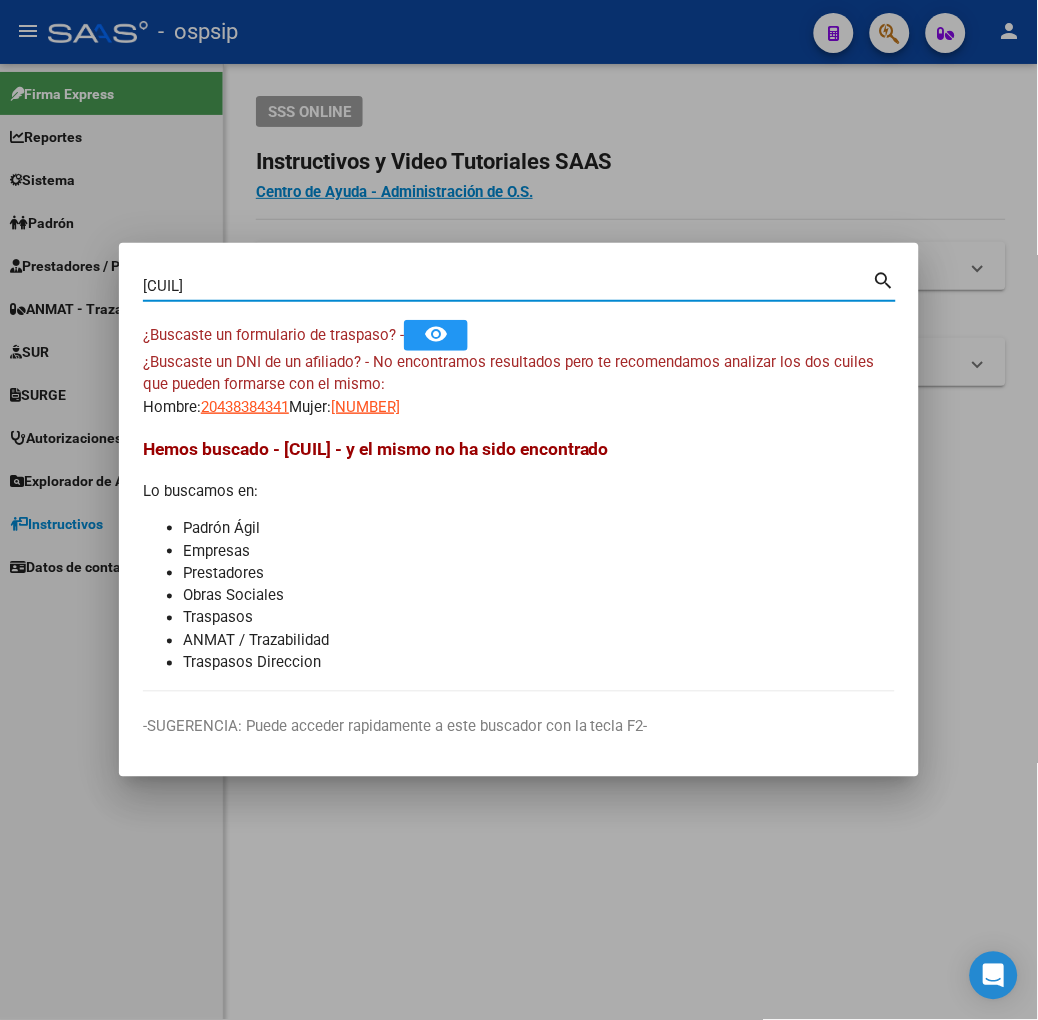 type on "[CUIL]" 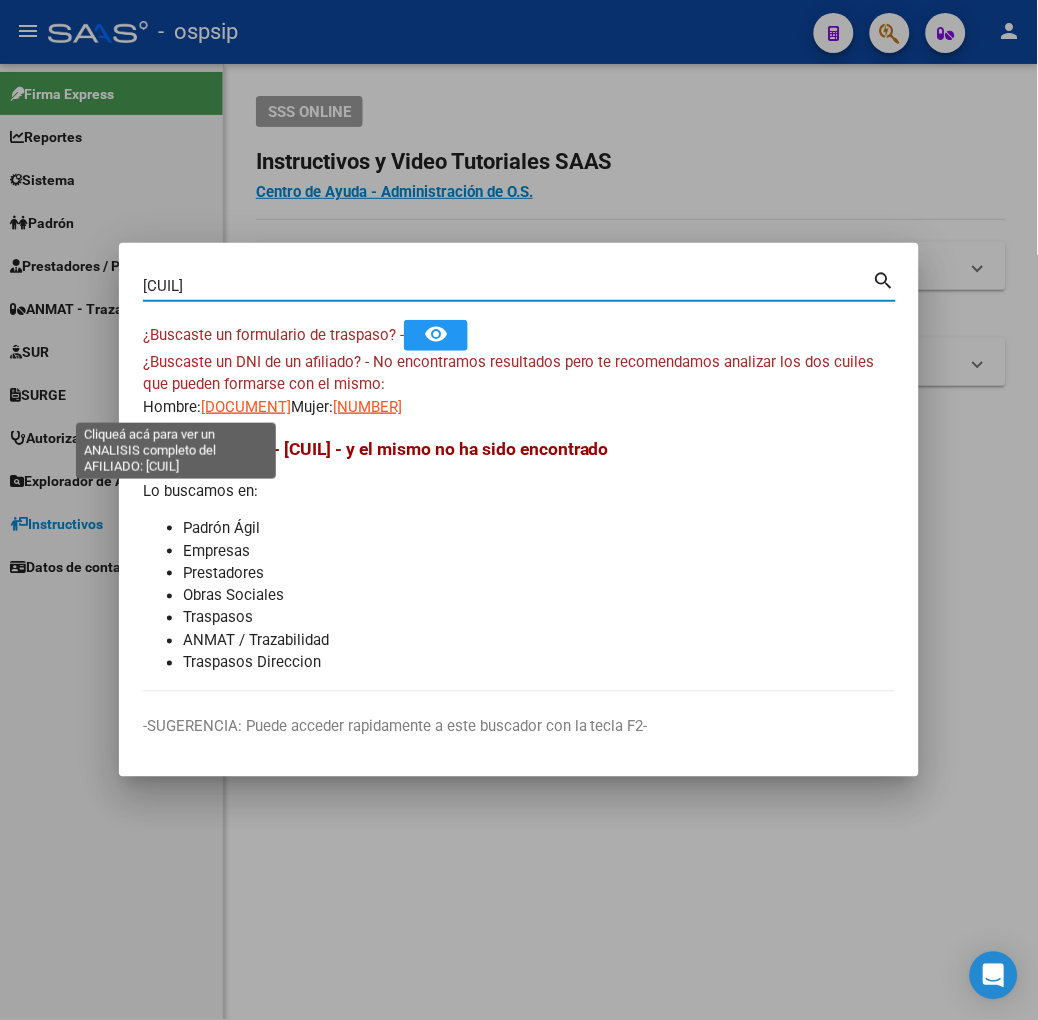 click on "[DOCUMENT]" at bounding box center [246, 407] 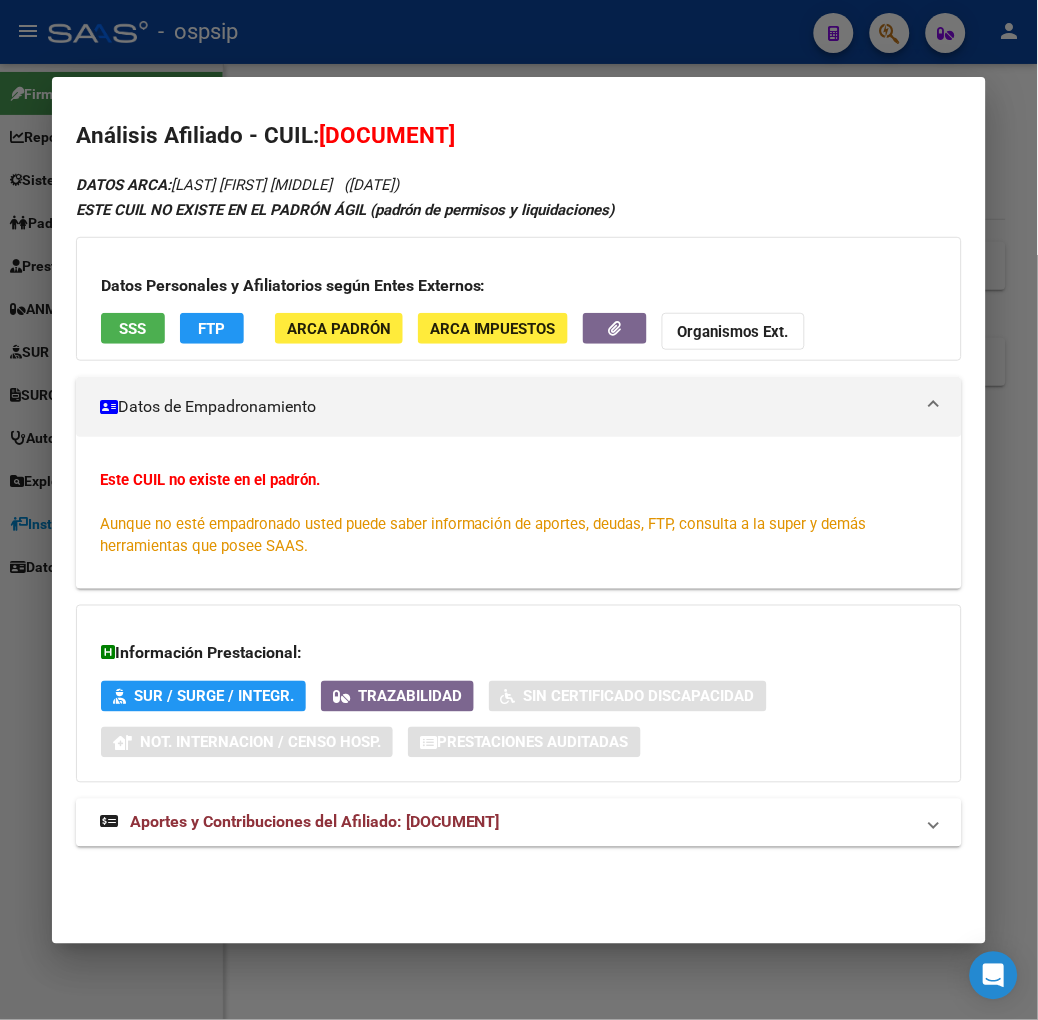 click on "SSS" at bounding box center [132, 329] 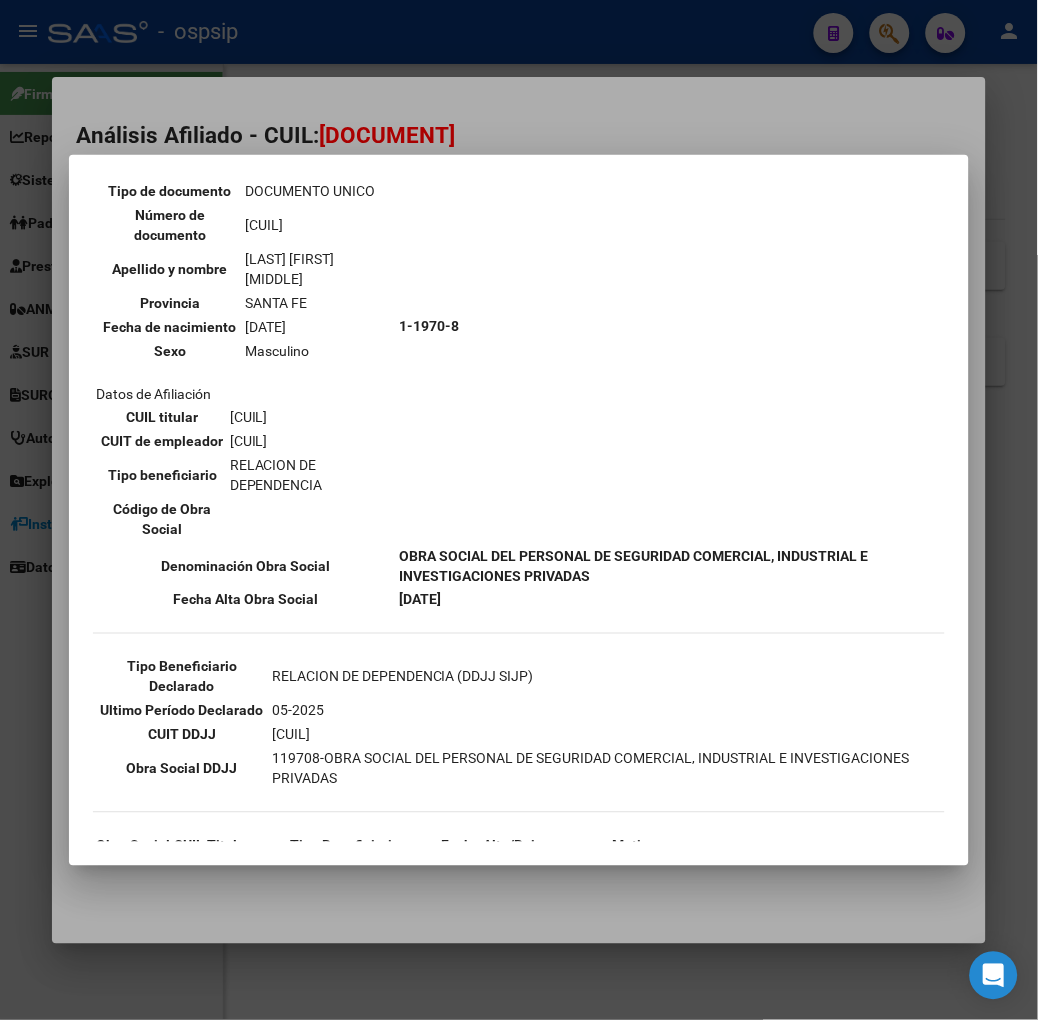 scroll, scrollTop: 172, scrollLeft: 0, axis: vertical 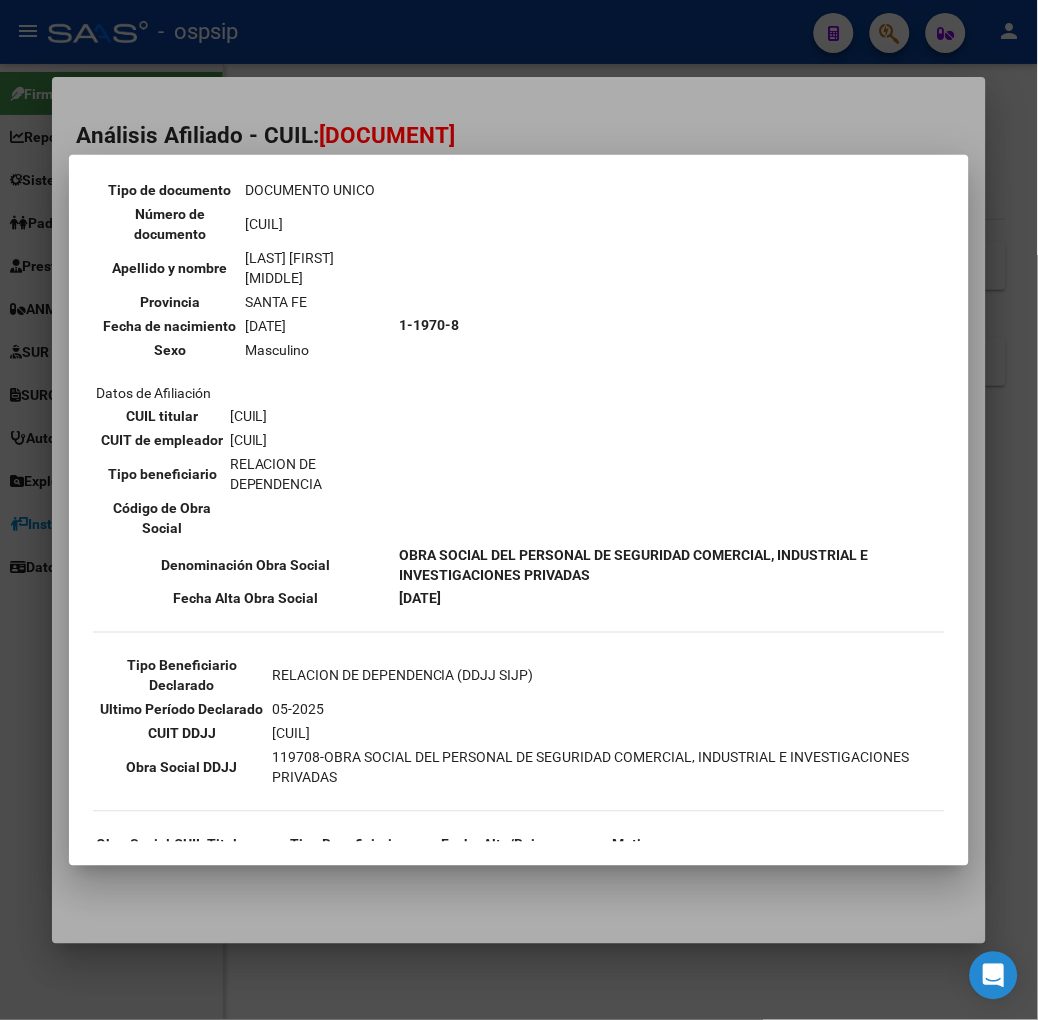 click at bounding box center [519, 510] 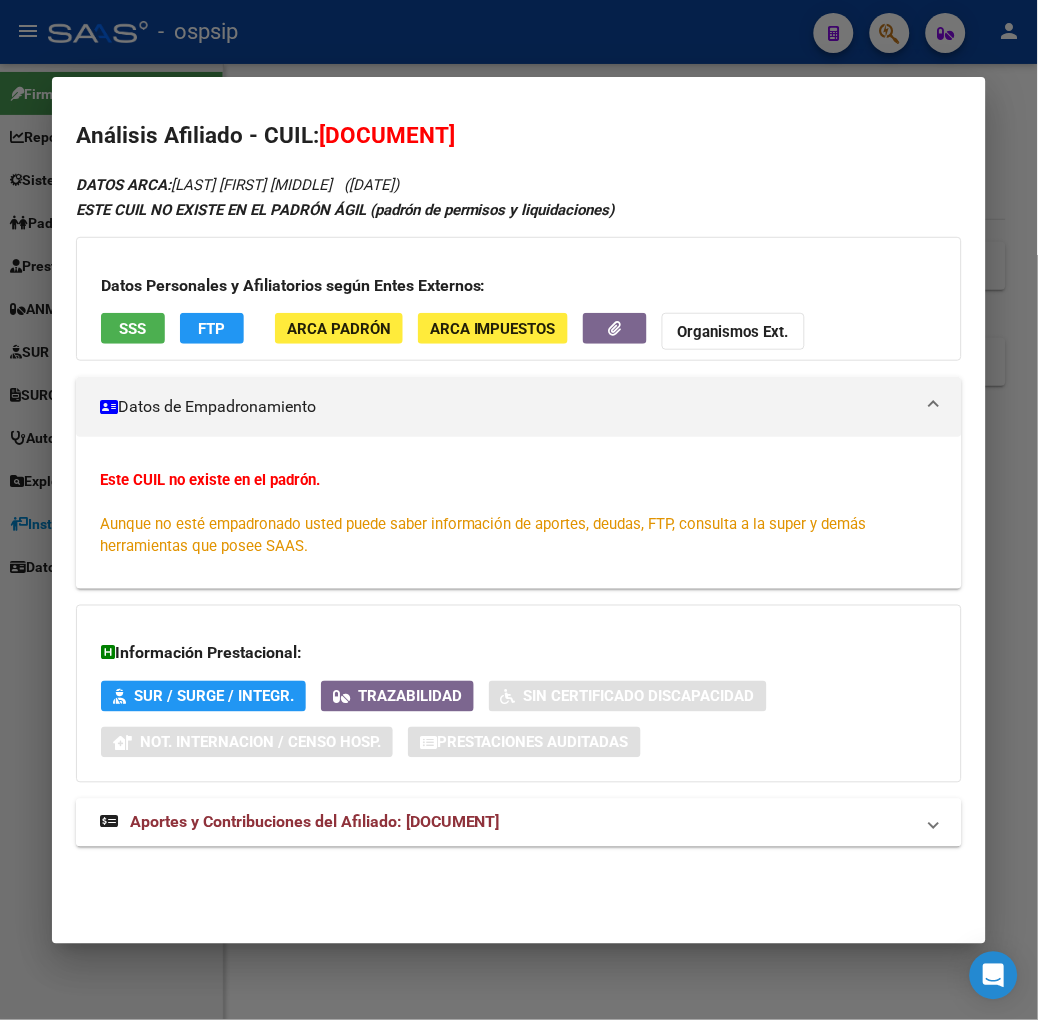 drag, startPoint x: 397, startPoint y: 822, endPoint x: 380, endPoint y: 825, distance: 17.262676 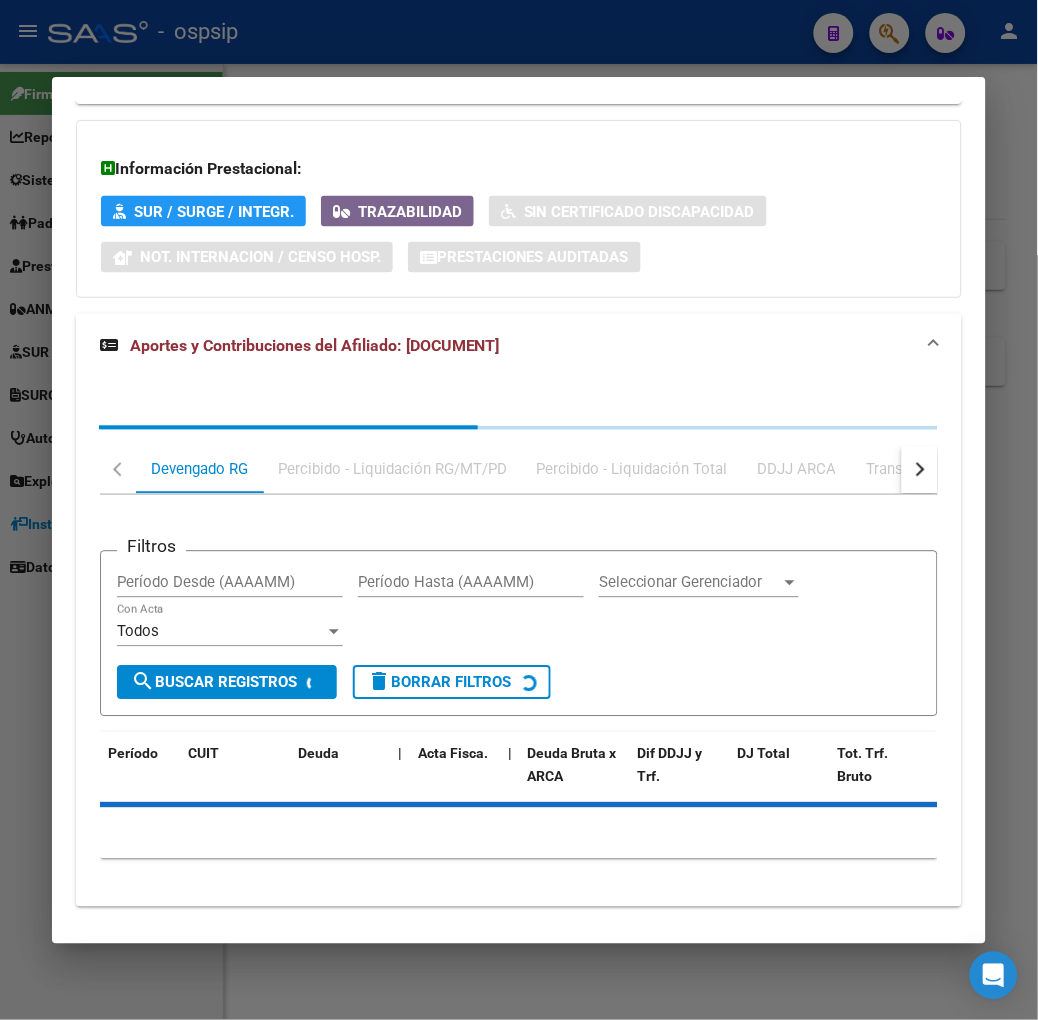 scroll, scrollTop: 516, scrollLeft: 0, axis: vertical 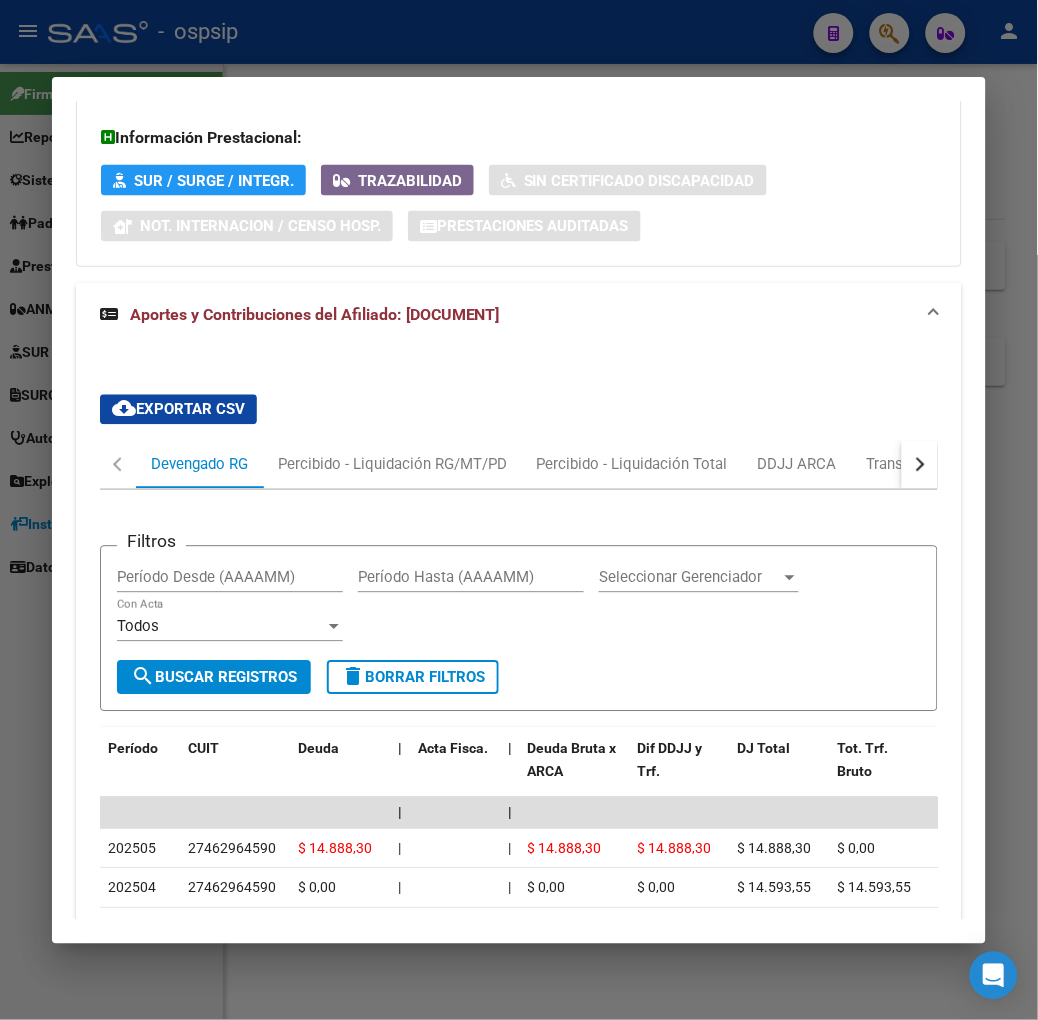 click at bounding box center (920, 465) 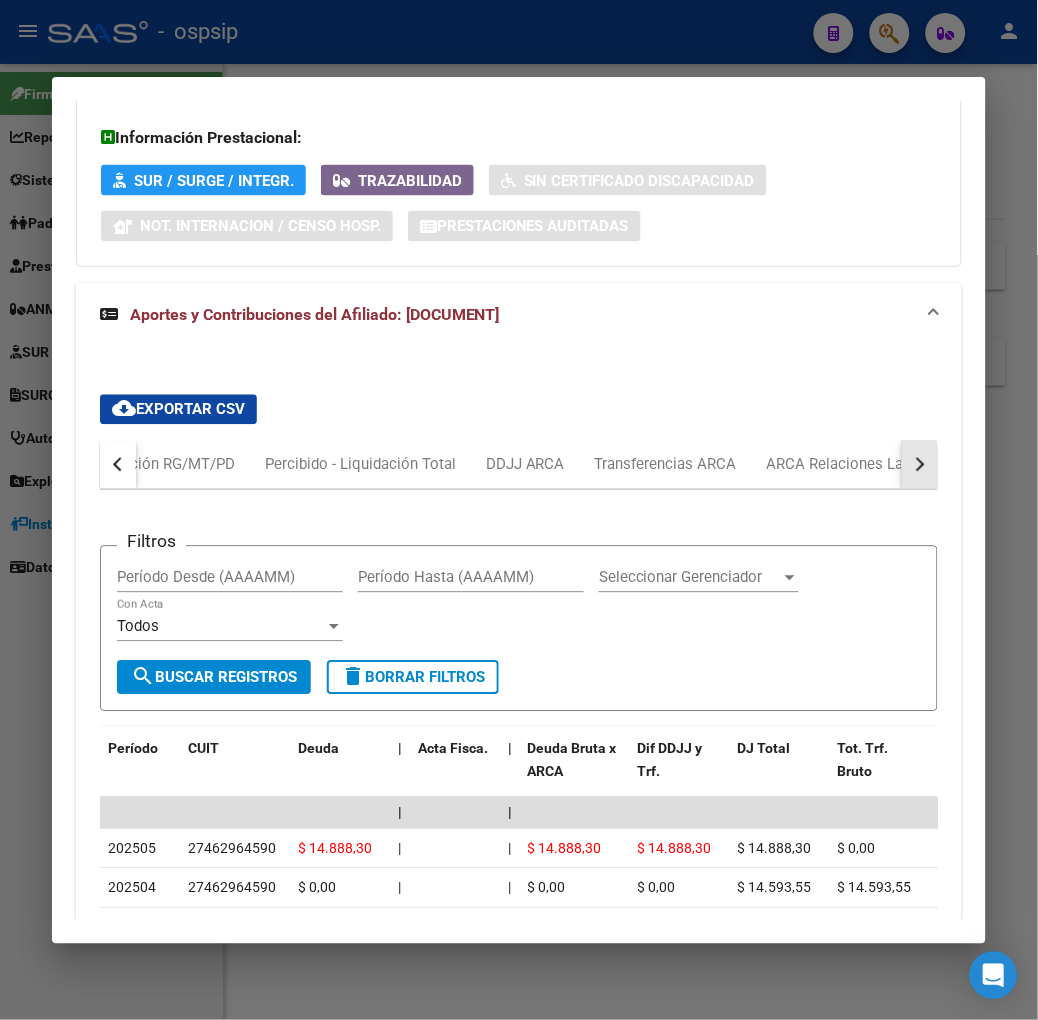 click at bounding box center (920, 465) 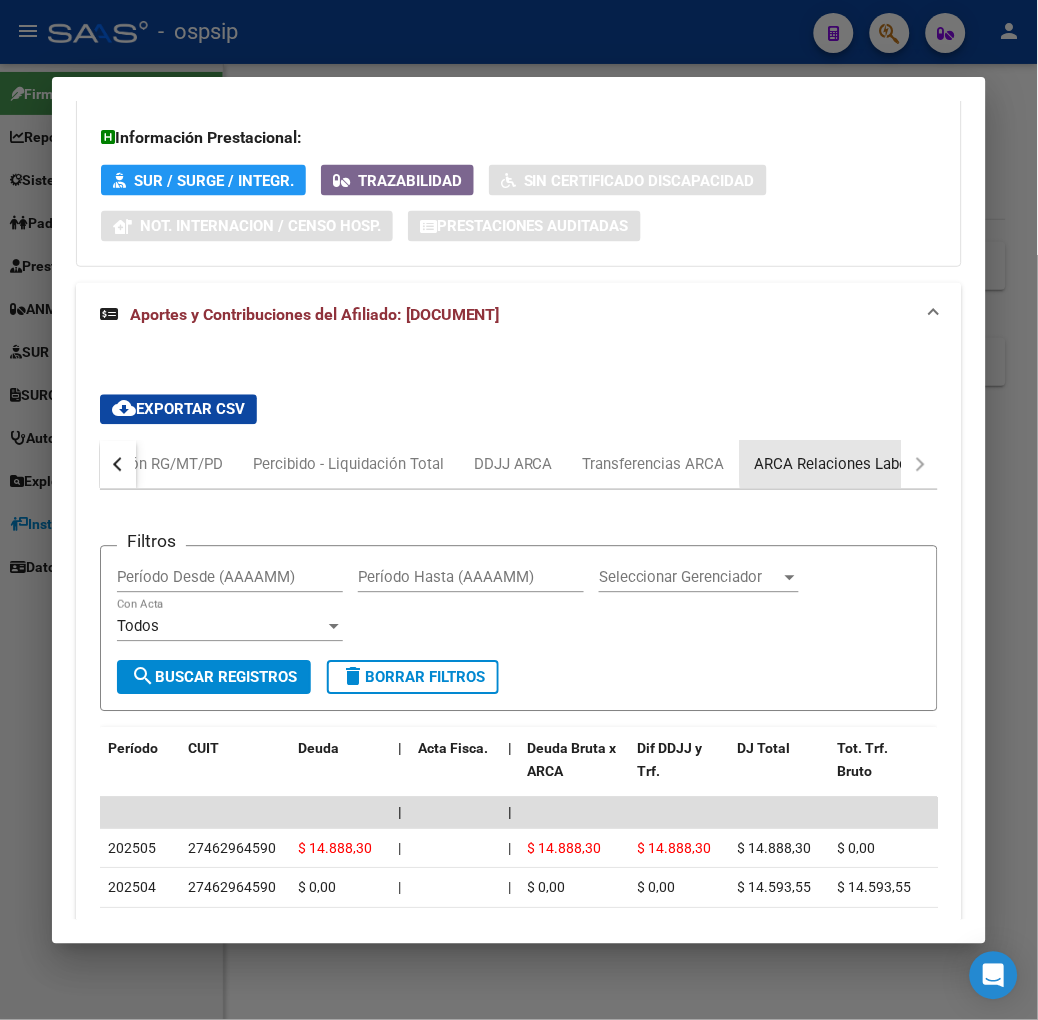 click on "ARCA Relaciones Laborales" at bounding box center [848, 465] 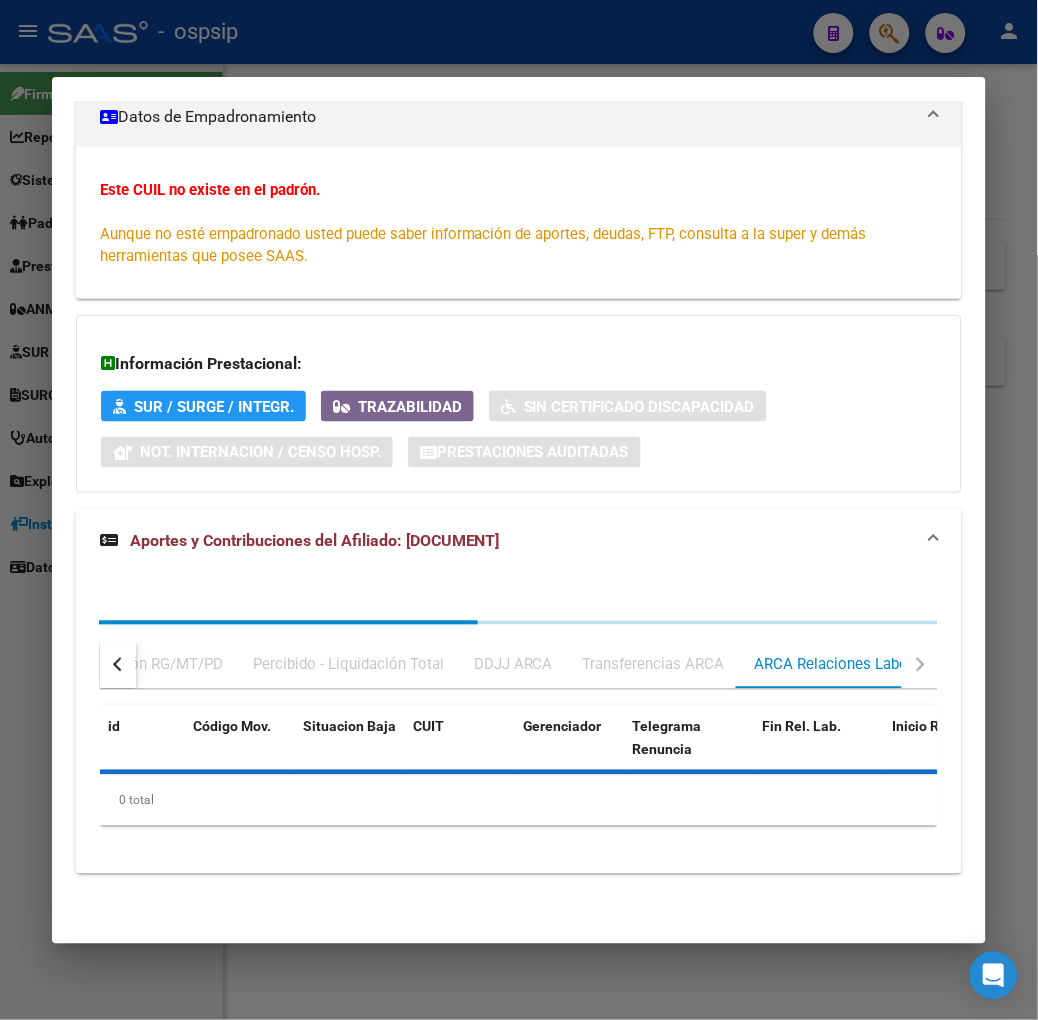 scroll, scrollTop: 435, scrollLeft: 0, axis: vertical 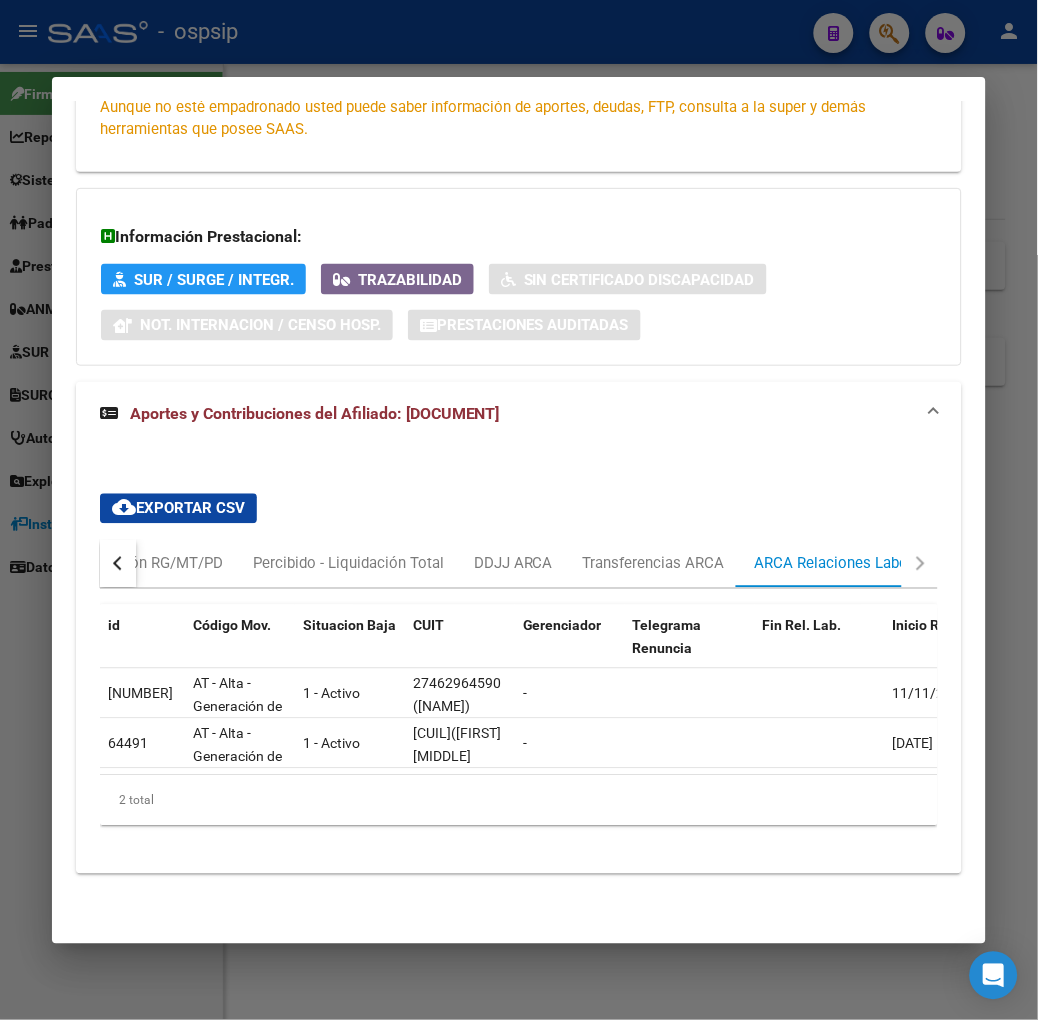 click at bounding box center [519, 510] 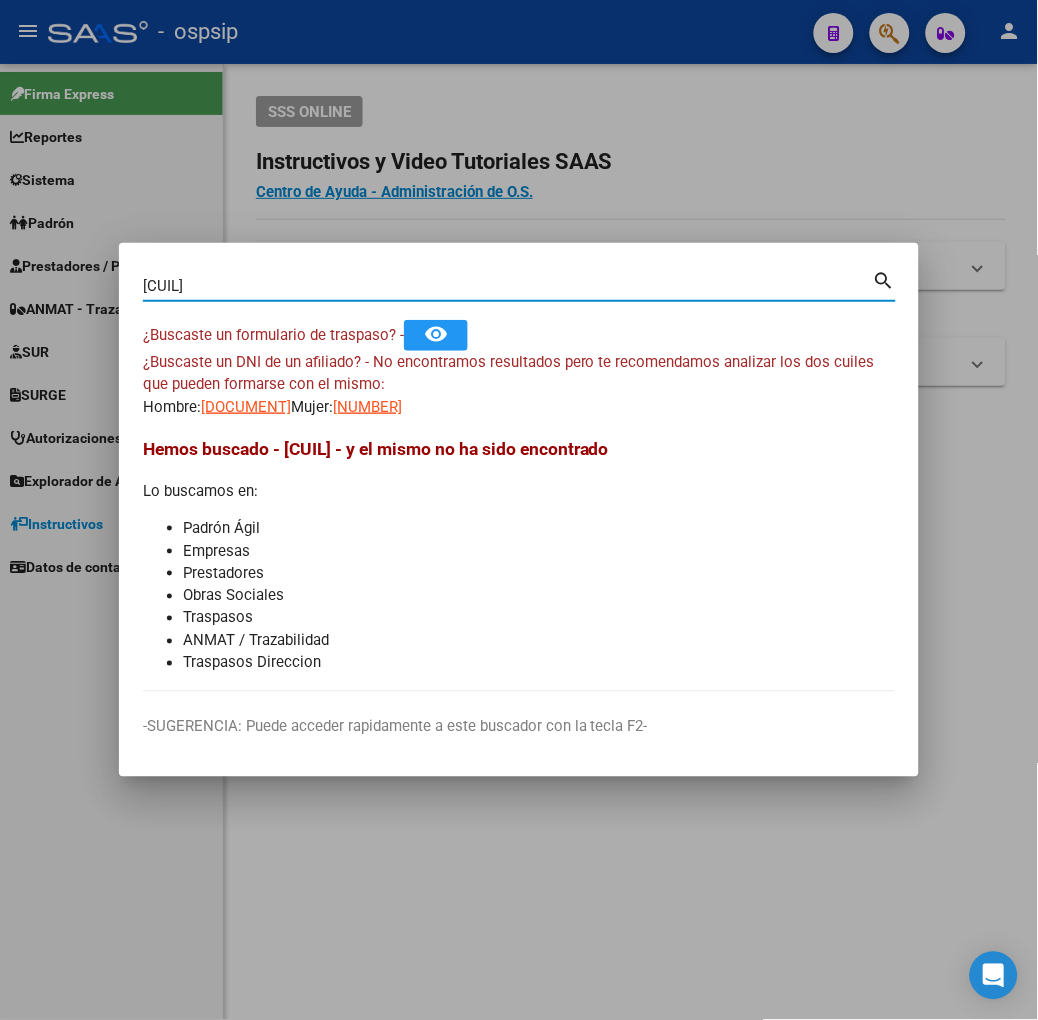 click on "[CUIL]" at bounding box center (508, 286) 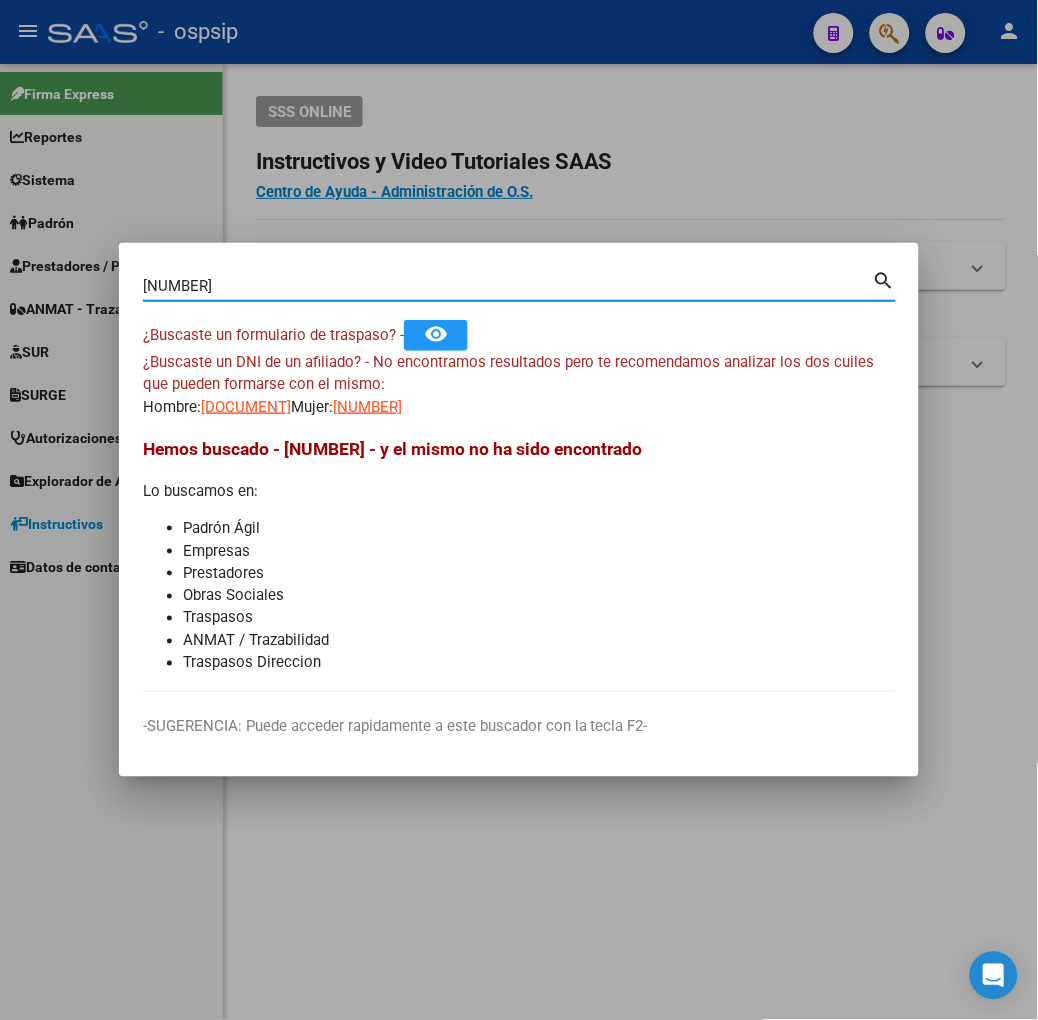 type on "[NUMBER]" 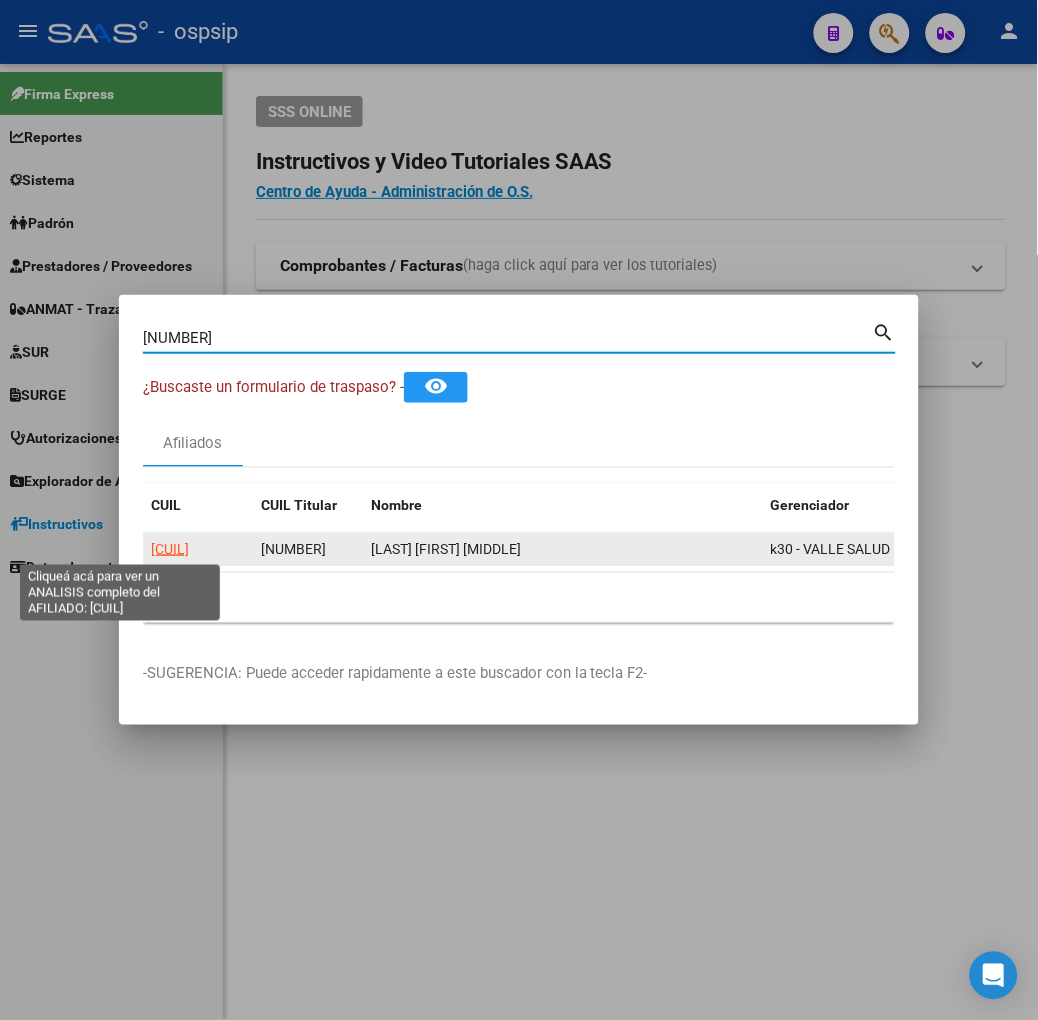 click on "[CUIL]" 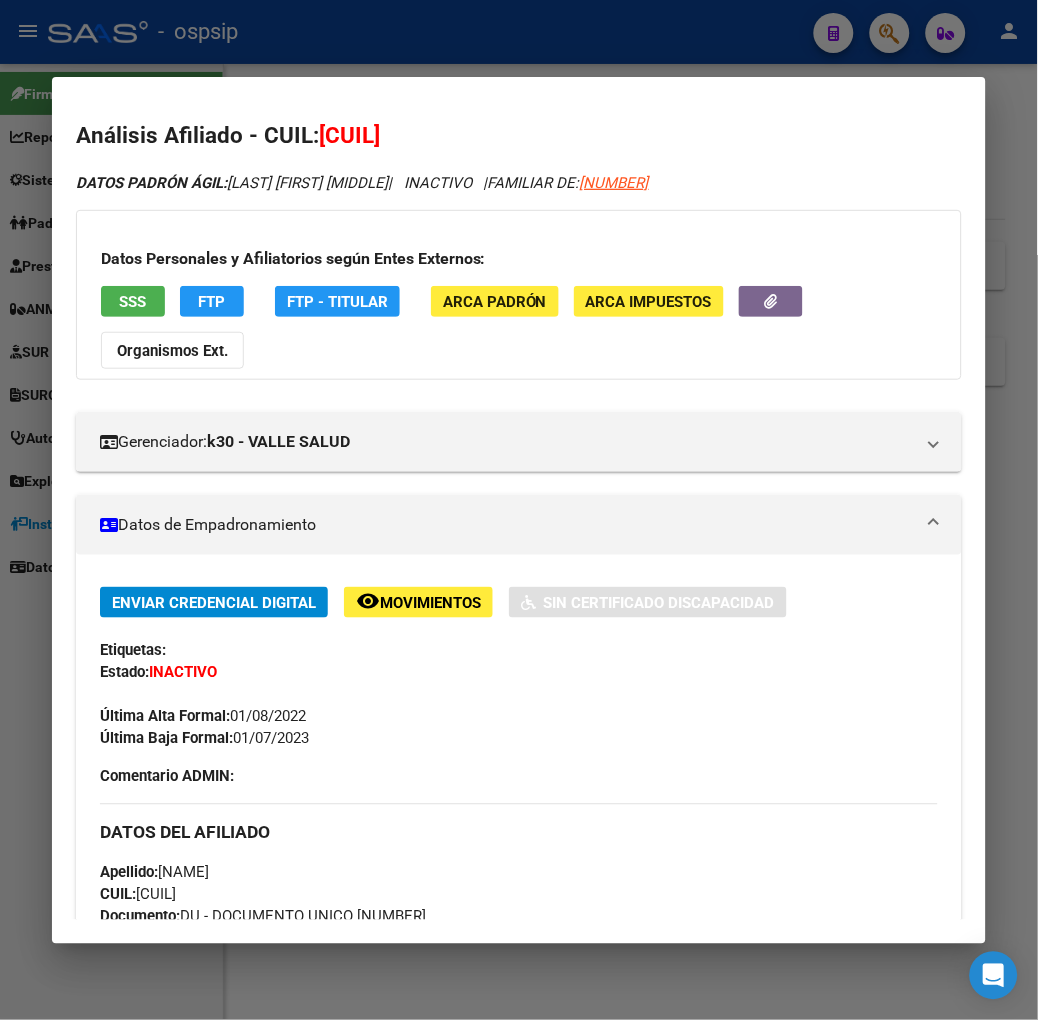 click on "SSS" at bounding box center [132, 302] 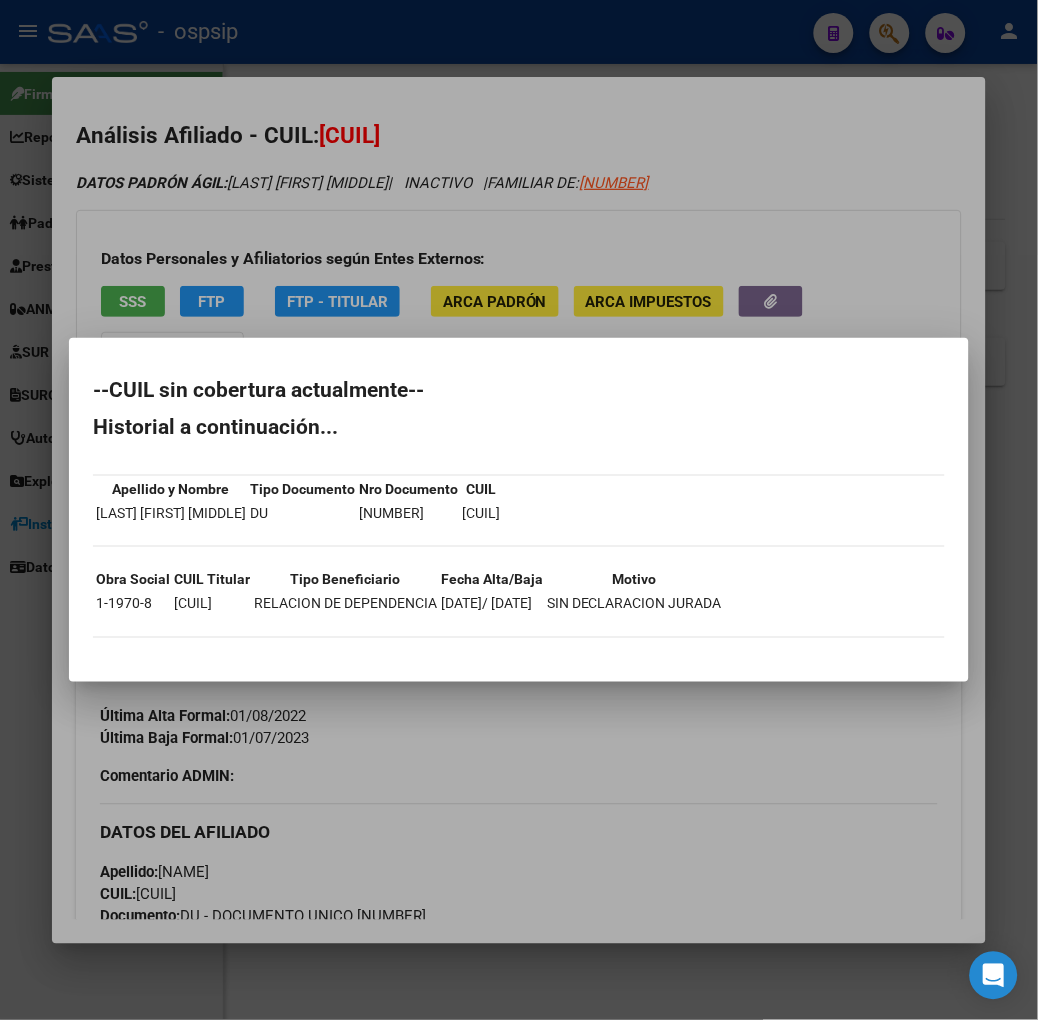 click at bounding box center (519, 510) 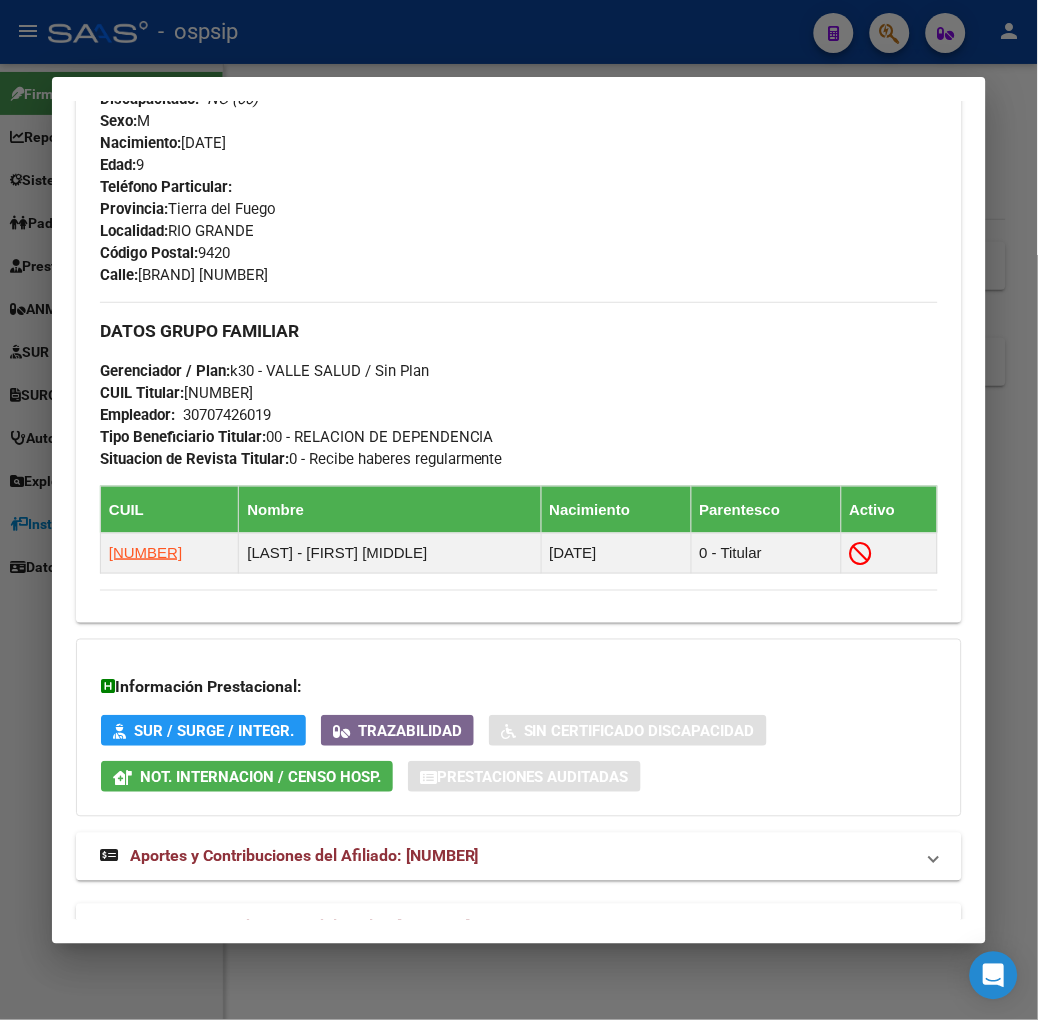 scroll, scrollTop: 915, scrollLeft: 0, axis: vertical 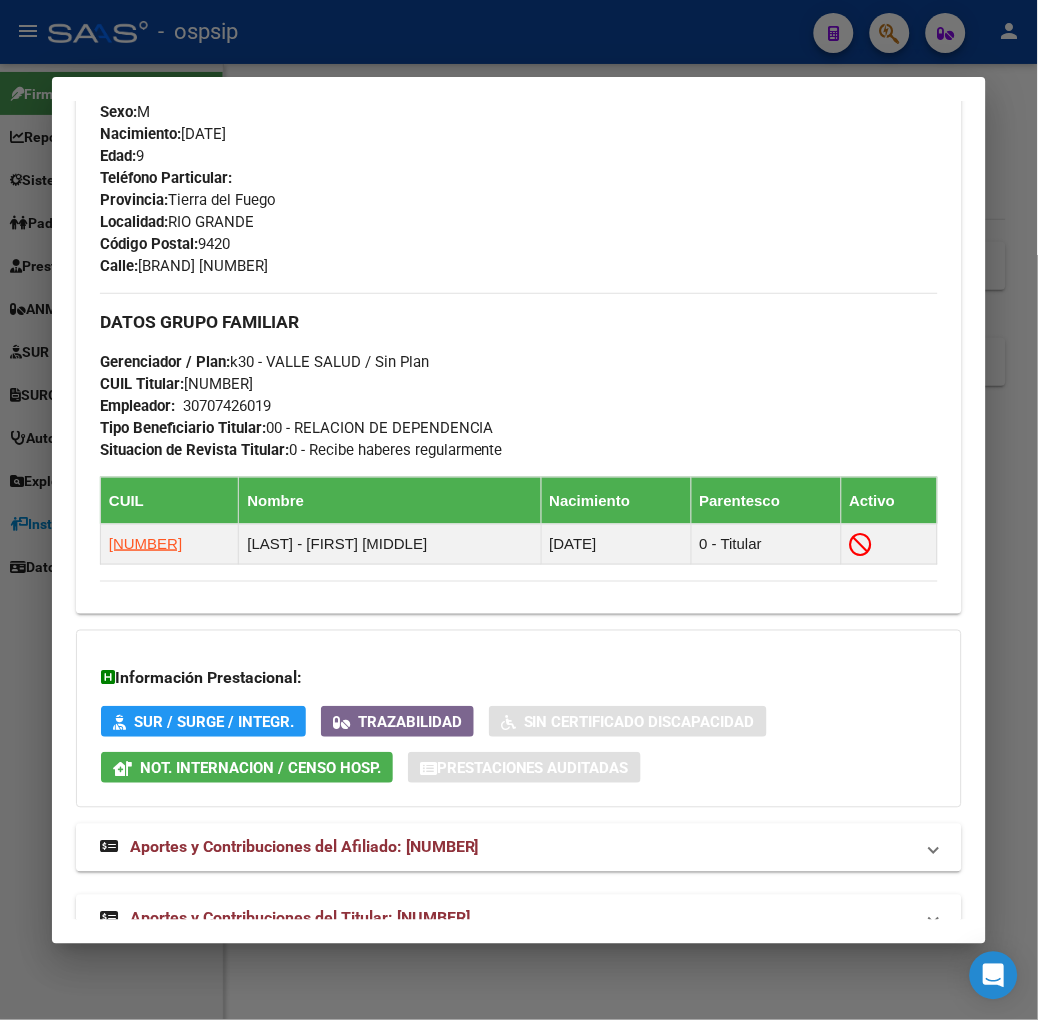 click on "Análisis Afiliado - CUIL:  [CUIL] DATOS PADRÓN ÁGIL:  [FIRST_NAME] [MIDDLE_NAME] [LAST_NAME]     |   INACTIVO   |     FAMILIAR DE:  [CUIL] Datos Personales y Afiliatorios según Entes Externos: SSS FTP  FTP - Titular ARCA Padrón ARCA Impuestos Organismos Ext.    Gerenciador:      k30 - VALLE SALUD Atención telefónica: Atención emergencias: Otros Datos Útiles:    Datos de Empadronamiento  Enviar Credencial Digital remove_red_eye Movimientos    Sin Certificado Discapacidad Etiquetas: Estado: INACTIVO Última Alta Formal:  [DATE]/[DATE]/[DATE] Última Baja Formal:  [DATE]/[DATE]/[DATE] Comentario ADMIN:
DATOS DEL AFILIADO Apellido:  [LAST_NAME] [FIRST_NAME] [MIDDLE_NAME] CUIL:  [CUIL] Documento:  DU - DOCUMENTO UNICO [NUMBER]  Nacionalidad:  ARGENTINA Parentesco:  3 - Hijo < 21 años Estado Civil:  Soltero Discapacitado:    NO (00) Sexo:  M Nacimiento:  [DATE]/[DATE]/[DATE] Edad:  9  Teléfono Particular:                       Provincia:  [STATE] Localidad:  [CITY] Código Postal:  [ZIP] Calle:  THOTNE  2345 CUIL Titular:" at bounding box center (519, 84) 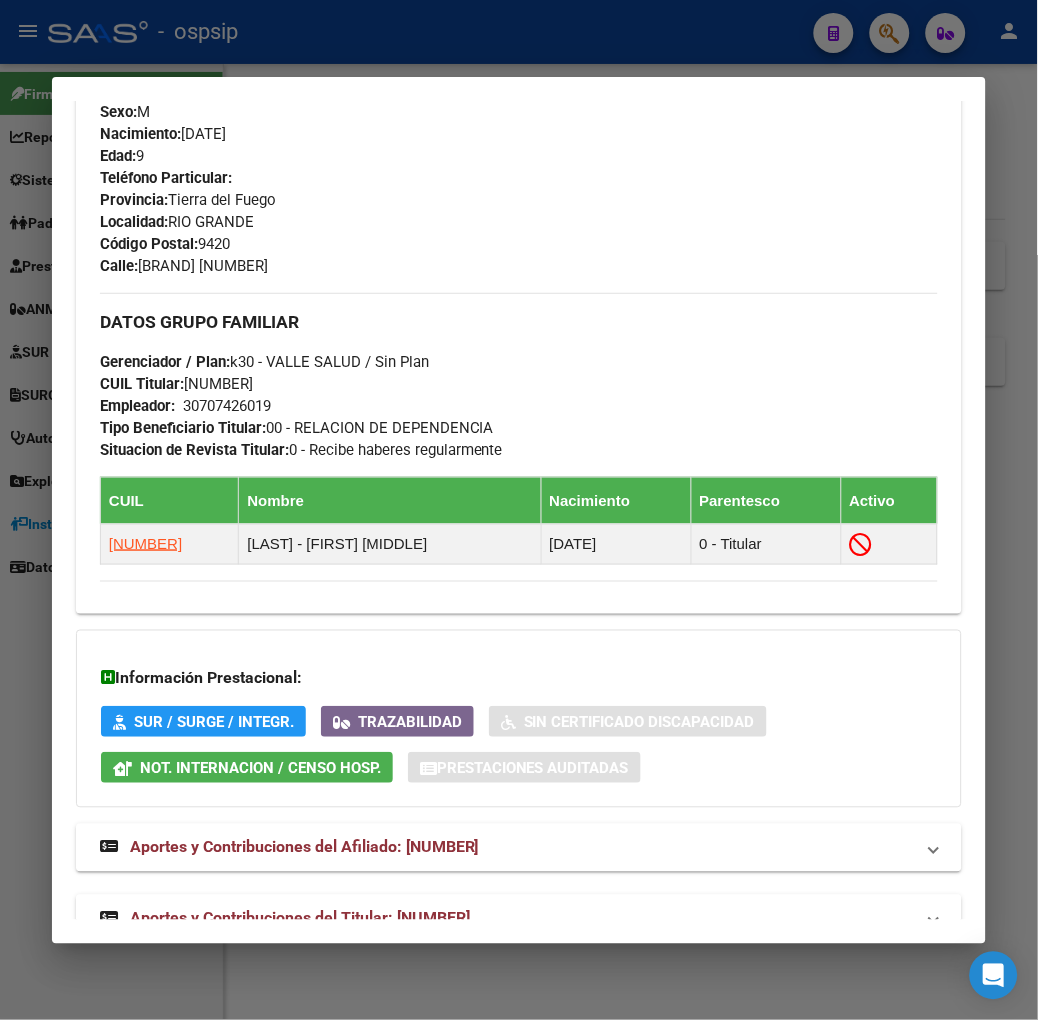 click on "Aportes y Contribuciones del Titular: [NUMBER]" at bounding box center (300, 918) 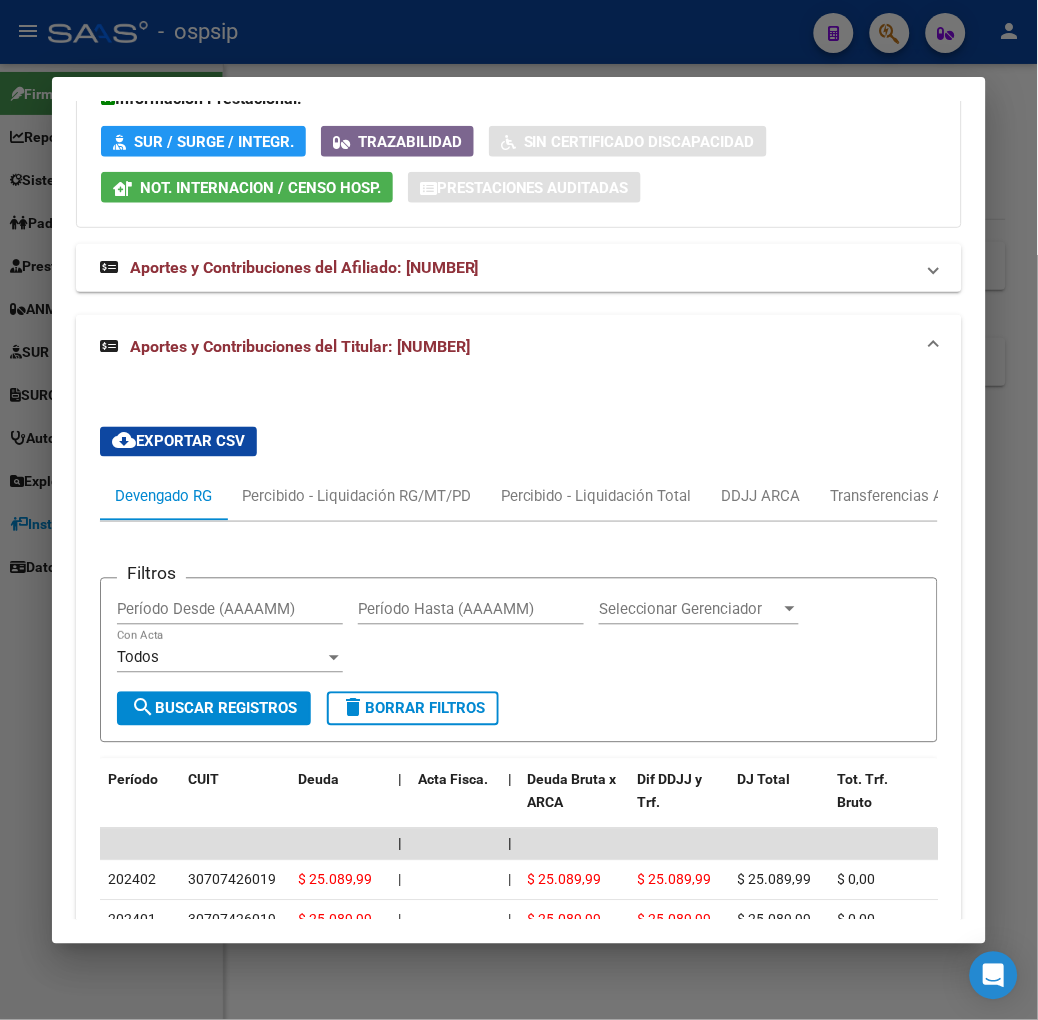 scroll, scrollTop: 1458, scrollLeft: 0, axis: vertical 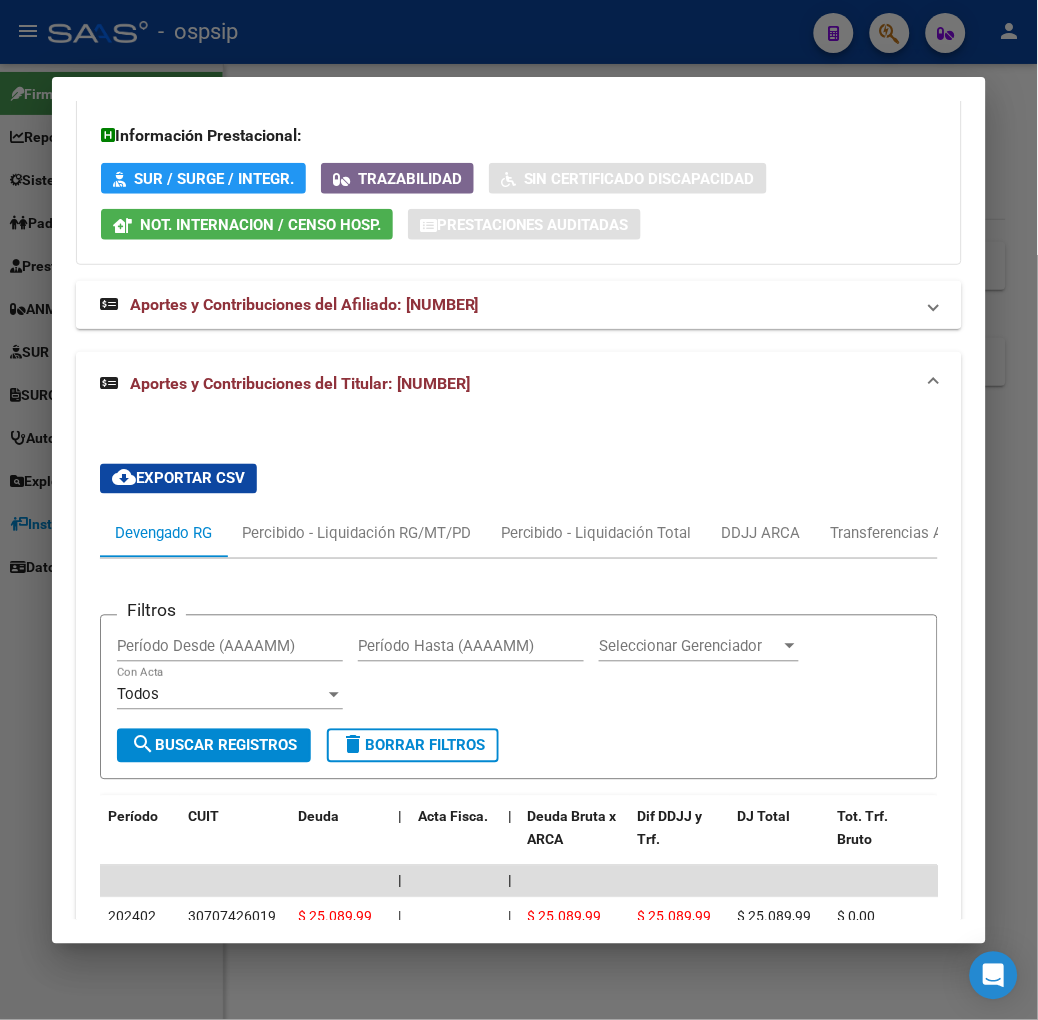 click on "Aportes y Contribuciones del Afiliado: [NUMBER]" at bounding box center [519, 305] 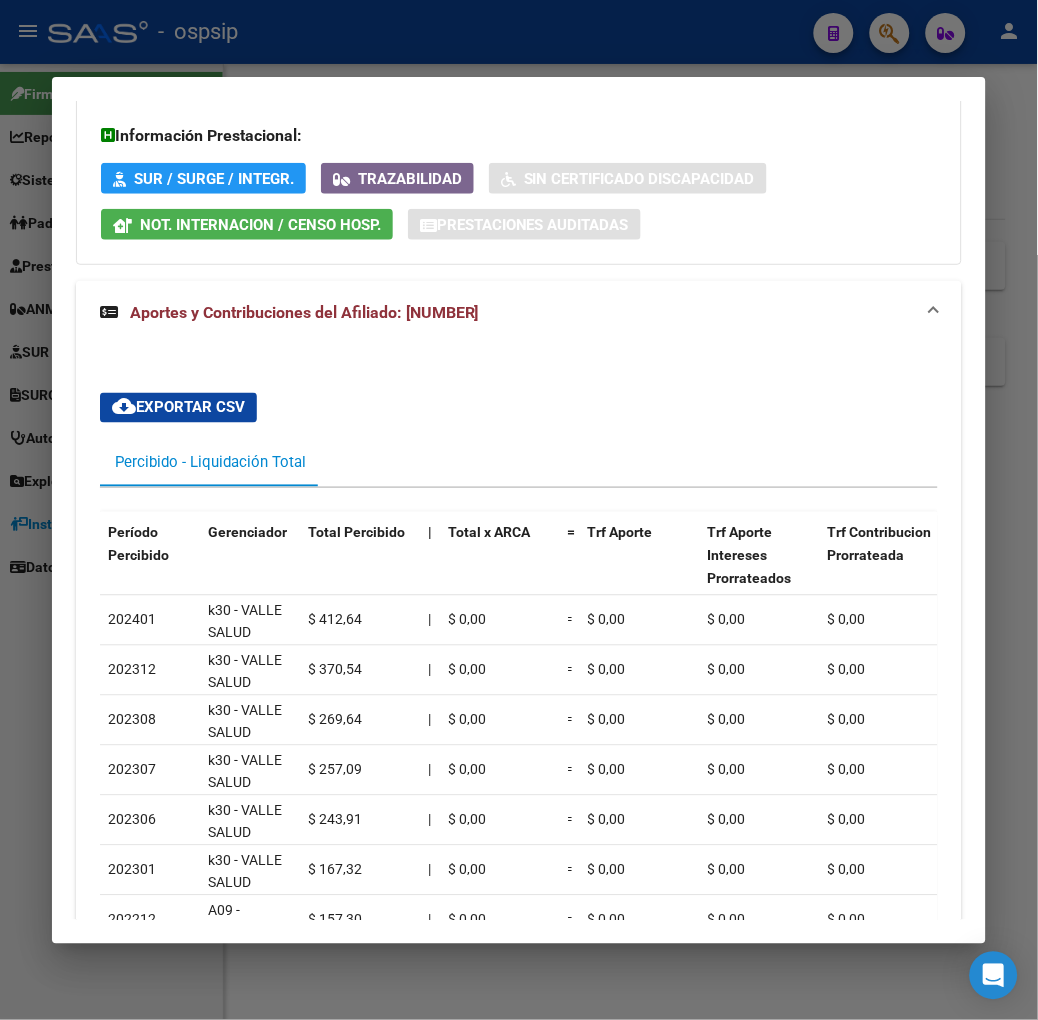 click on "cloud_download Exportar CSV Percibido - Liquidación Total Período Percibido Gerenciador Total Percibido | Total x ARCA = Trf Aporte Trf Aporte Intereses Prorrateados Trf Contribucion Prorrateada Trf Contribucion Intereses Prorateada Trf Monotributo Trf Monotributo Intereses Trf Personal Domestico Trf Personal Domestico Intereses Trf Otros | Fiscalización Prorateado | Suma Suma70 Sumarte SANO | Neto Integración (fondos propios) = Créditos Integración (subsidio) Débitos Integración (total fc) | SUR | Desempleo | Cápita Anses | Debitos Prestaciones Aportes Reprocesados 202401 k30 - VALLE SALUD $ 412,64 | $ 0,00 = $ 0,00 $ 0,00 $ 0,00 $ 0,00 $ 0,00 $ 0,00 $ 0,00 $ 0,00 $ 0,00 | $ 0,00 | $ 412,64 $ 0,00 $ 0,00 $ 0,00 | $ 0,00 = $ 0,00 $ 0,00 | $ 0,00 | $ 0,00 | $ 0,00 | $ 0,00 $ 0,00 202312 k30 - VALLE SALUD $ 370,54 | $ 0,00 = $ 0,00 $ 0,00 $ 0,00 $ 0,00 $ 0,00 $ 0,00 $ 0,00 $ 0,00 $ 0,00 | $ 0,00 | $ 370,54 $ 0,00 $ 0,00 $ 0,00 | $ 0,00 = $ 0,00 $ 0,00 | | |" at bounding box center (519, 730) 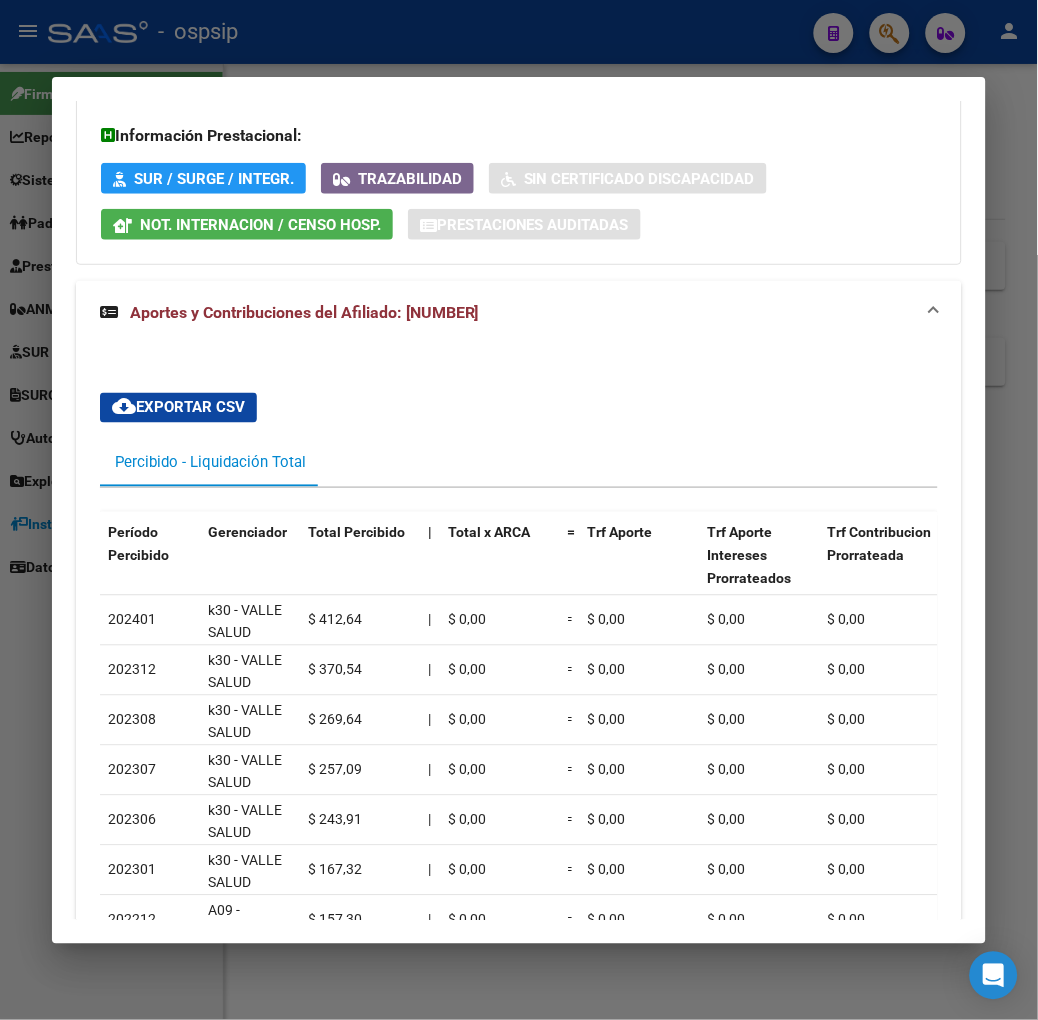 click on "Aportes y Contribuciones del Afiliado: [NUMBER]" at bounding box center (304, 312) 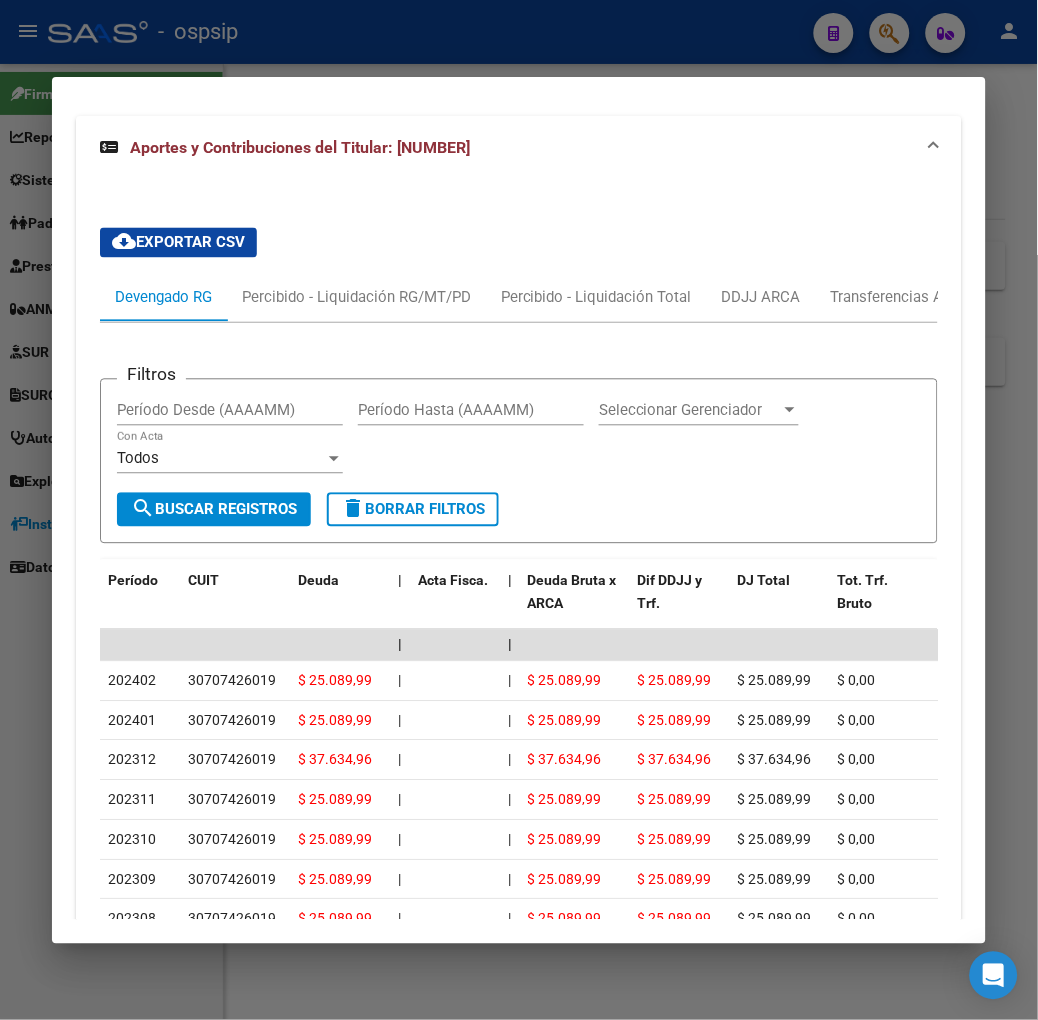 scroll, scrollTop: 1497, scrollLeft: 0, axis: vertical 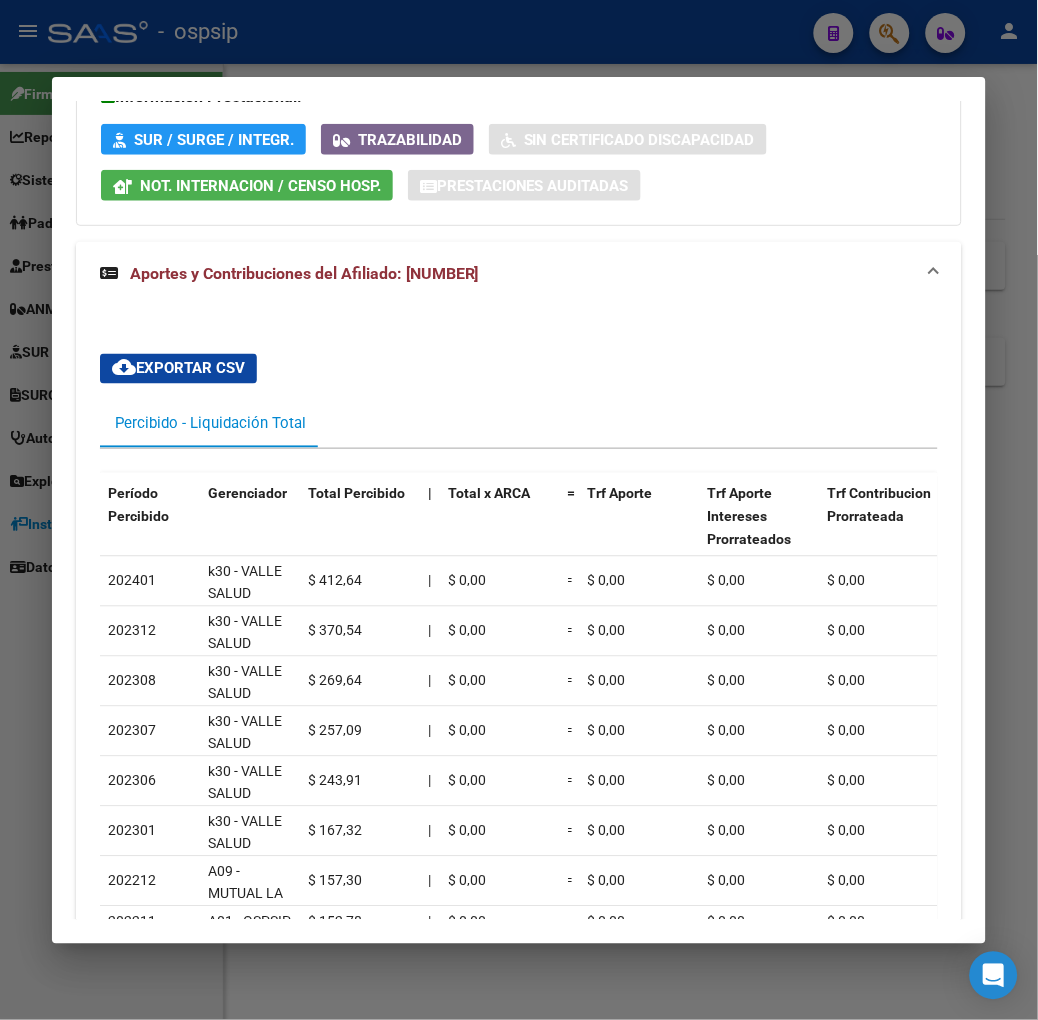 click at bounding box center (519, 510) 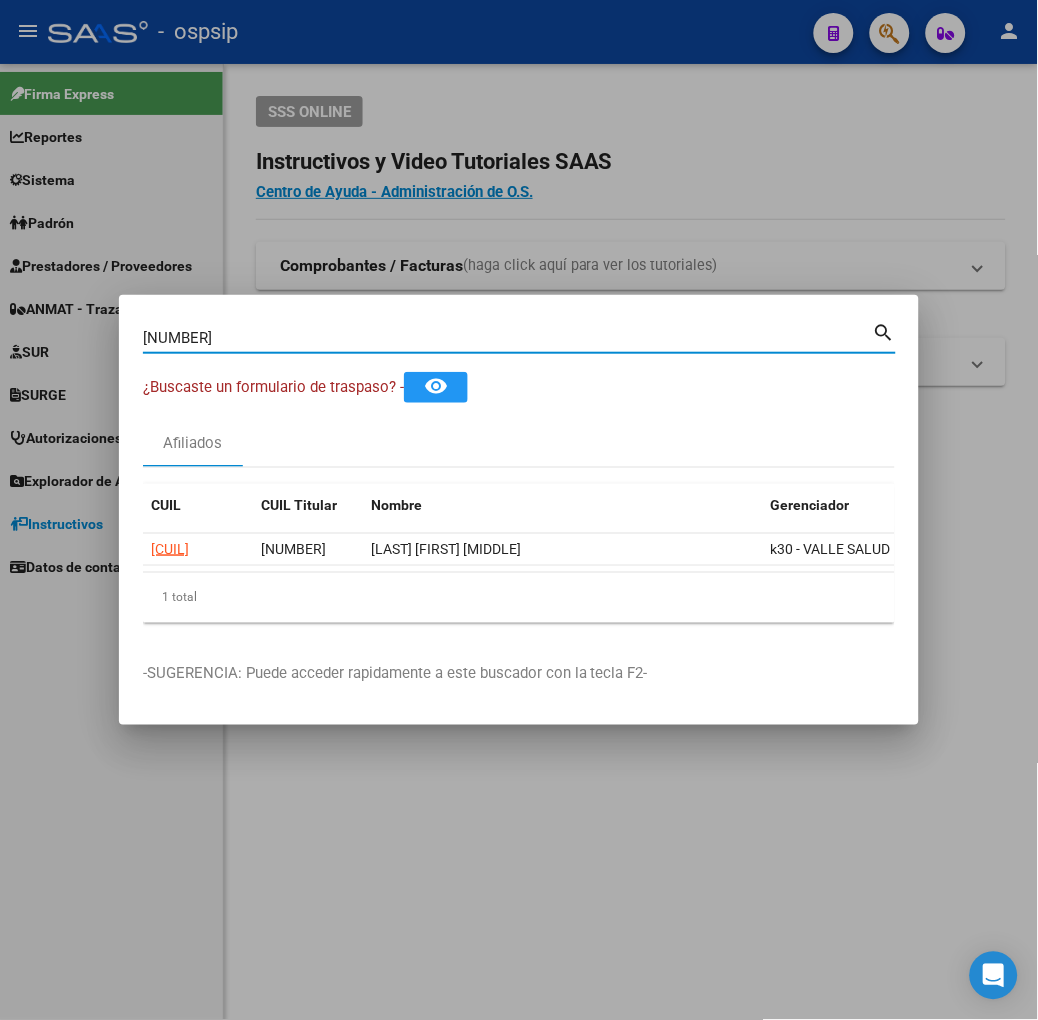 click on "[NUMBER]" at bounding box center [508, 338] 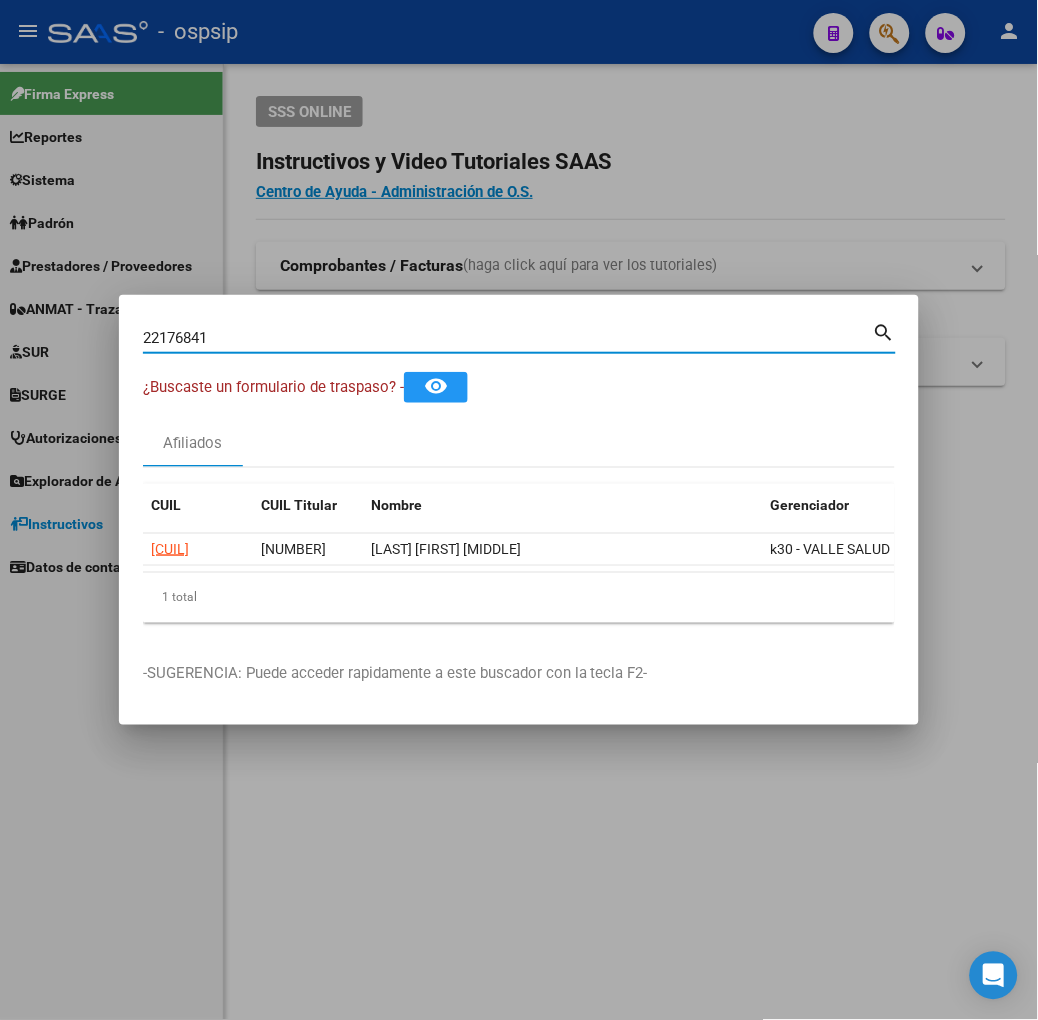 type on "22176841" 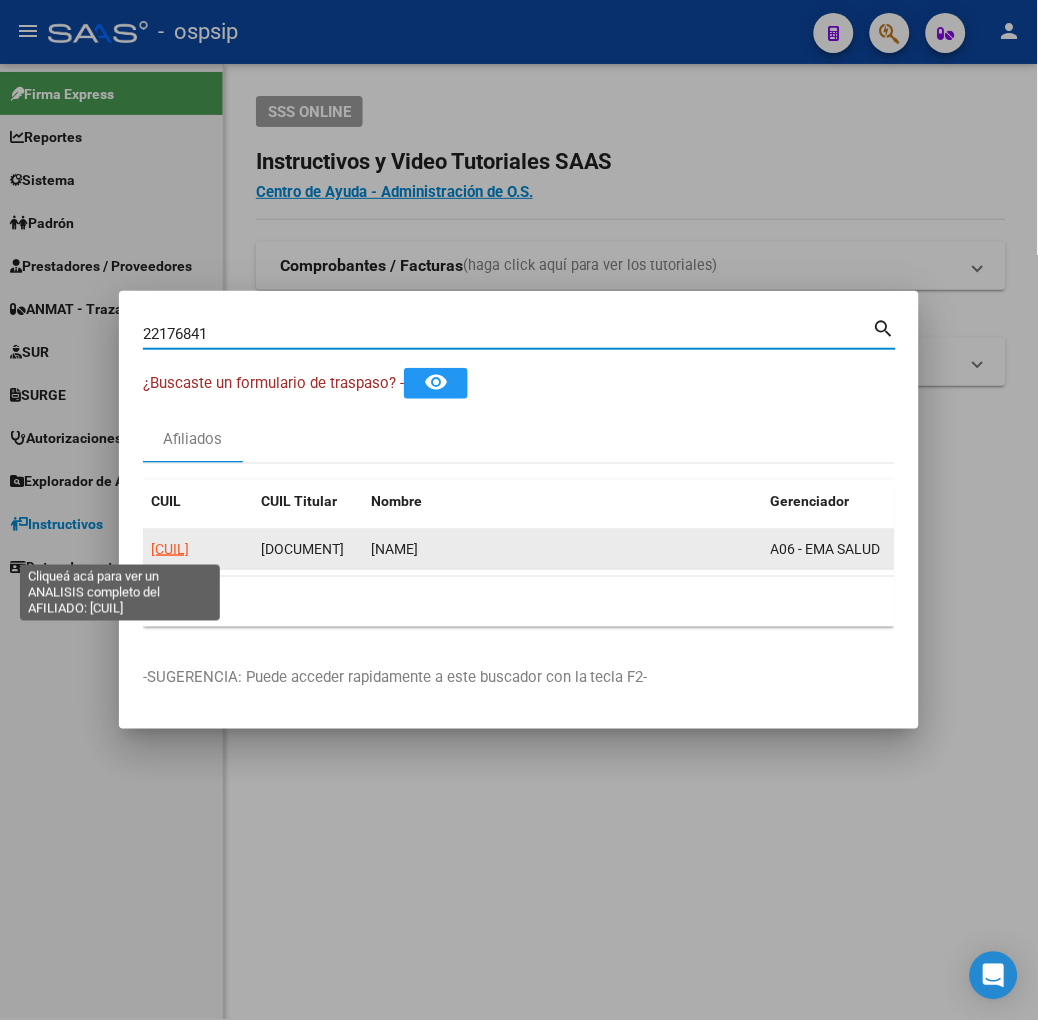 click on "[CUIL]" 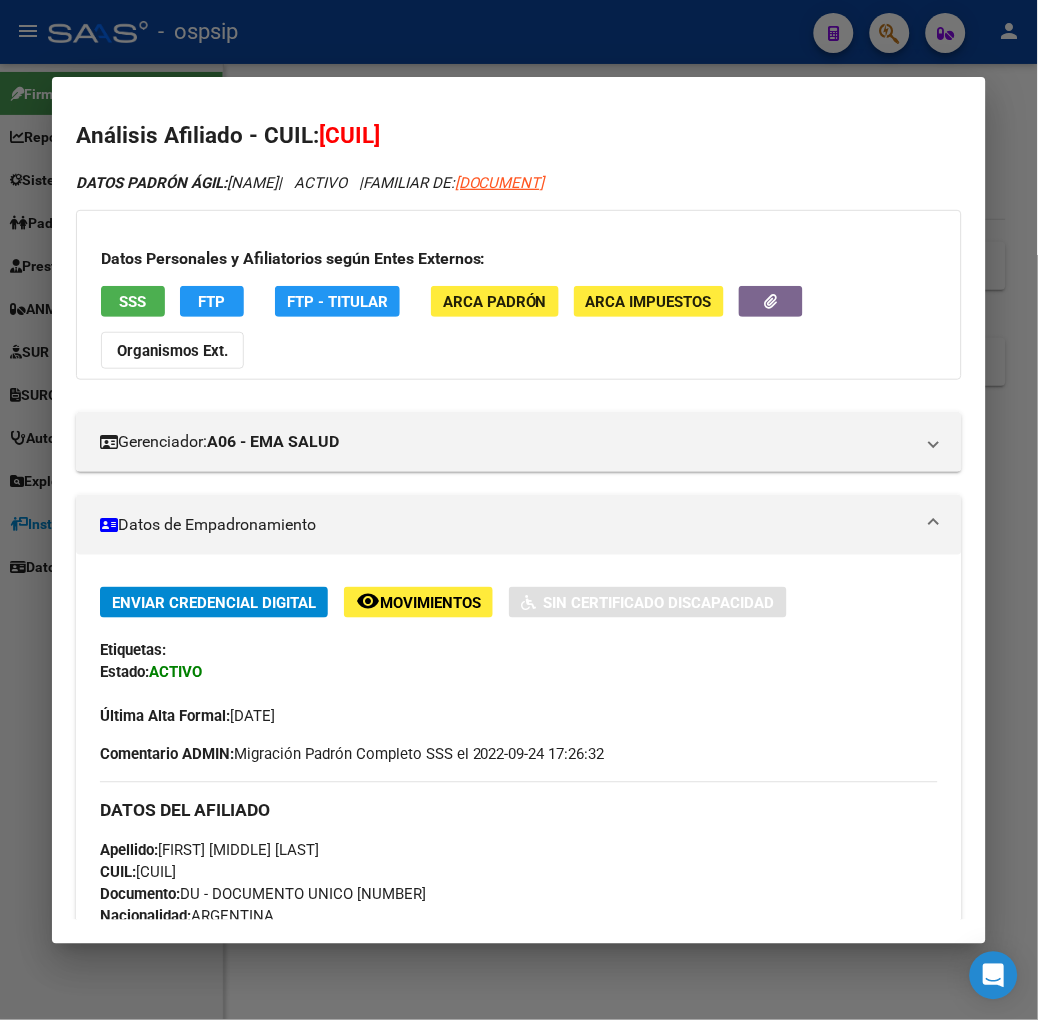 click on "DATOS PADRÓN ÁGIL: [FIRST] [MIDDLE] [LAST]   |   ACTIVO   |     FAMILIAR DE: [NUMBER] Datos Personales y Afiliatorios según Entes Externos: SSS FTP  FTP - Titular ARCA Padrón ARCA Impuestos Organismos Ext.    Gerenciador:      A06 - EMA SALUD Atención telefónica: Atención emergencias: Otros Datos Útiles:    Datos de Empadronamiento  Enviar Credencial Digital remove_red_eye Movimientos    Sin Certificado Discapacidad Etiquetas: Estado: ACTIVO Última Alta Formal: [DATE] Comentario ADMIN:  Migración Padrón Completo SSS el 2022-09-24 17:26:32 DATOS DEL AFILIADO Apellido:  [FIRST] [MIDDLE] [LAST] CUIL:  [NUMBER] Documento:  DU - DOCUMENTO UNICO [NUMBER]  Nacionalidad:  ARGENTINA Parentesco:  2 - Concubino Estado Civil:  Casado Discapacitado:    NO (00) Sexo:  F Nacimiento:  [DATE] Edad:  53  Teléfono Particular:  [PHONE]             Provincia:  Catamarca Localidad:  ACONQUIJA Código Postal:  [NUMBER] Calle:  S/C 0 Piso:  0  Departamento:  0 DATOS GRUPO FAMILIAR Gerenciador / Plan:" at bounding box center (519, 1079) 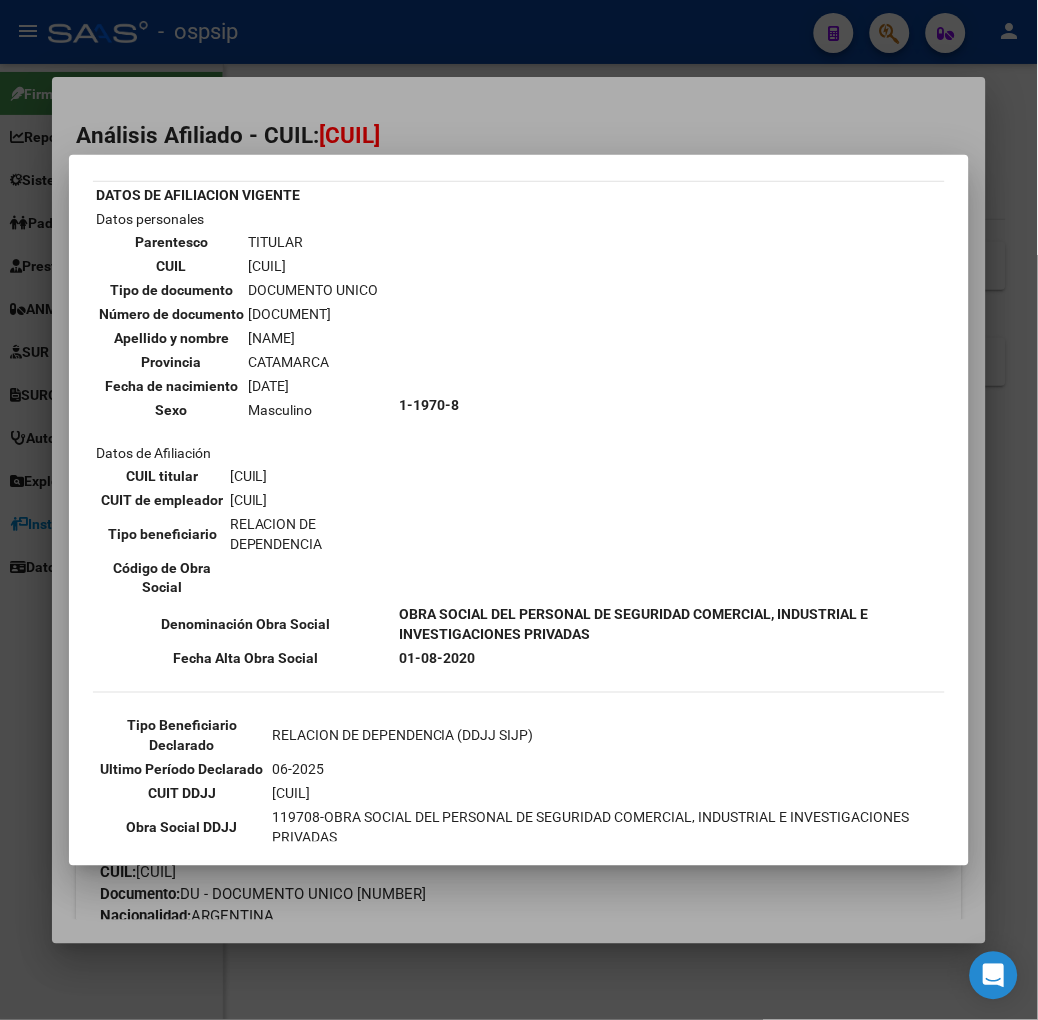 scroll, scrollTop: 111, scrollLeft: 0, axis: vertical 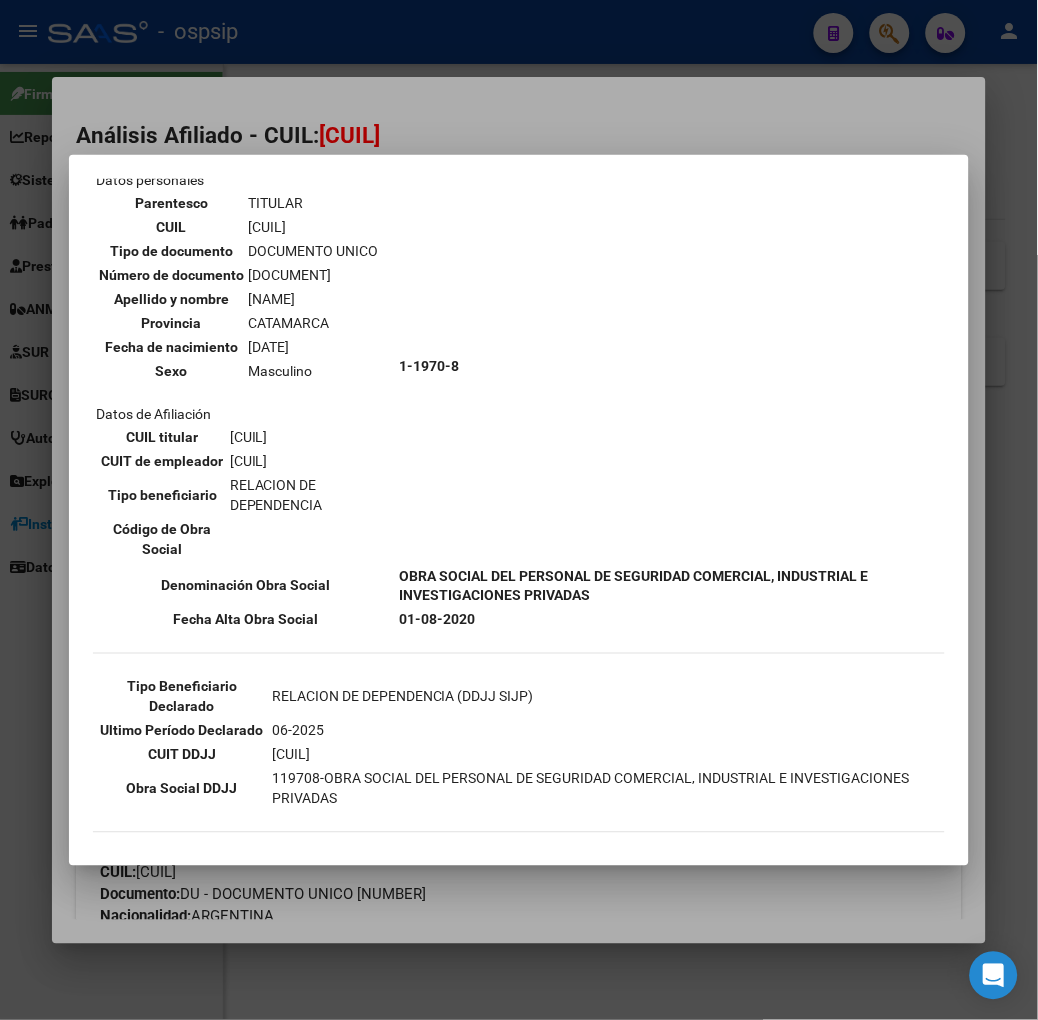 click at bounding box center [519, 510] 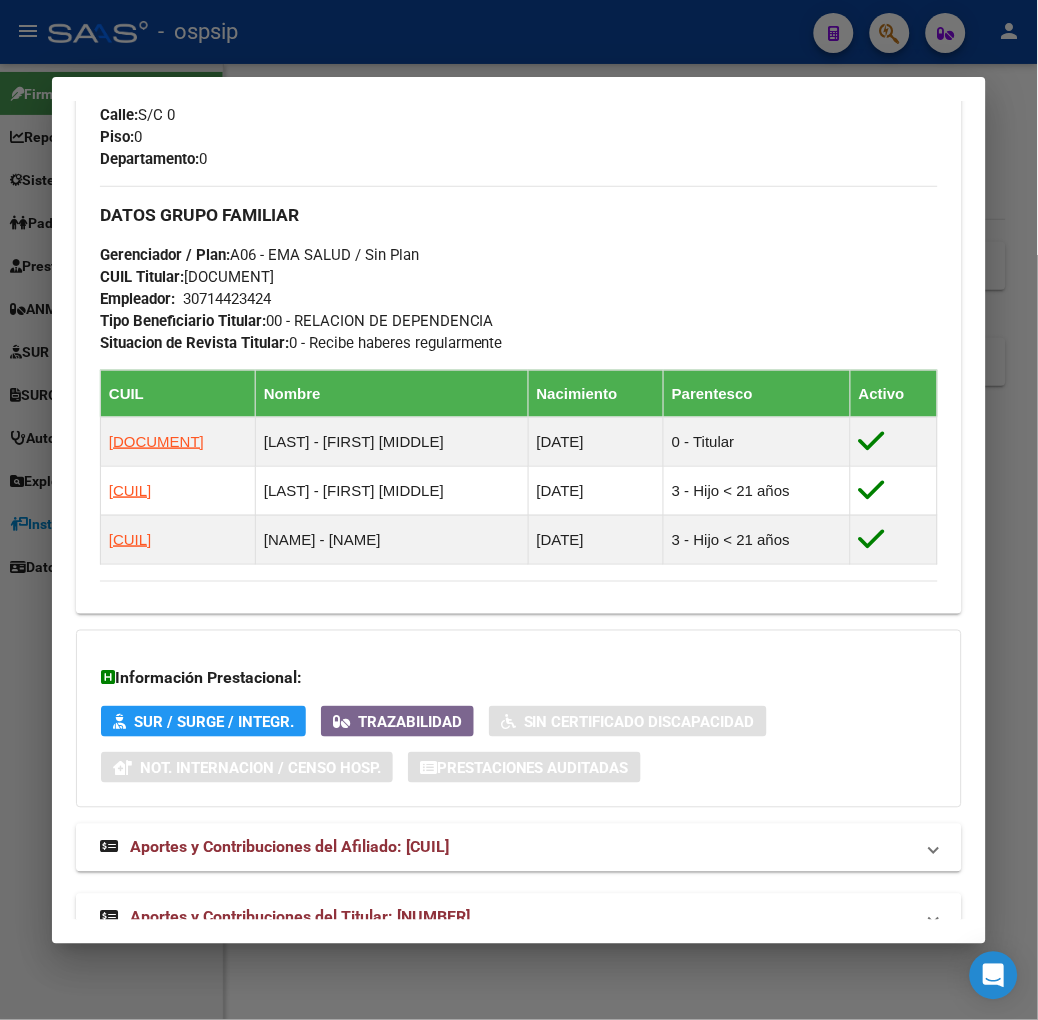 click on "Aportes y Contribuciones del Titular: [NUMBER]" at bounding box center [300, 917] 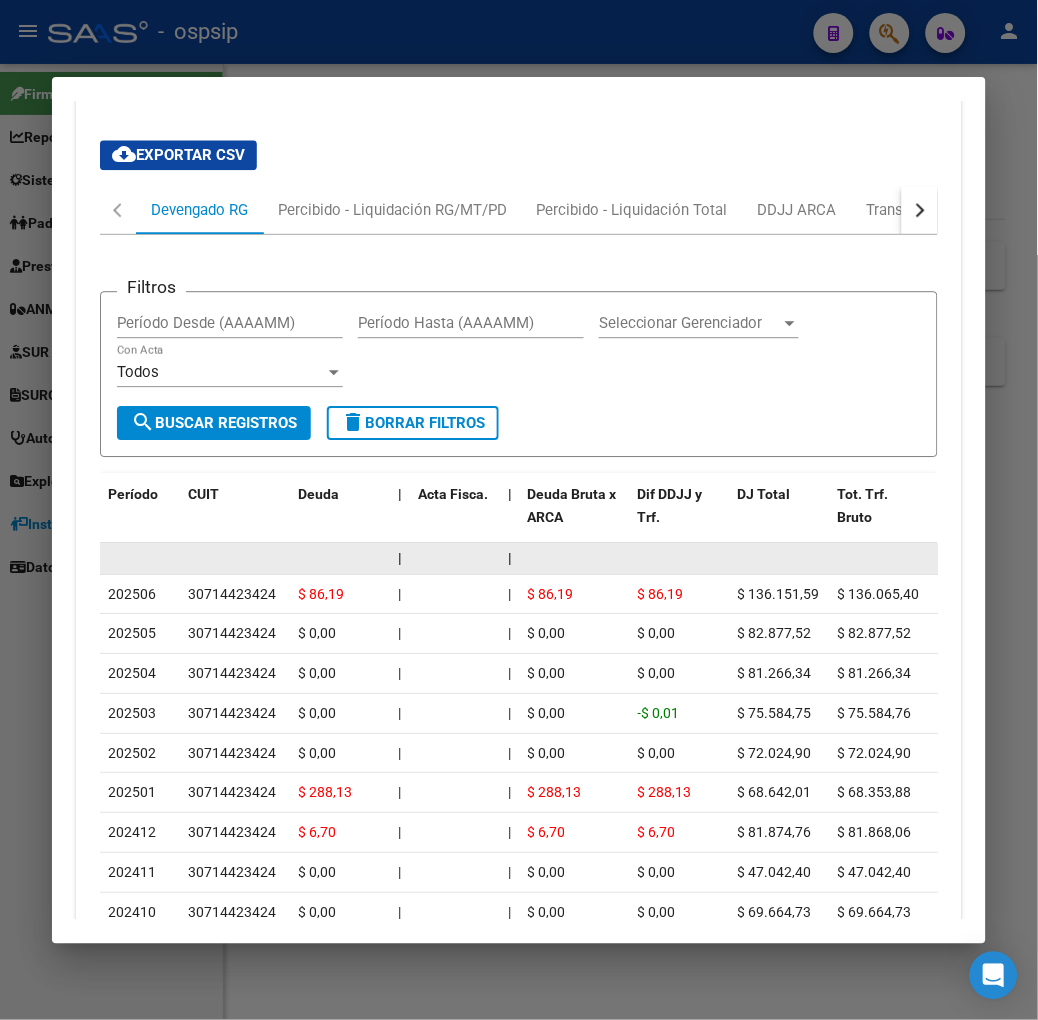 scroll, scrollTop: 1921, scrollLeft: 0, axis: vertical 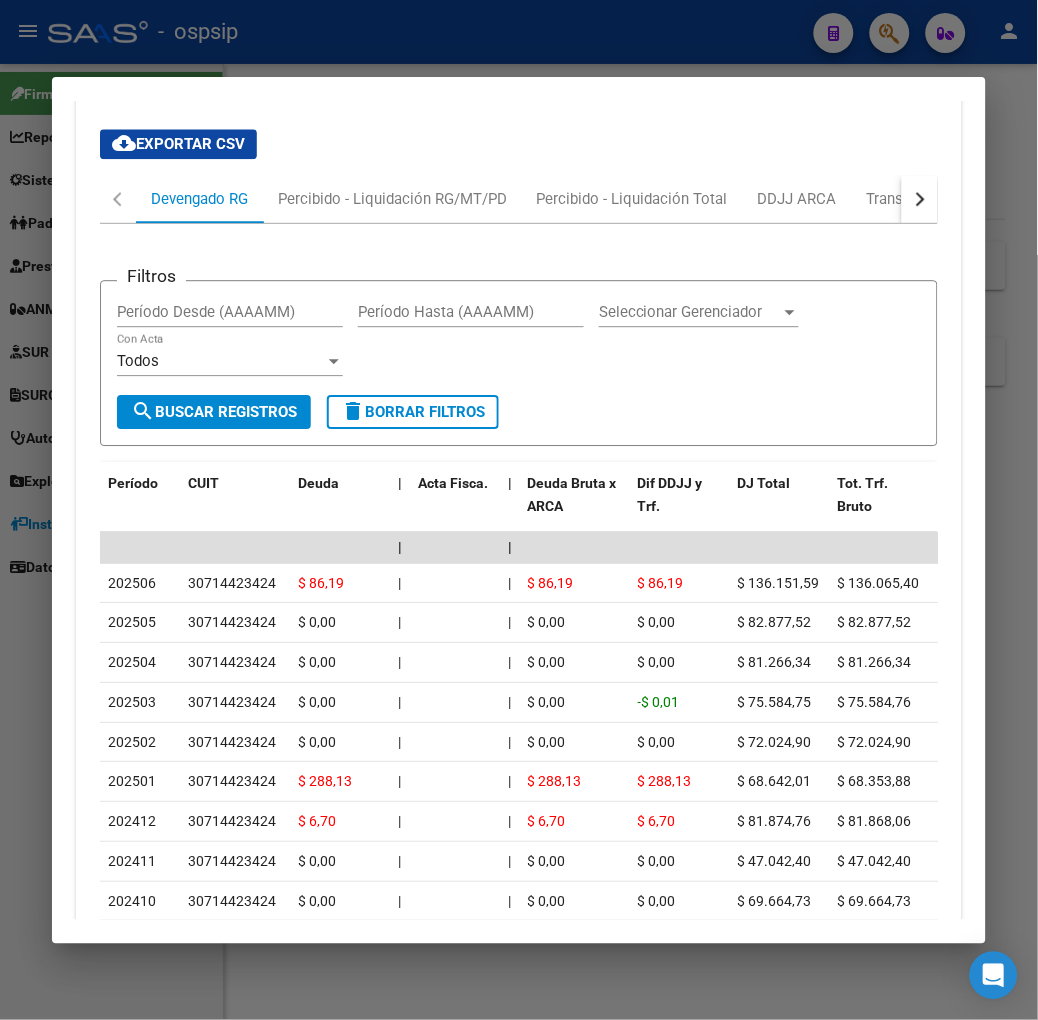 click at bounding box center [519, 510] 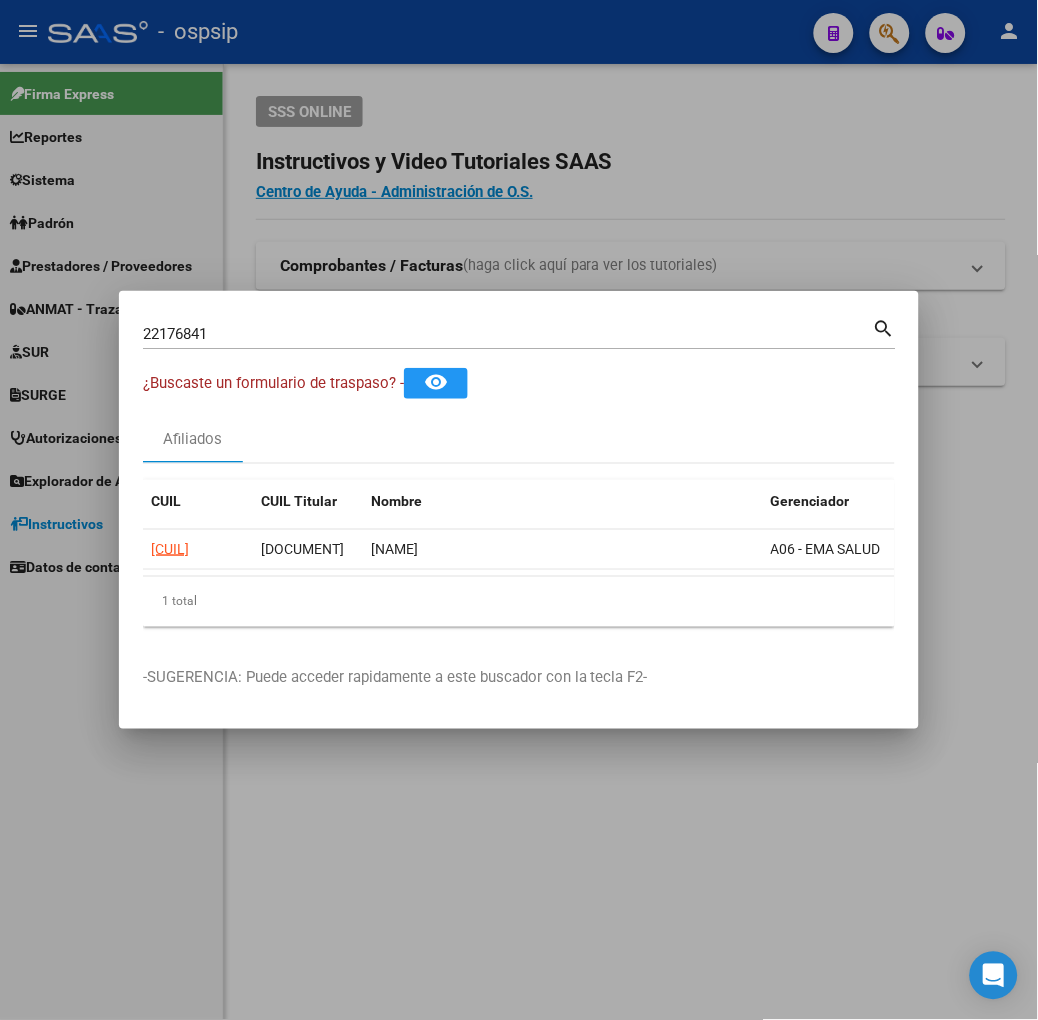 click on "22176841" at bounding box center [508, 334] 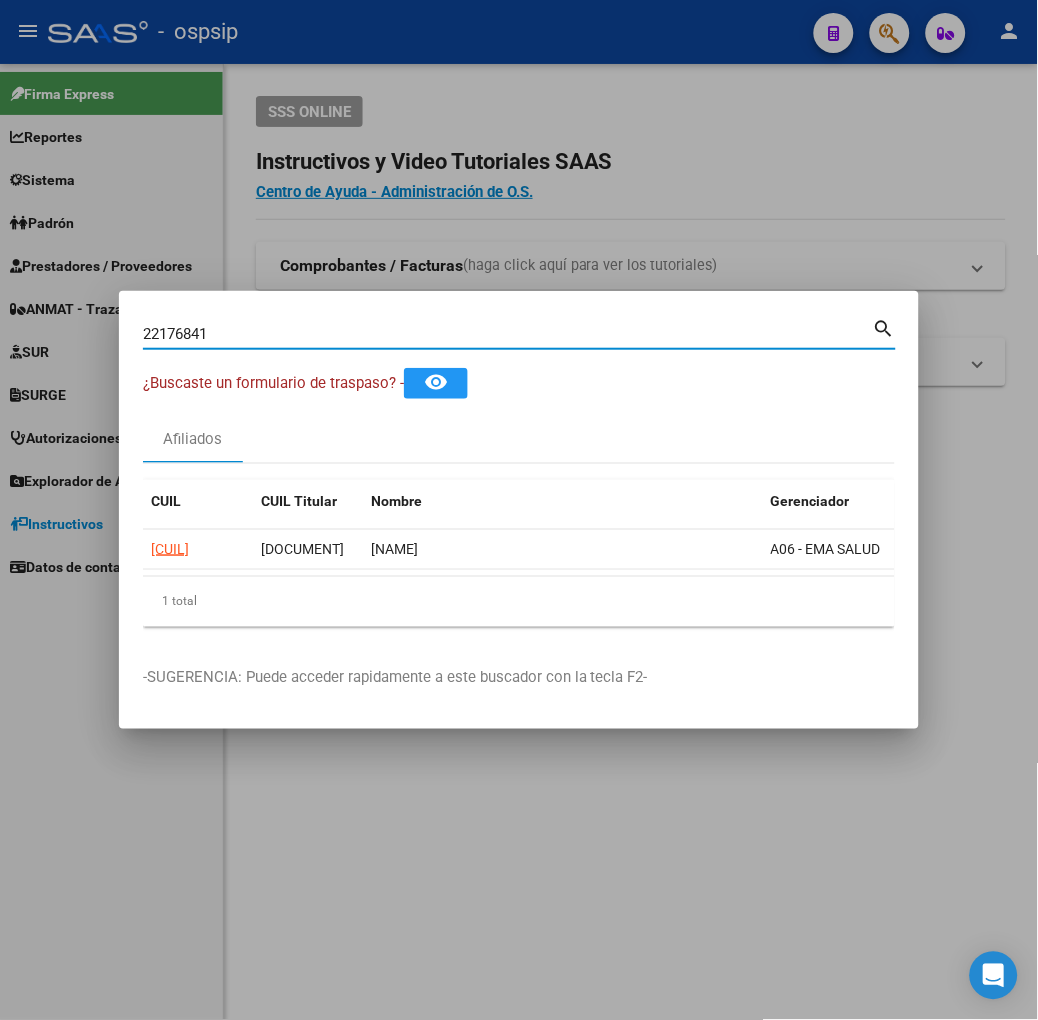 click on "22176841" at bounding box center [508, 334] 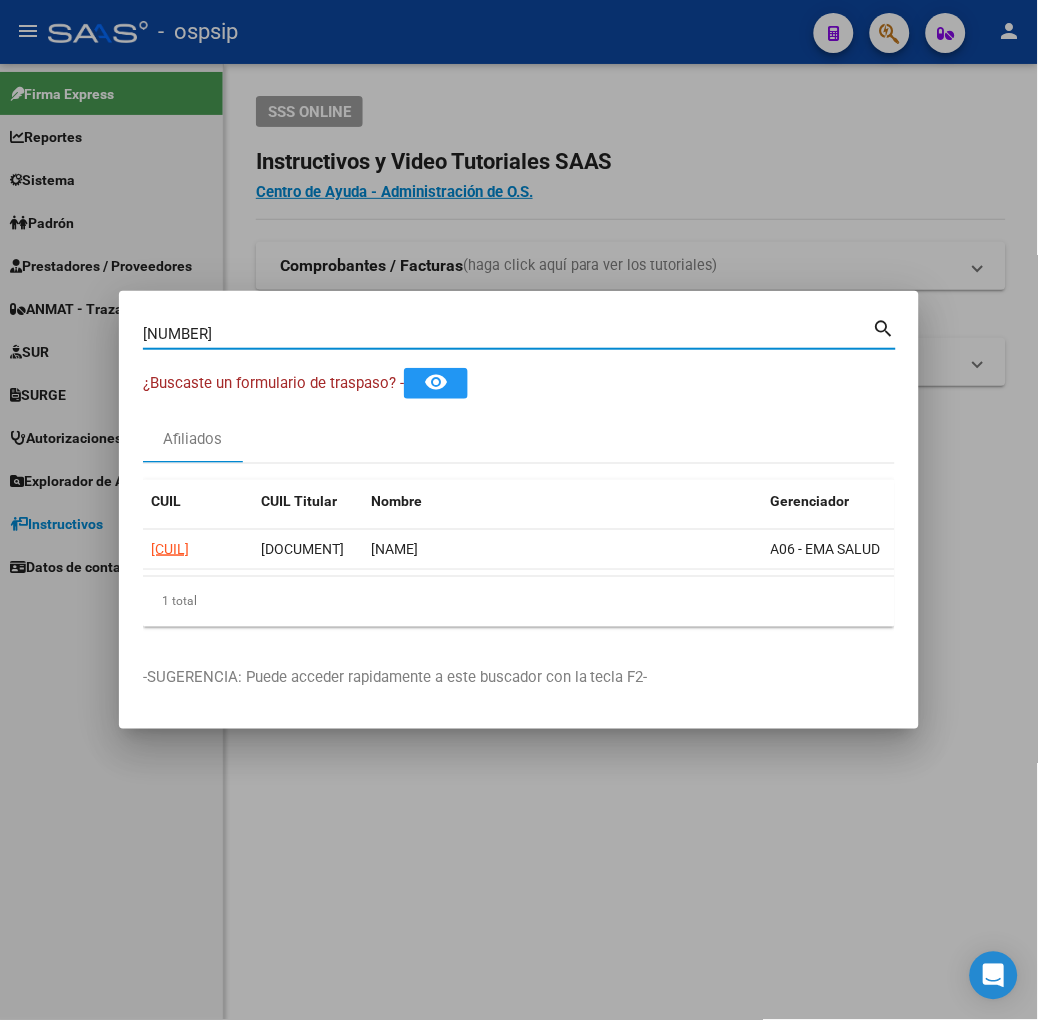 type on "[NUMBER]" 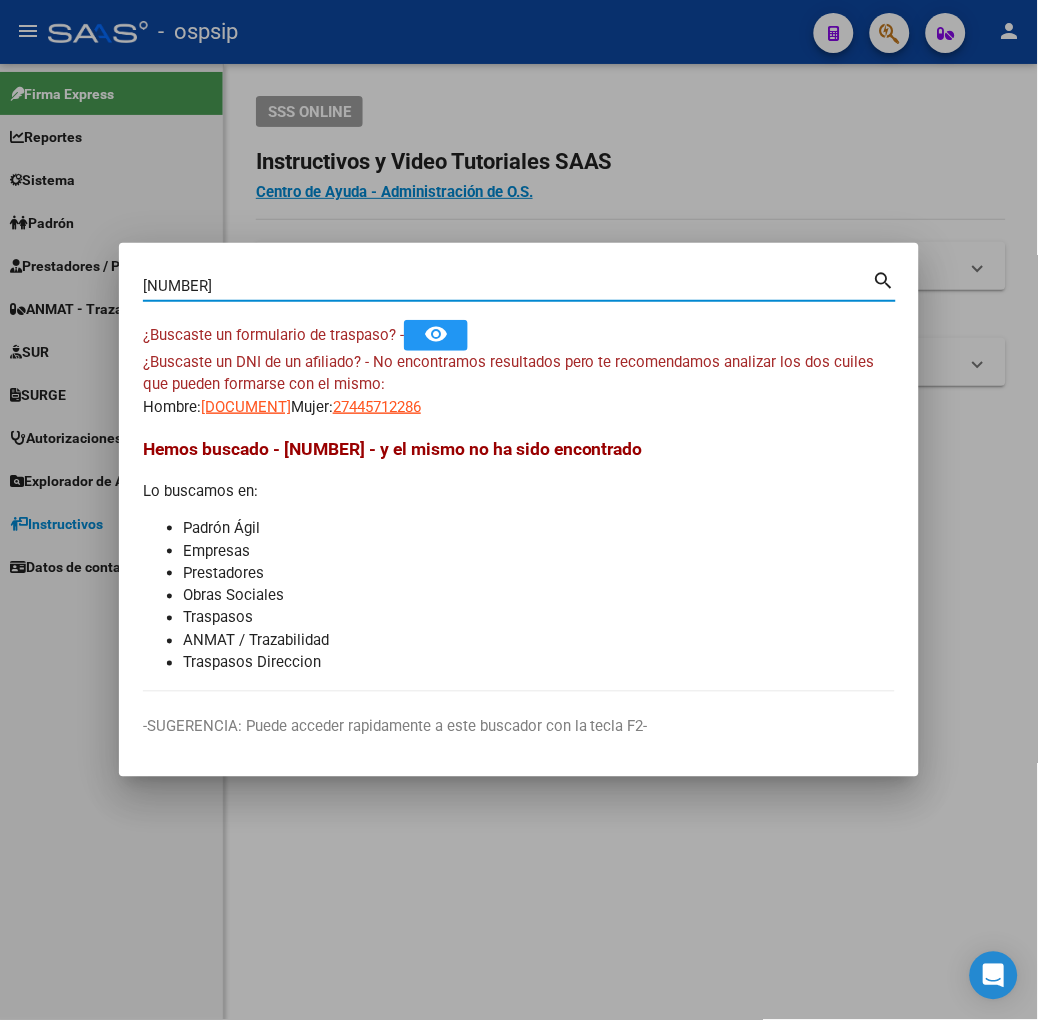 click on "[DOCUMENT]" at bounding box center (246, 407) 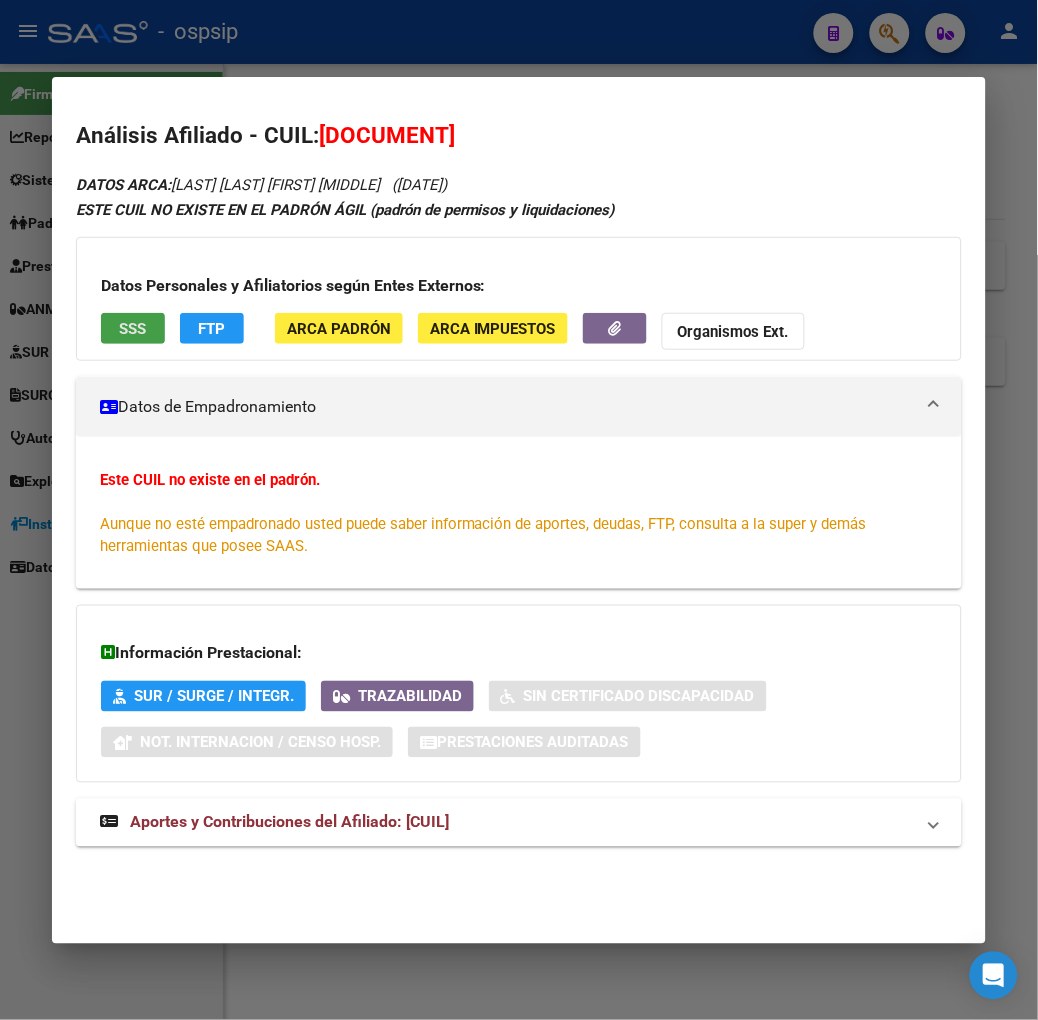 click on "SSS" at bounding box center (132, 329) 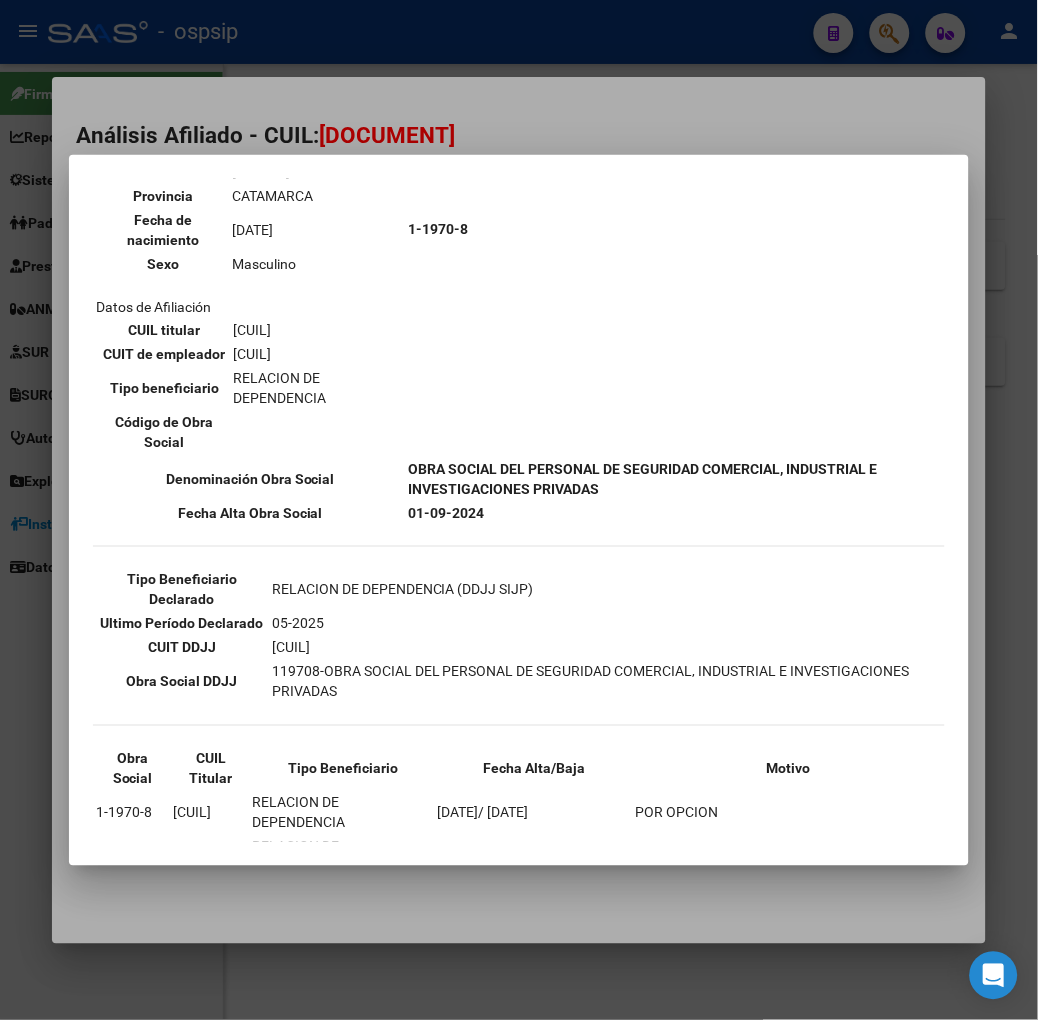 scroll, scrollTop: 282, scrollLeft: 0, axis: vertical 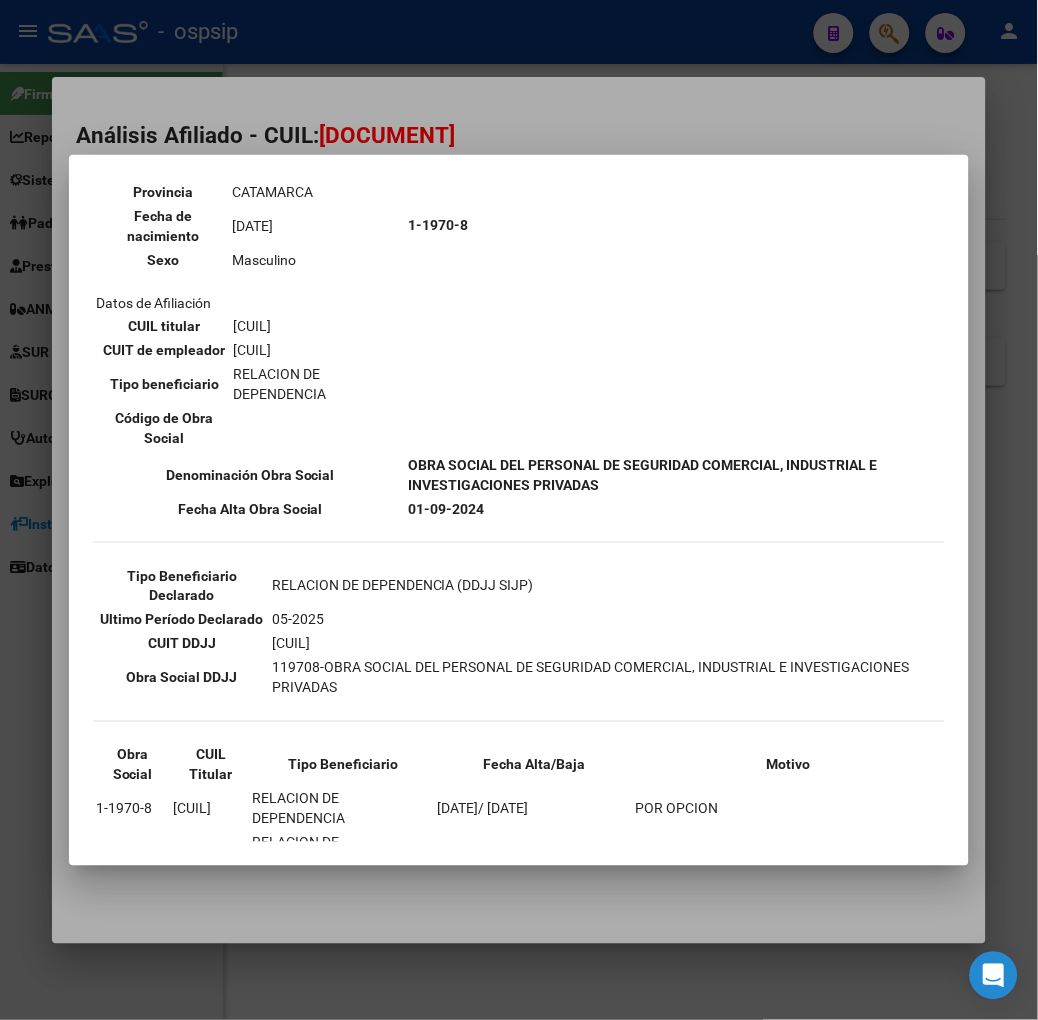 click at bounding box center (519, 510) 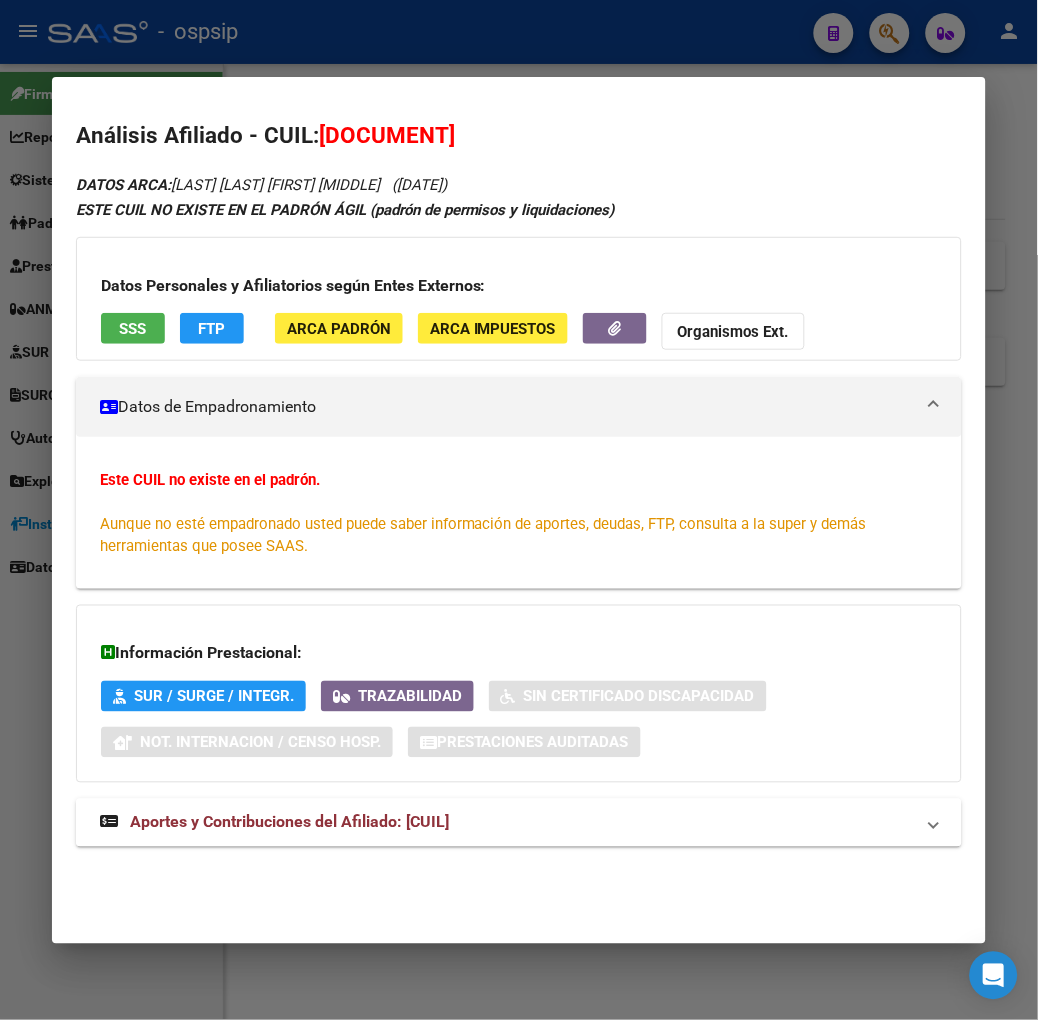 click on "Aportes y Contribuciones del Afiliado: [CUIL]" at bounding box center (519, 823) 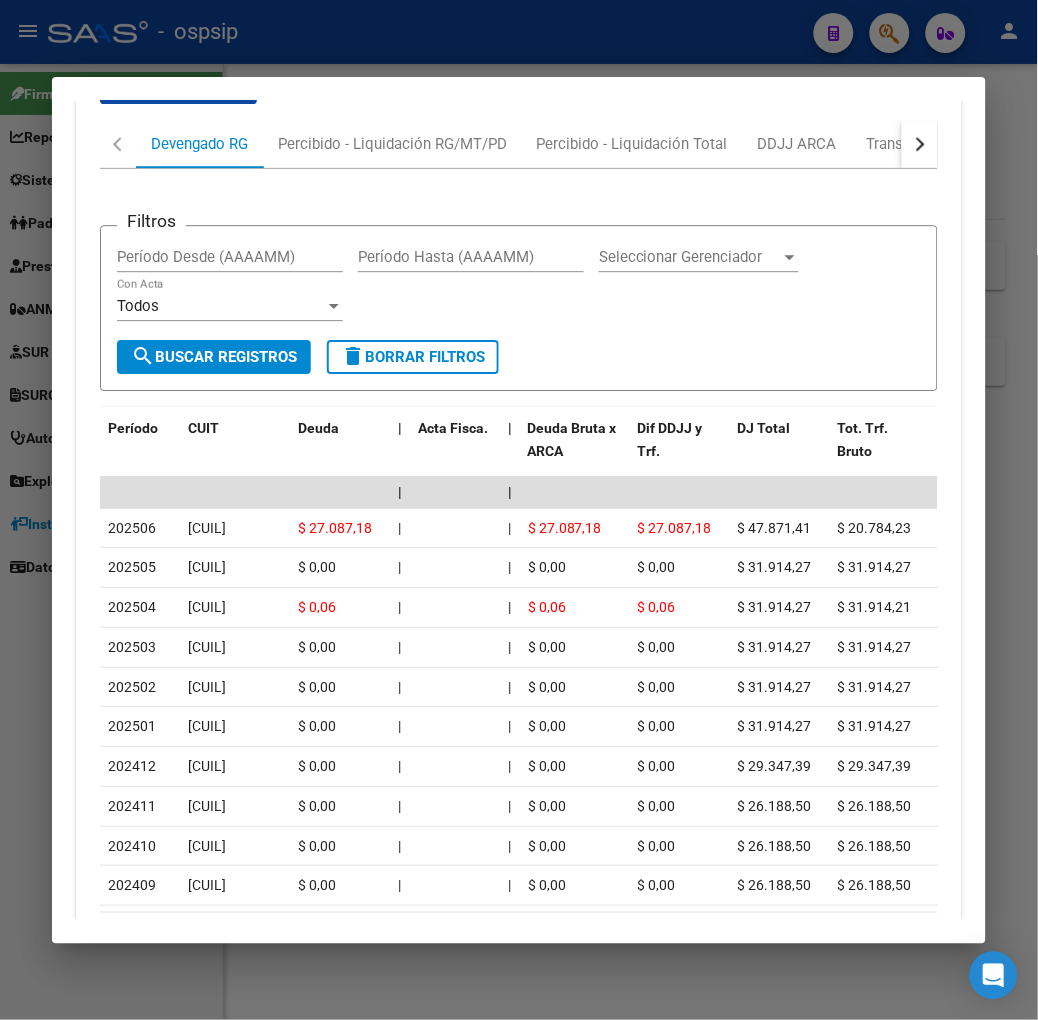 scroll, scrollTop: 850, scrollLeft: 0, axis: vertical 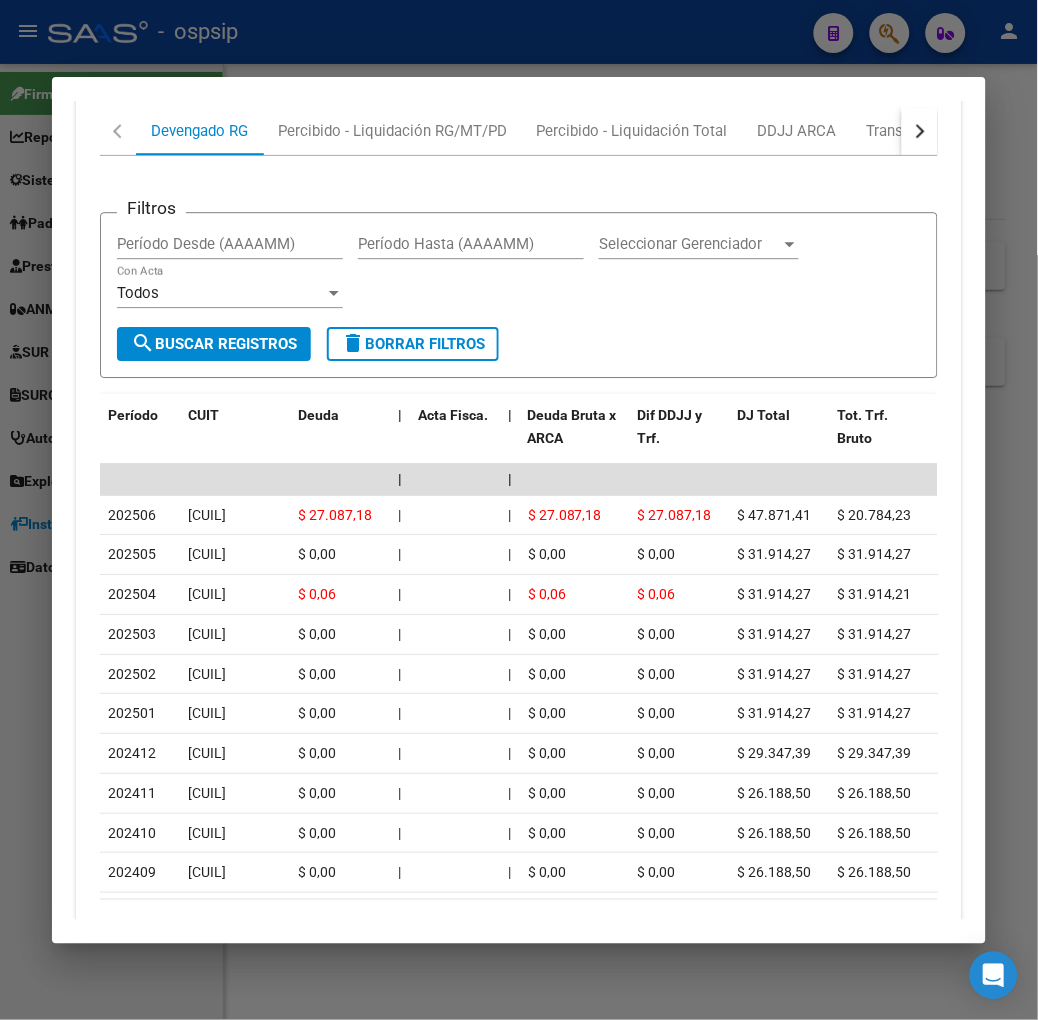 click on "Análisis Afiliado - CUIL: [CUIL] DATOS ARCA: [LAST] [FIRST] [MIDDLE] ([DATE]) ESTE CUIL NO EXISTE EN EL PADRÓN ÁGIL (padrón de permisos y liquidaciones) Datos Personales y Afiliatorios según Entes Externos: SSS FTP ARCA Padrón ARCA Impuestos Organismos Ext. Datos de Empadronamiento Este CUIL no existe en el padrón. Aunque no esté empadronado usted puede saber información de aportes, deudas, FTP, consulta a la super y demás herramientas que posee SAAS. Información Prestacional: SUR / SURGE / INTEGR. Trazabilidad Sin Certificado Discapacidad Not. Internacion / Censo Hosp. Prestaciones Auditadas Aportes y Contribuciones del Afiliado: [CUIL] cloud_download Exportar CSV Devengado RG Percibido - Liquidación RG/MT/PD Percibido - Liquidación Total DDJJ ARCA Transferencias ARCA ARCA Relaciones Laborales Filtros Período Desde (AAAAMM) Período Hasta (AAAAMM) Seleccionar Gerenciador Seleccionar Gerenciador Todos Con Acta search delete Período" at bounding box center [519, 510] 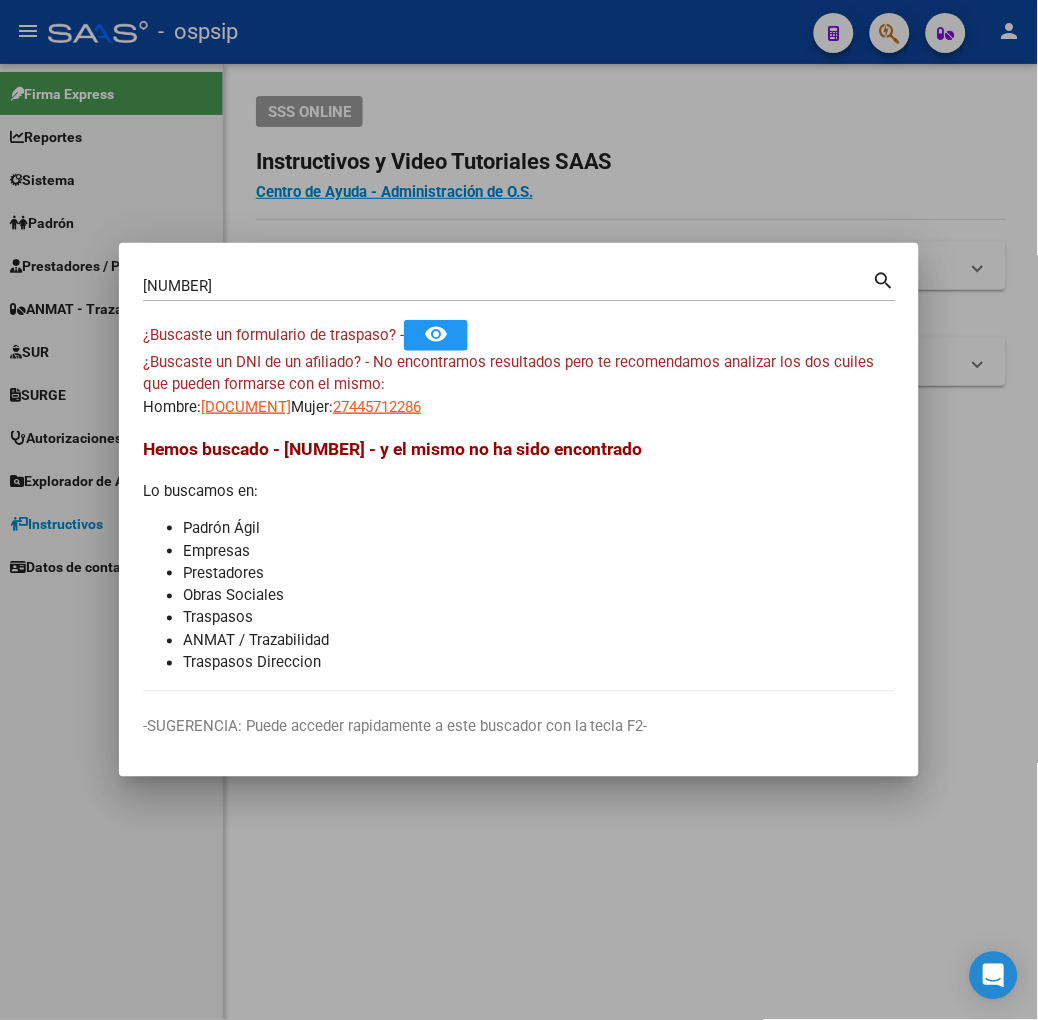 click on "[NUMBER]" at bounding box center (508, 286) 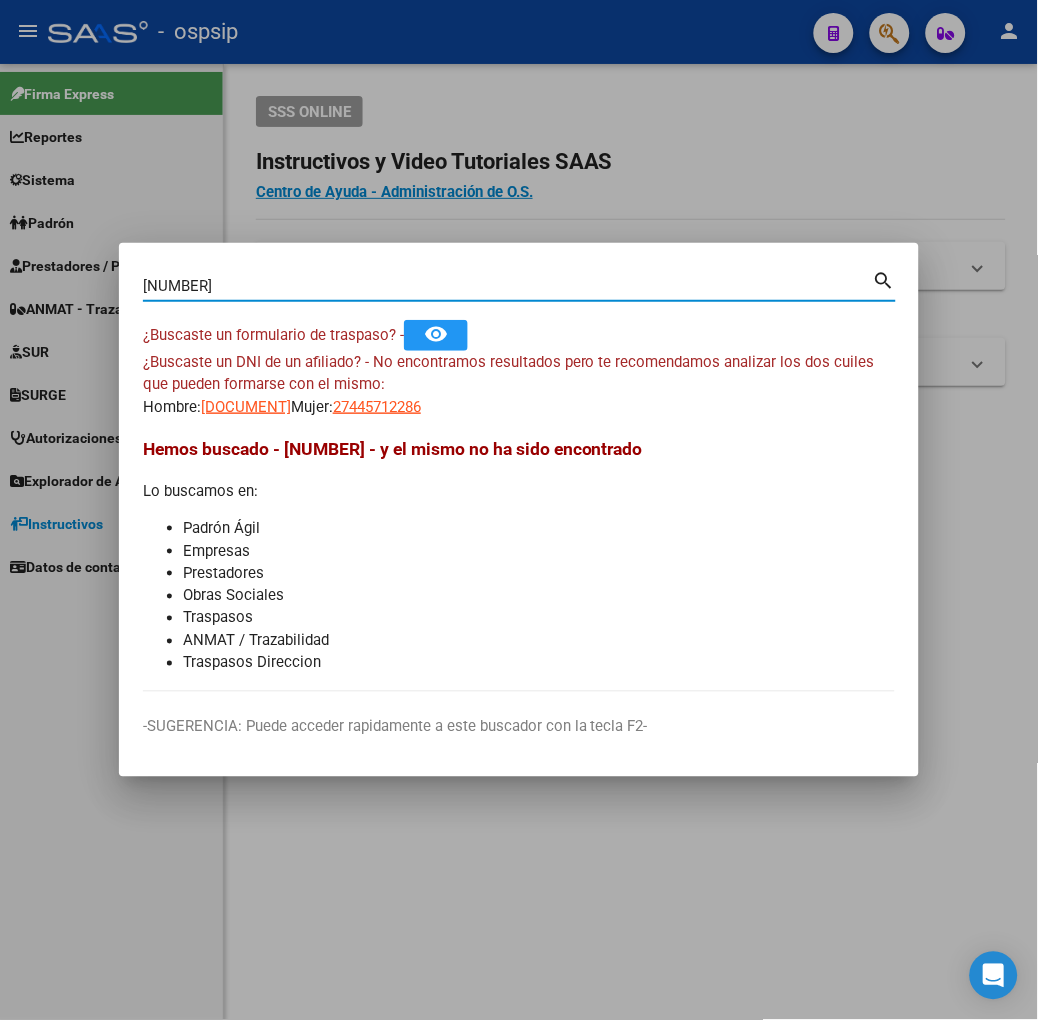 click on "[NUMBER]" at bounding box center [508, 286] 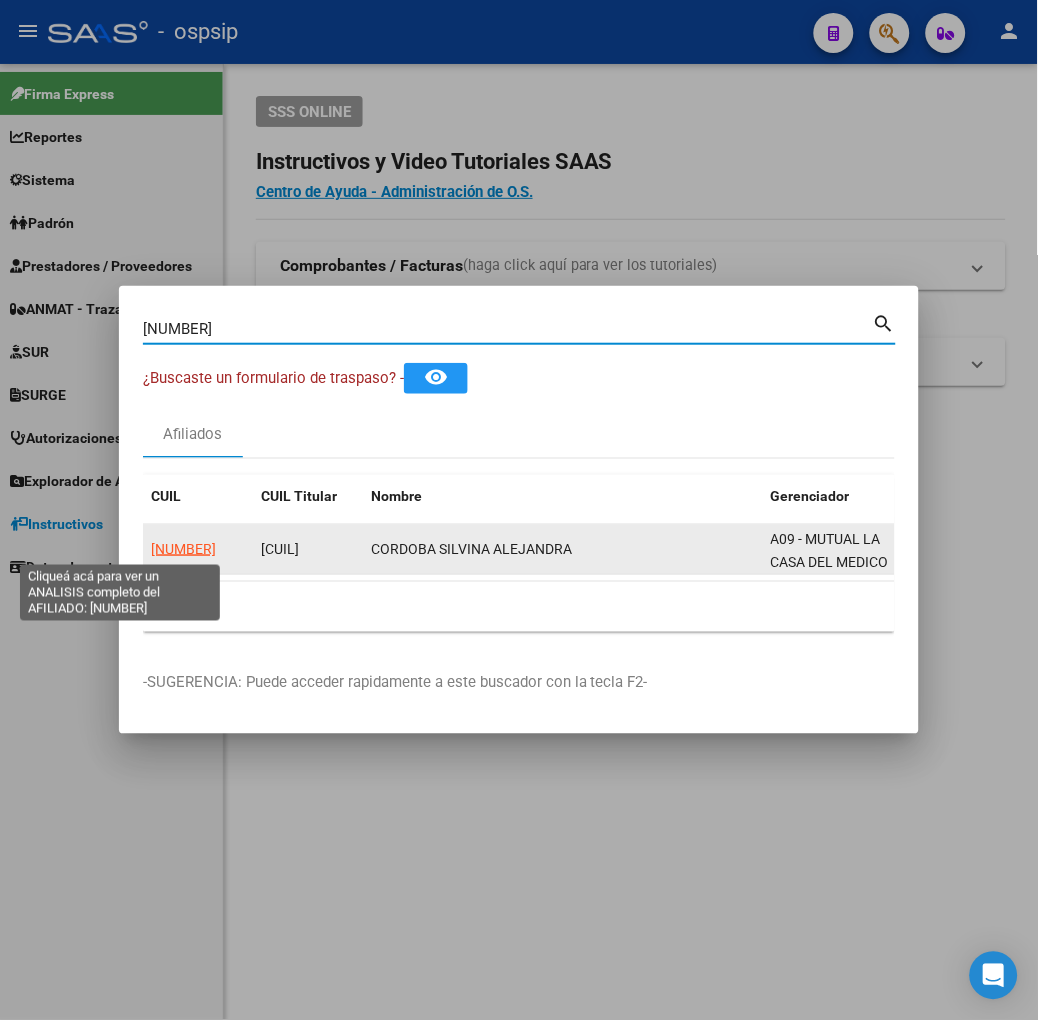 click on "[NUMBER]" 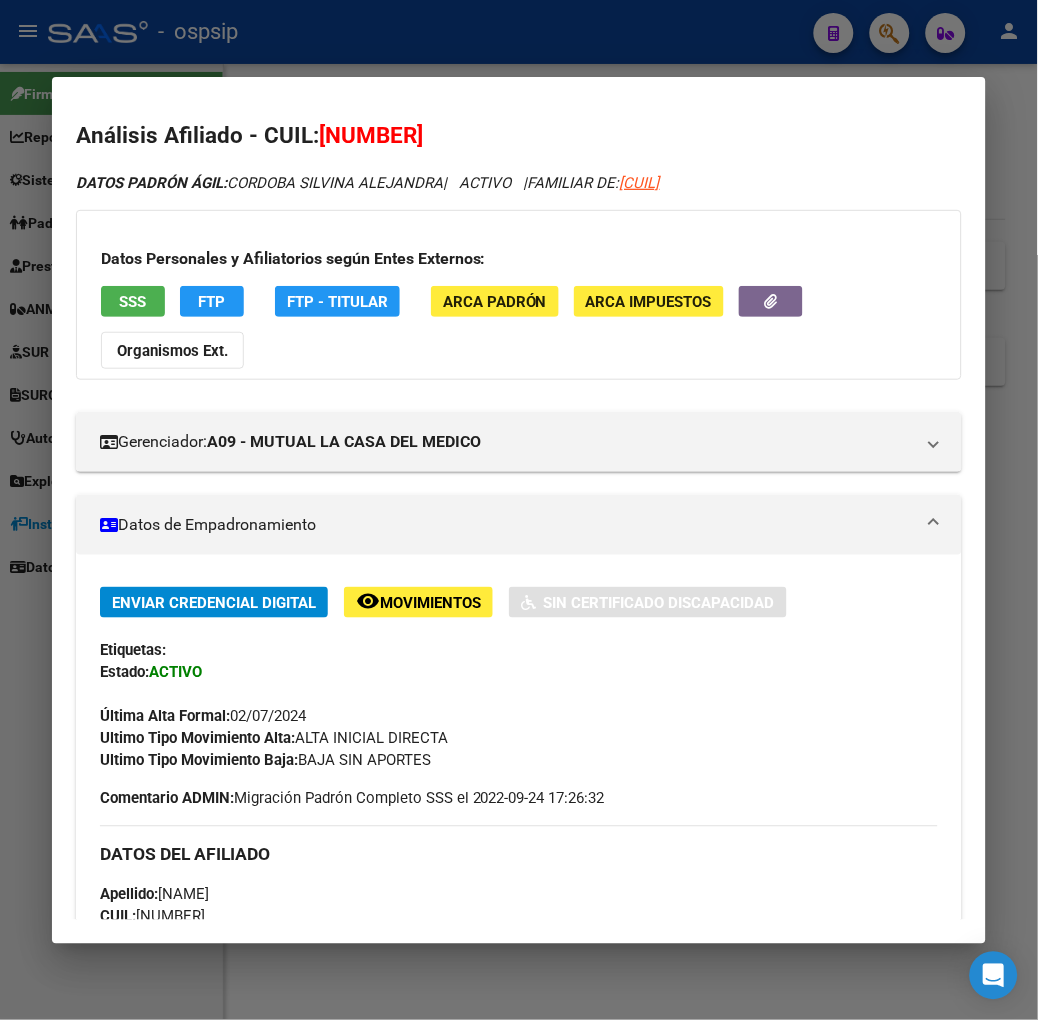 click on "Datos Personales y Afiliatorios según Entes Externos: SSS FTP  FTP - Titular ARCA Padrón ARCA Impuestos Organismos Ext." at bounding box center (519, 295) 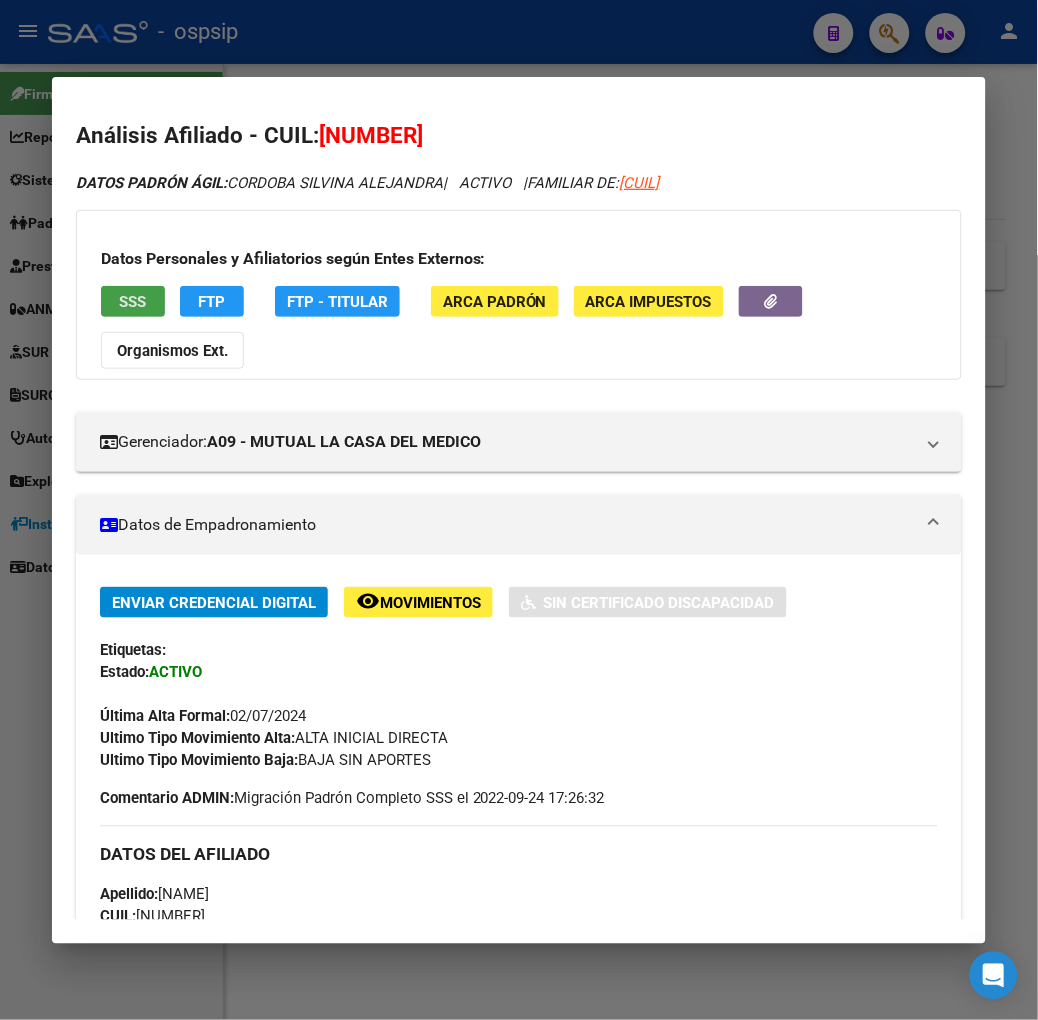 click on "SSS" at bounding box center [133, 301] 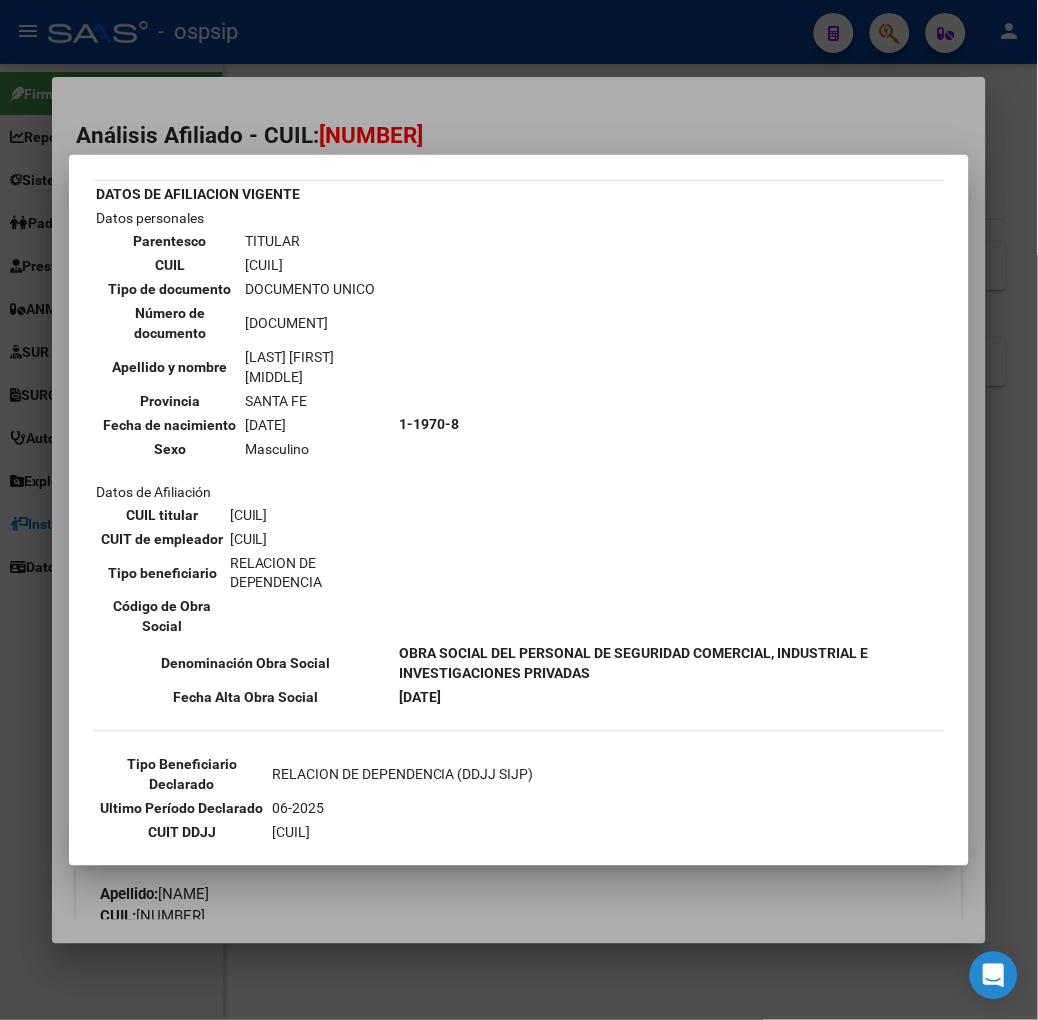 scroll, scrollTop: 111, scrollLeft: 0, axis: vertical 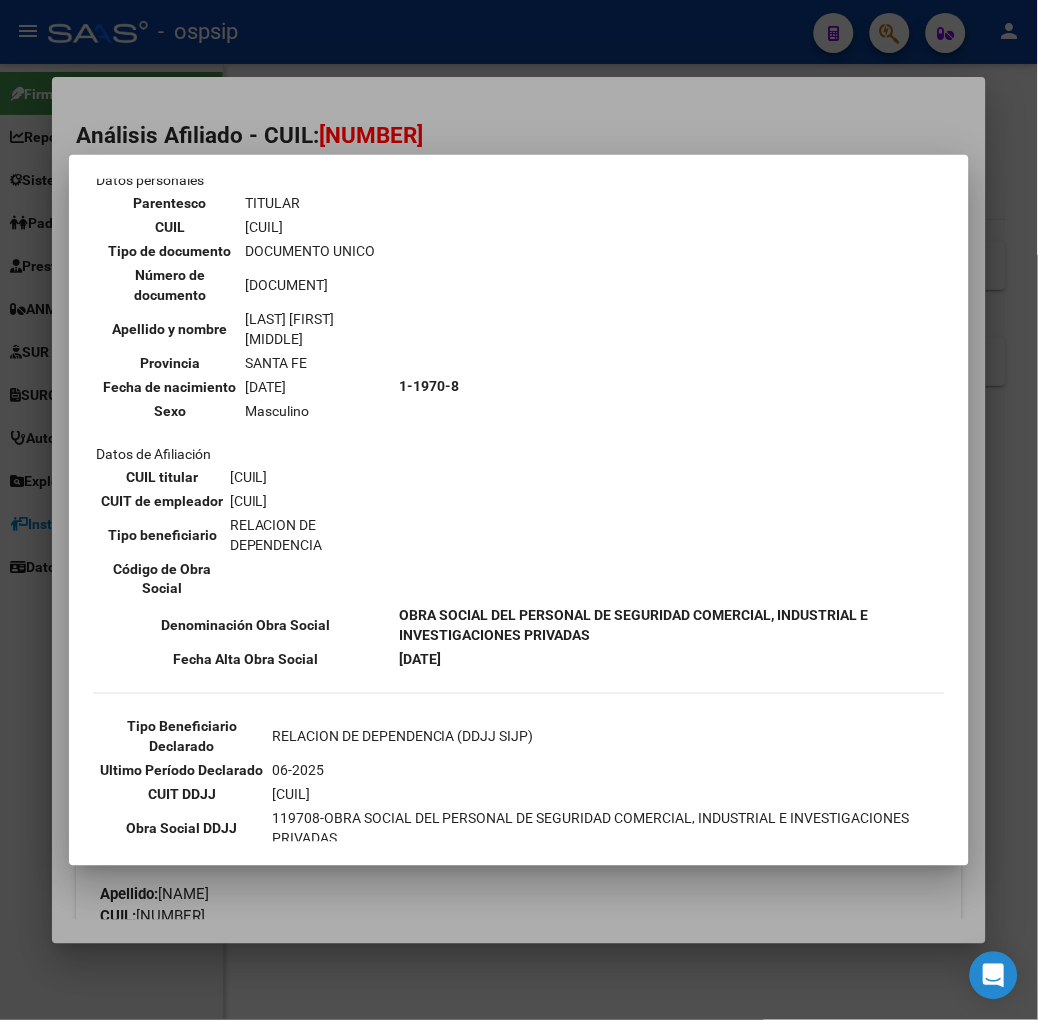 click at bounding box center [519, 510] 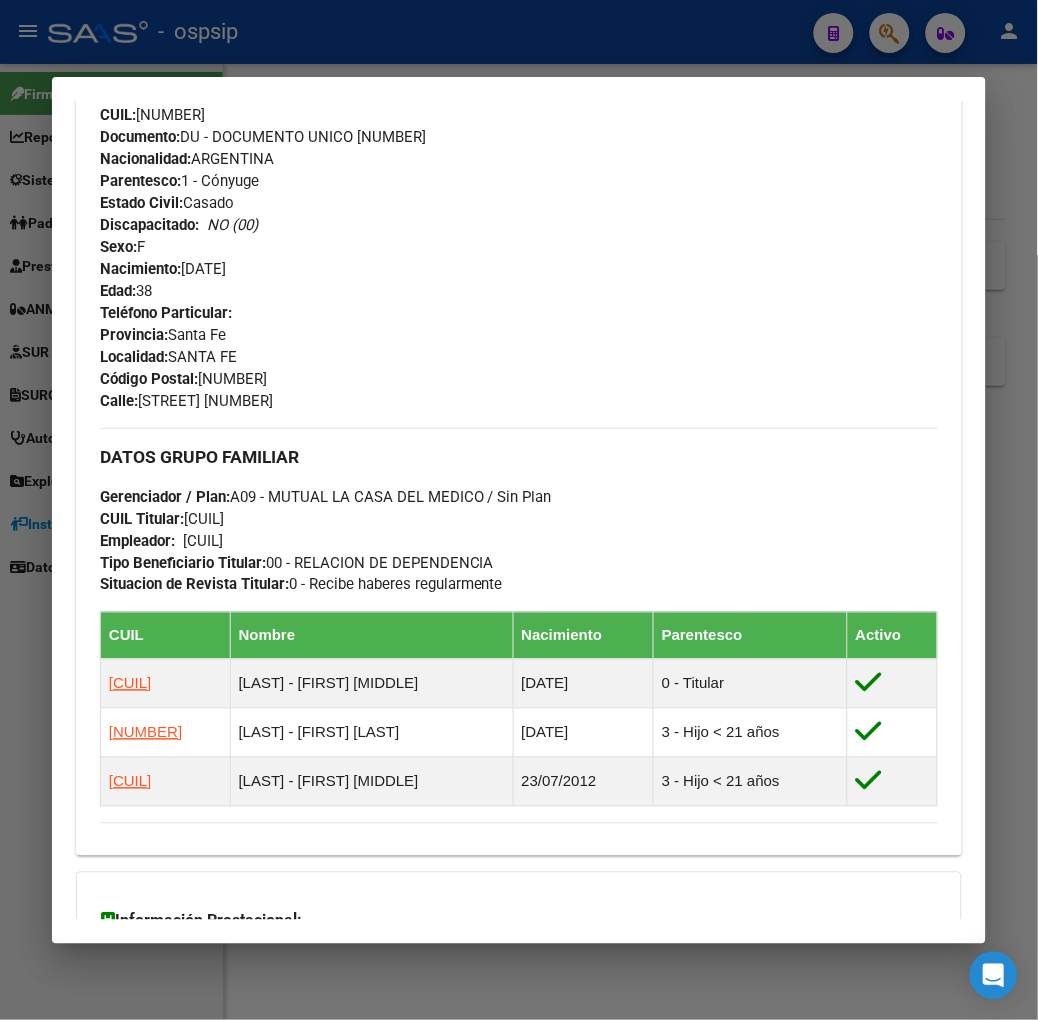 scroll, scrollTop: 1044, scrollLeft: 0, axis: vertical 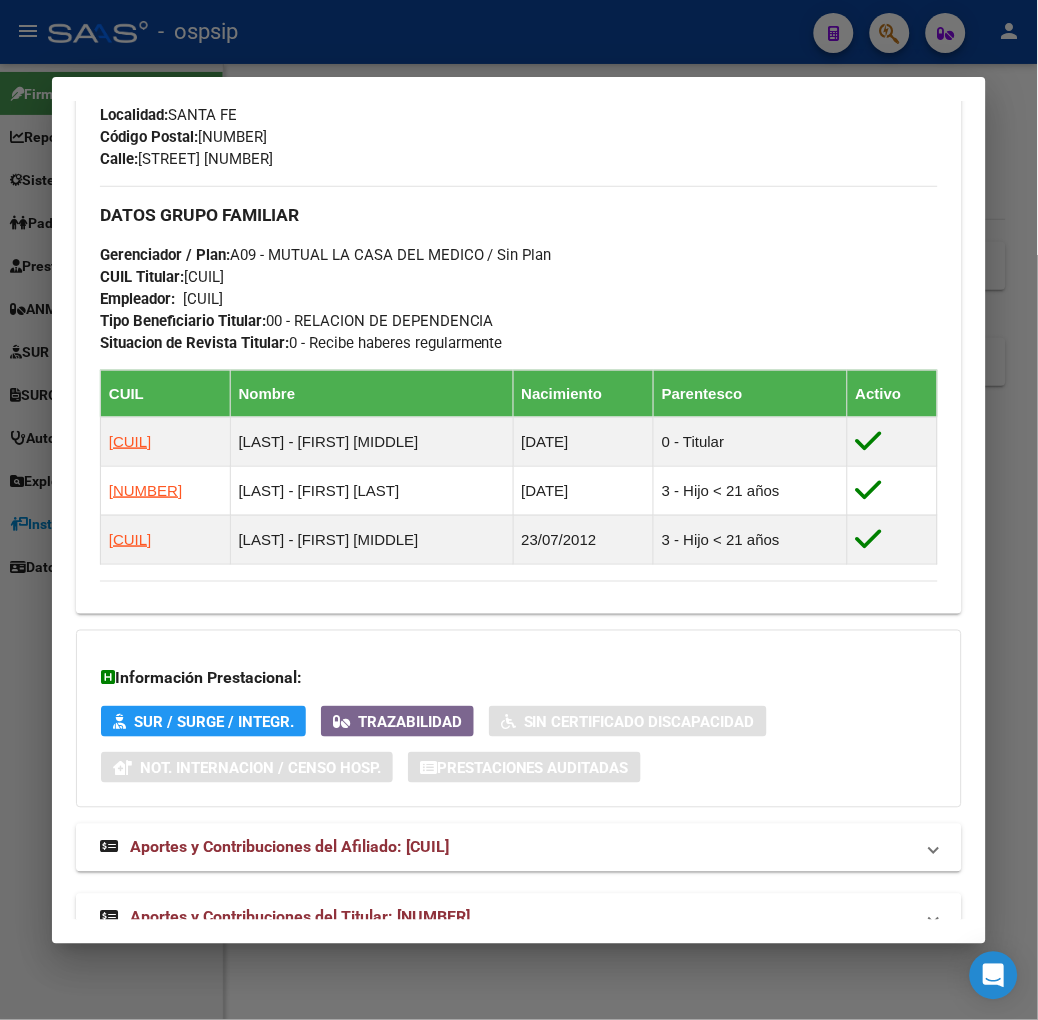 click on "Aportes y Contribuciones del Titular: [NUMBER]" at bounding box center (519, 918) 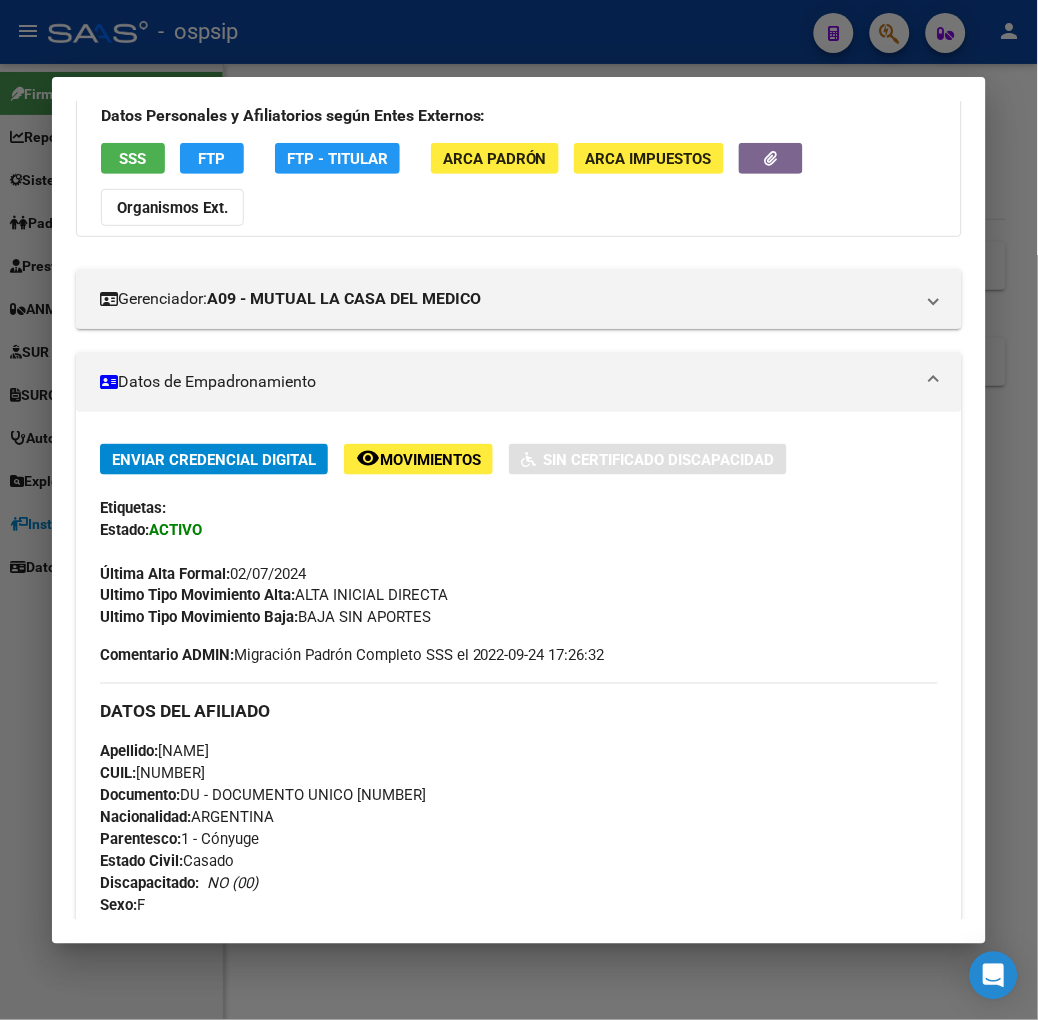 scroll, scrollTop: 0, scrollLeft: 0, axis: both 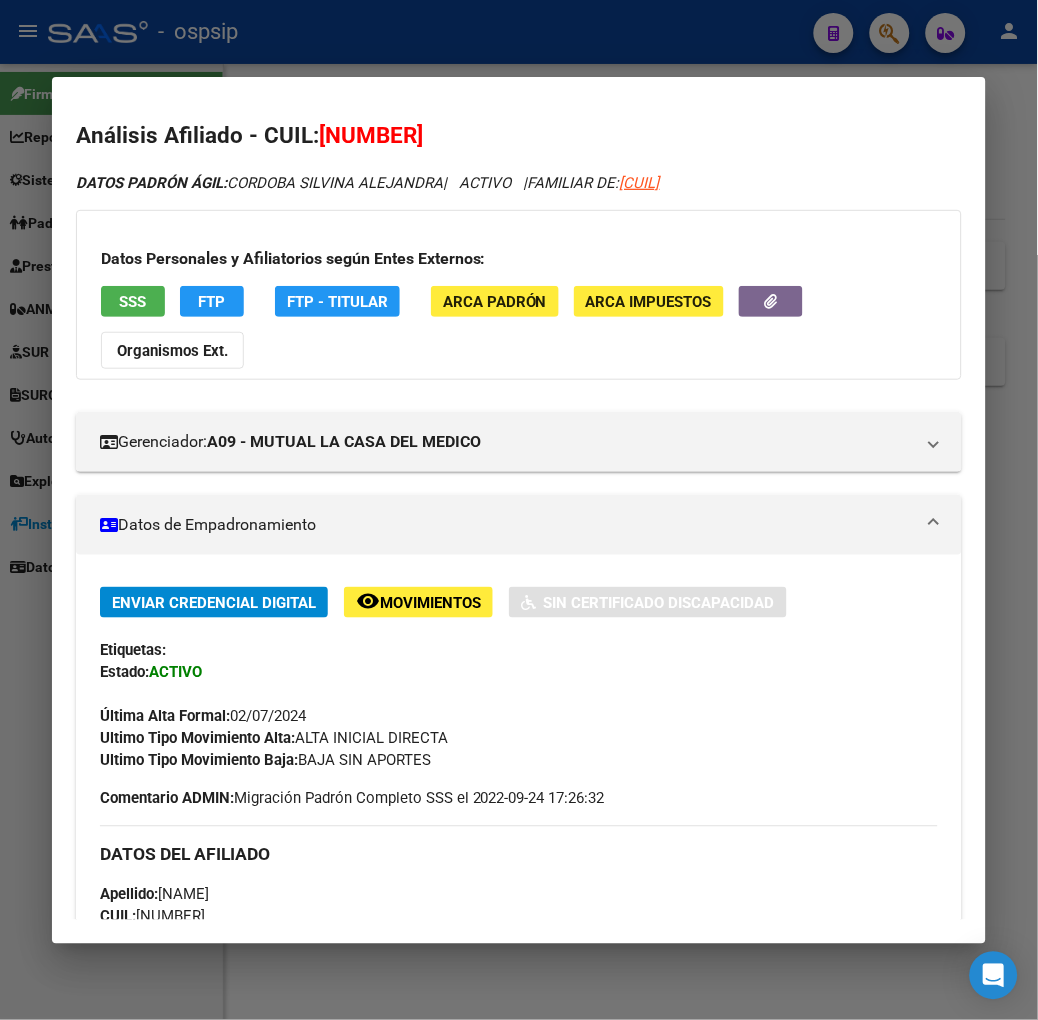 click at bounding box center [519, 510] 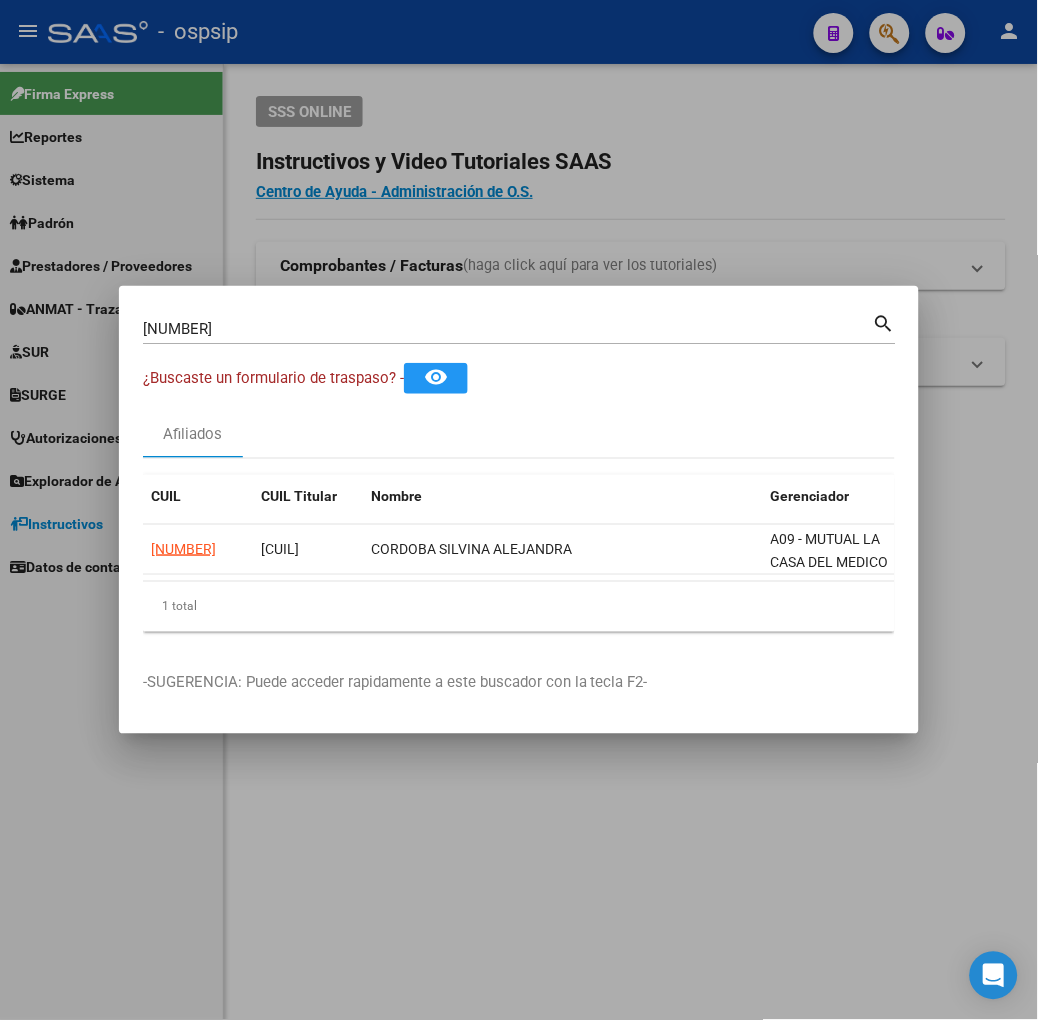 click on "[NUMBER] Buscar (apellido, dni, cuil, nro traspaso, cuit, obra social)" at bounding box center [508, 329] 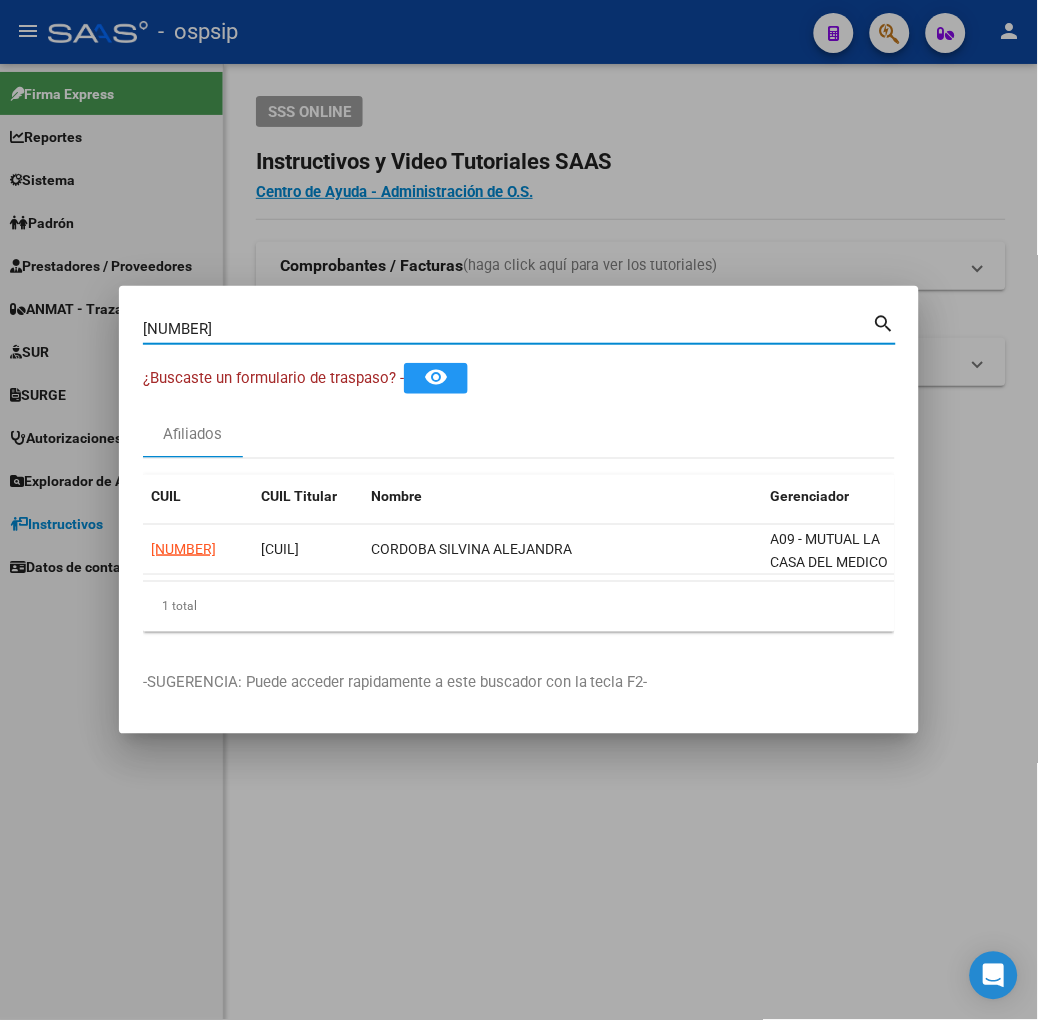 click on "[NUMBER]" at bounding box center [508, 329] 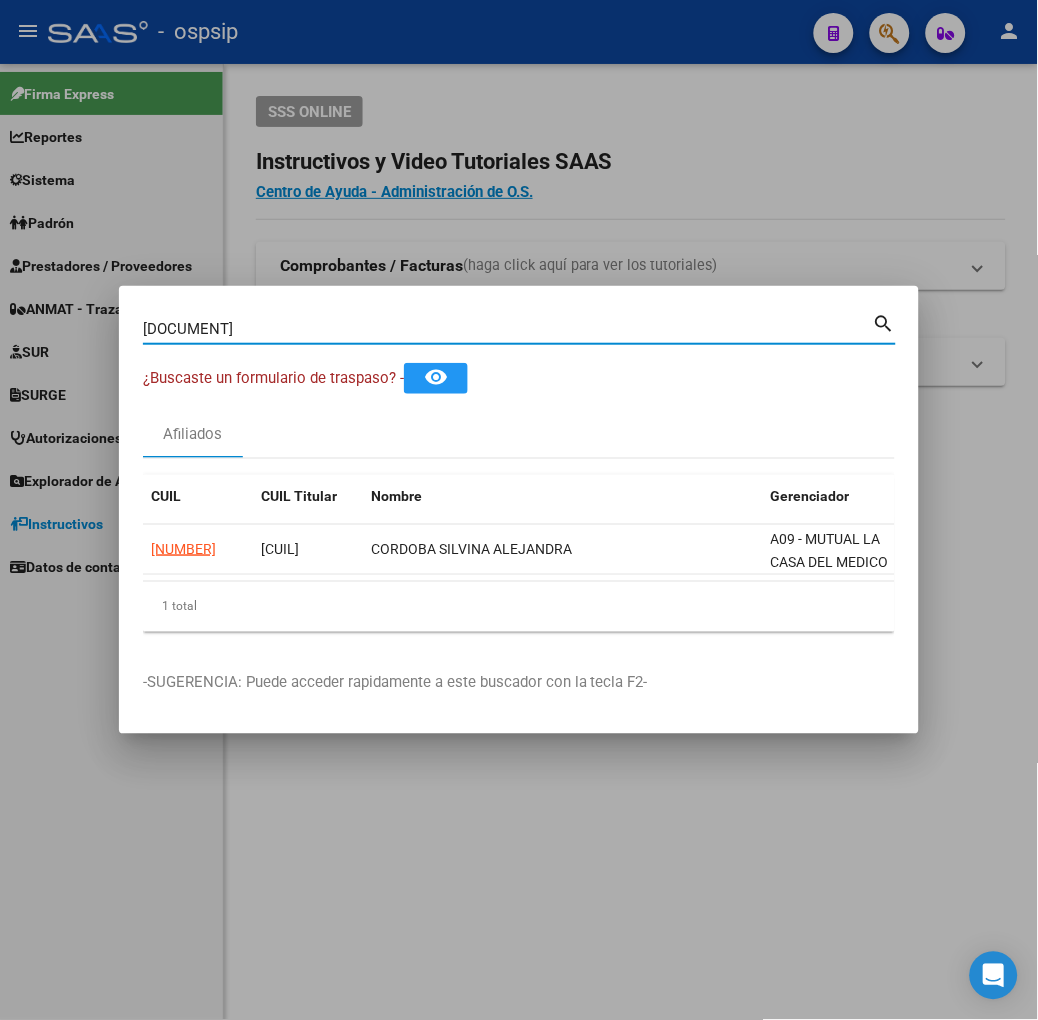 type on "[DOCUMENT]" 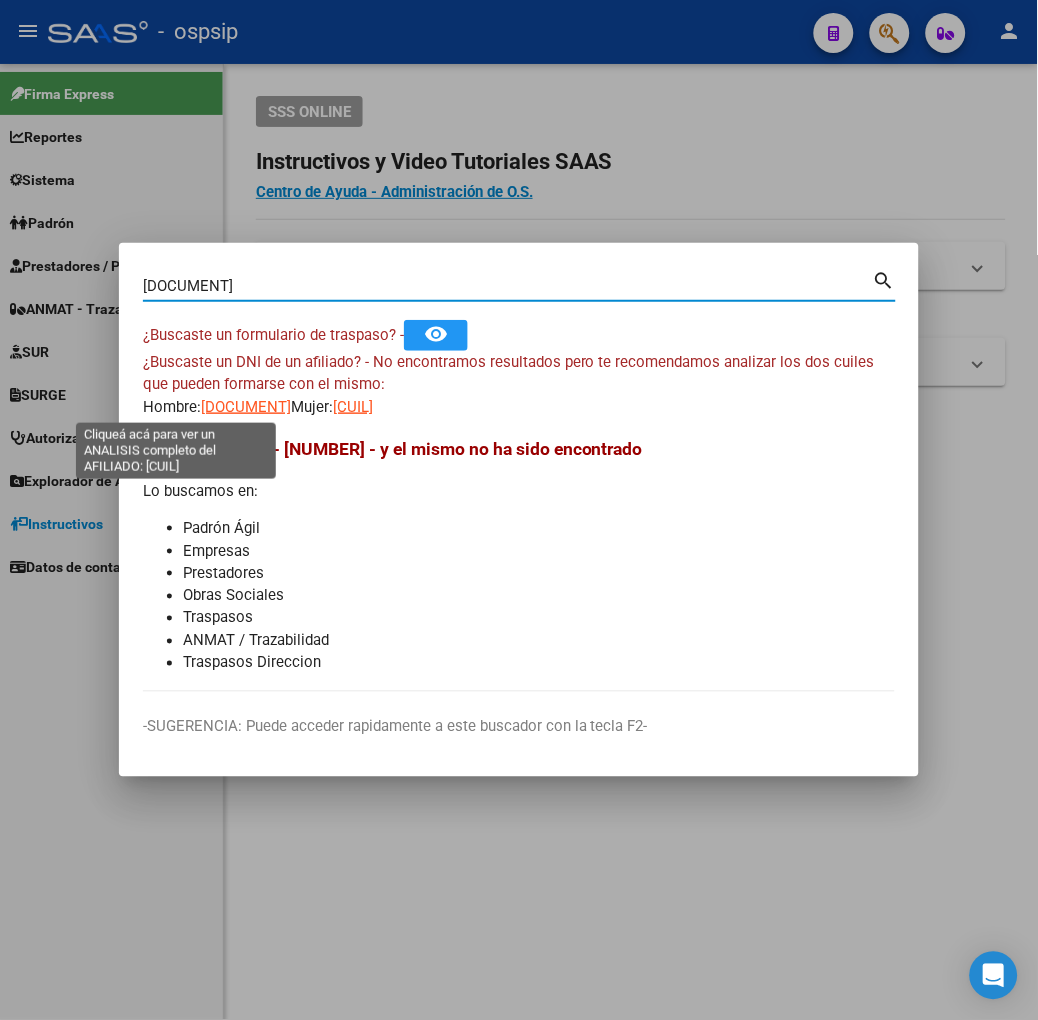 click on "[DOCUMENT]" at bounding box center [246, 407] 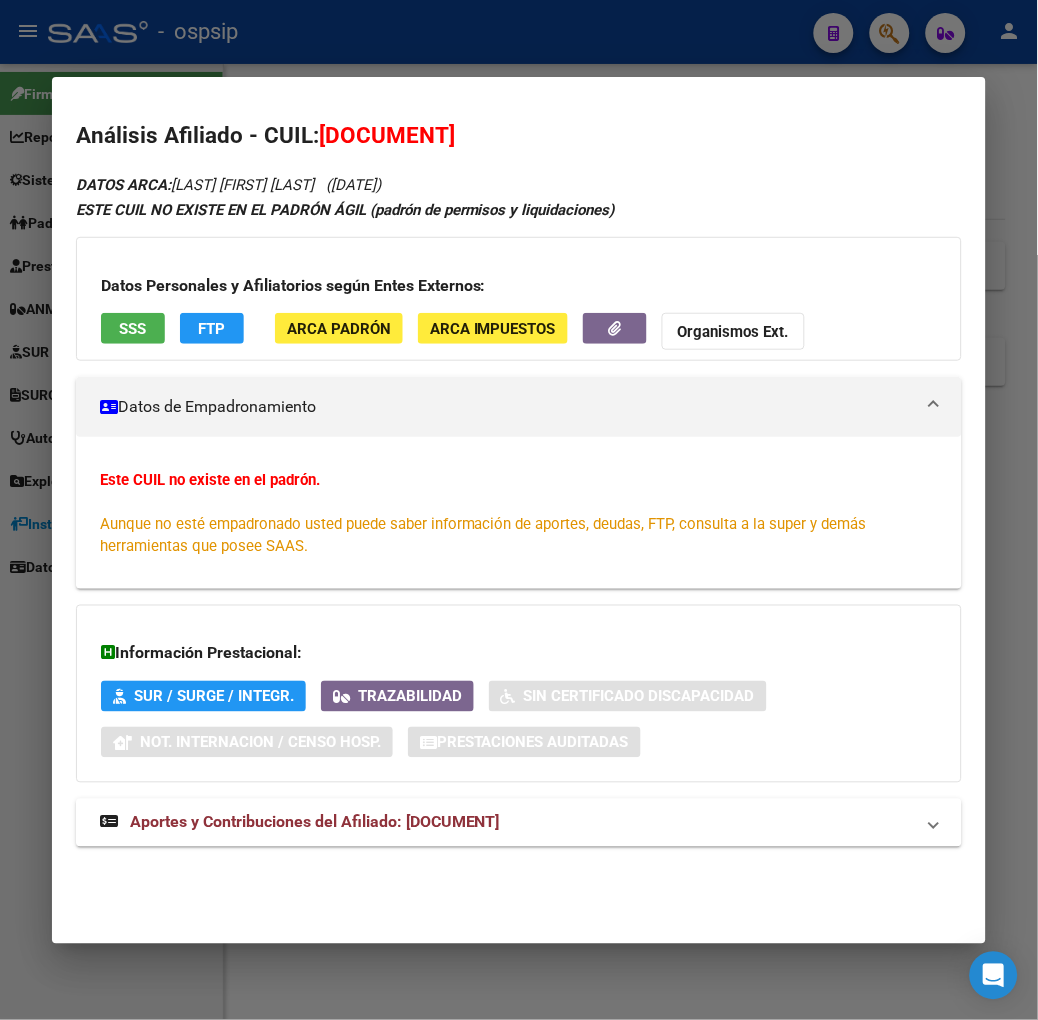 click on "SSS" at bounding box center [132, 329] 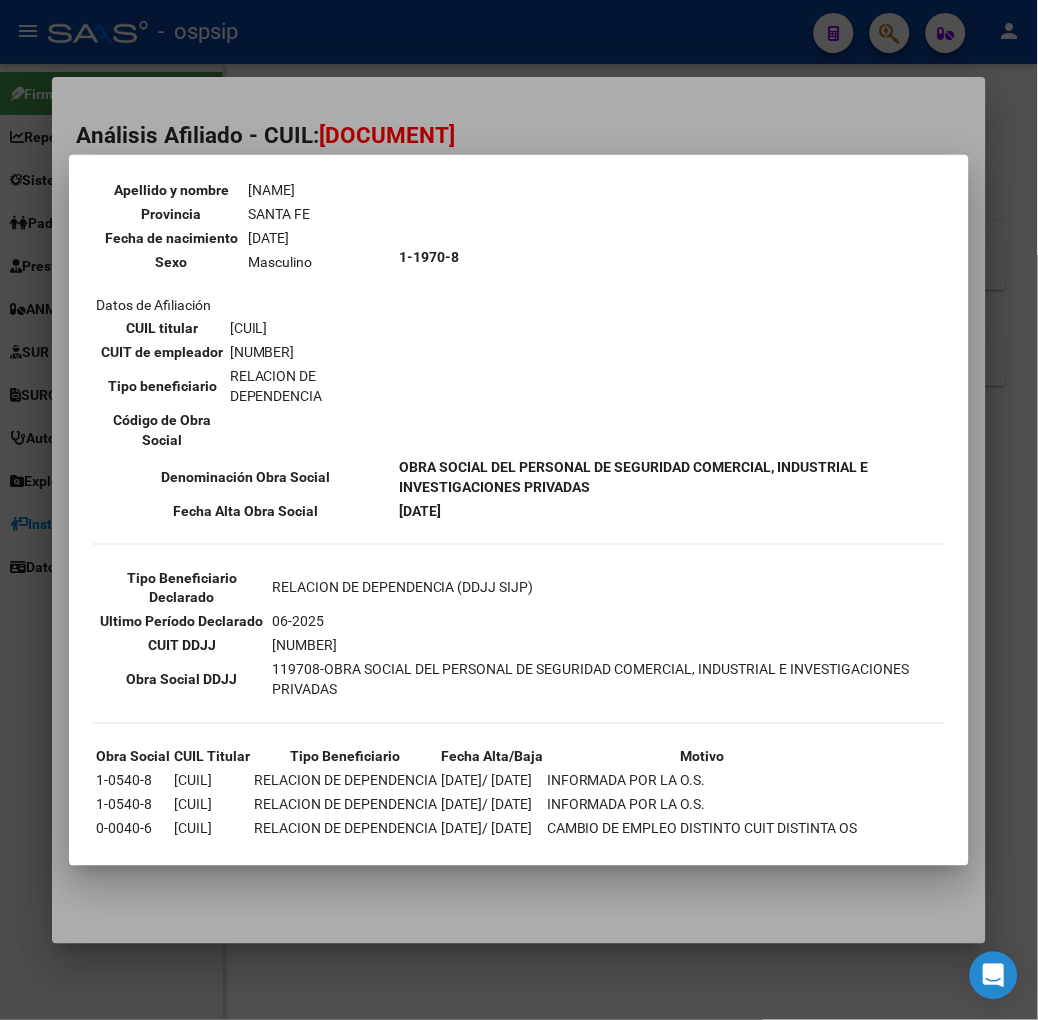 scroll, scrollTop: 222, scrollLeft: 0, axis: vertical 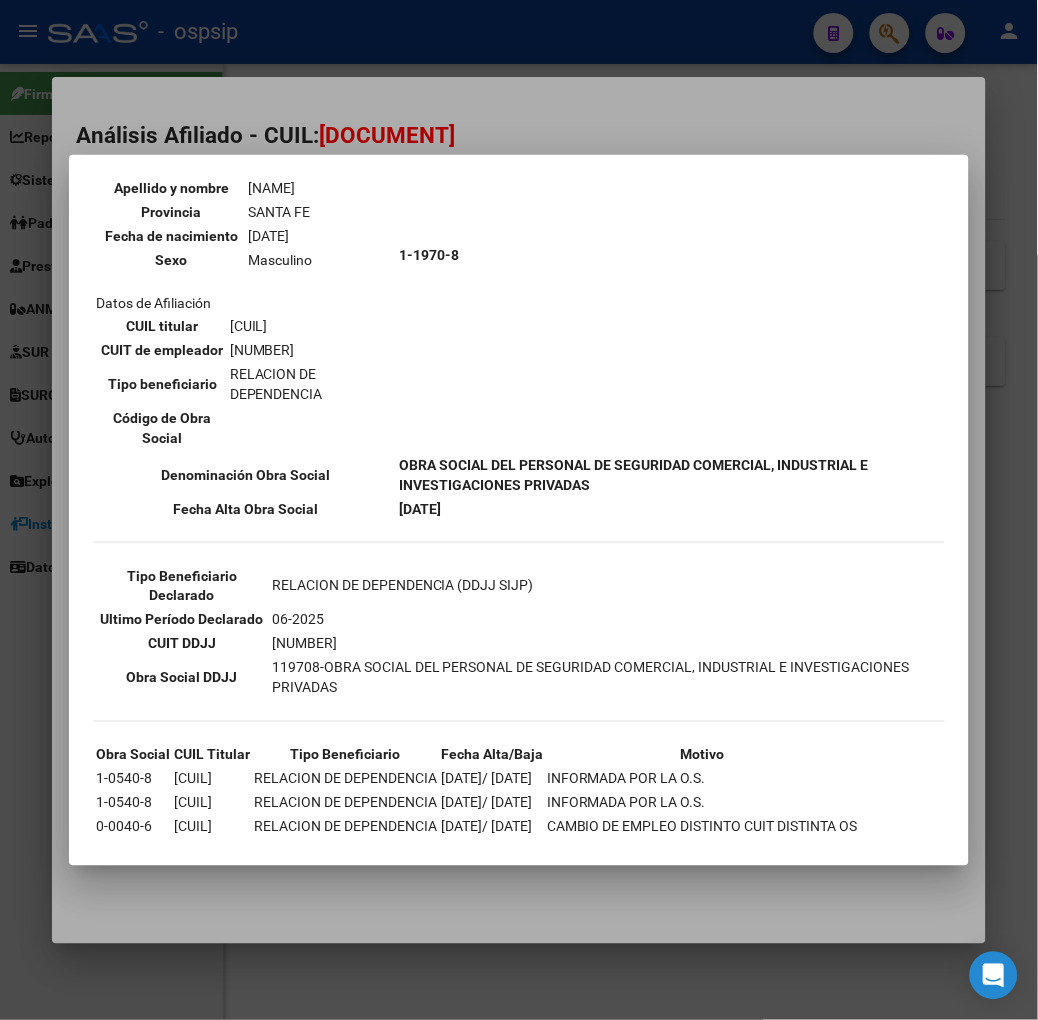 click at bounding box center (519, 510) 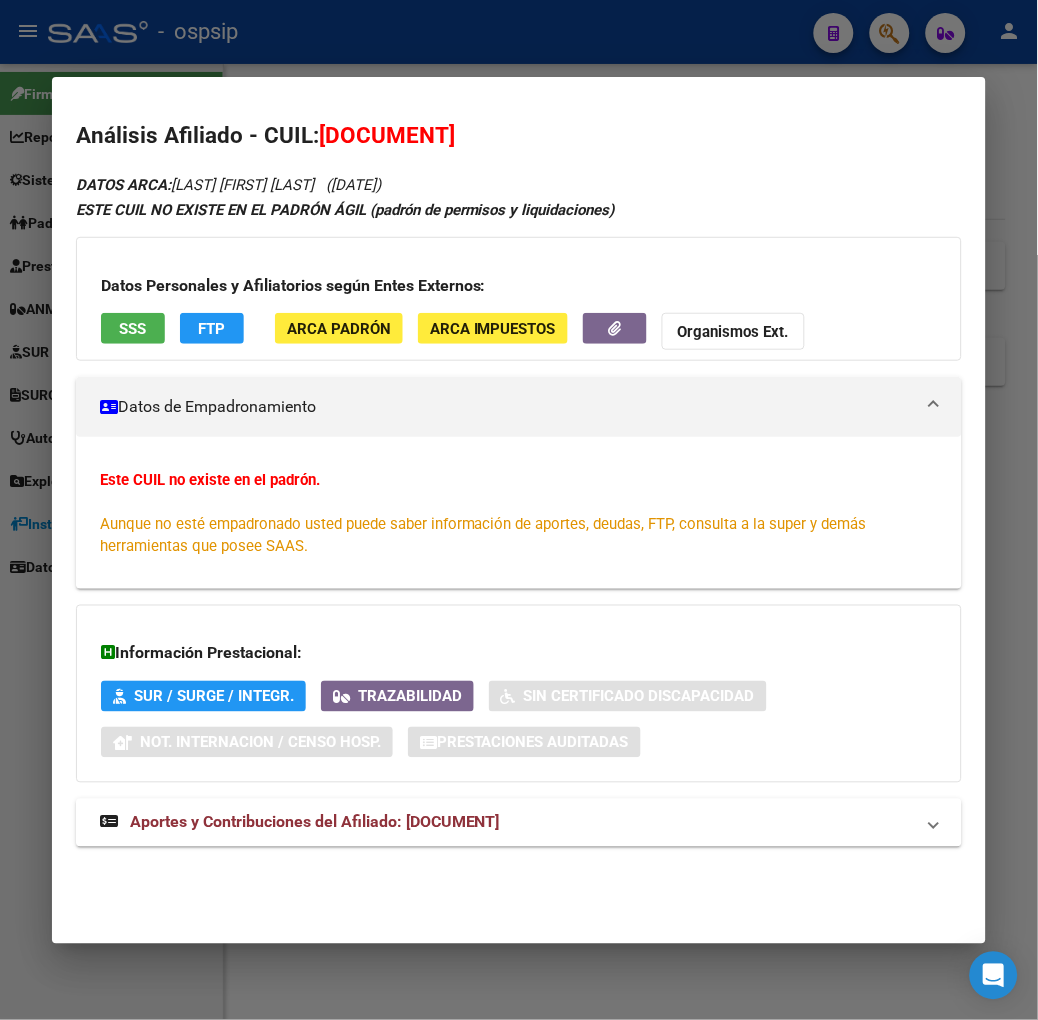 click on "DATOS ARCA:  [LAST] [FIRST] [MIDDLE]       ([DATE])  ESTE CUIL NO EXISTE EN EL PADRÓN ÁGIL (padrón de permisos y liquidaciones) Datos Personales y Afiliatorios según Entes Externos: SSS FTP ARCA Padrón ARCA Impuestos Organismos Ext.    Datos de Empadronamiento  Este CUIL no existe en el padrón.  Aunque no esté empadronado usted puede saber información de aportes, deudas, FTP, consulta a la super y demás herramientas que posee SAAS.   Información Prestacional:       SUR / SURGE / INTEGR.    Trazabilidad    Sin Certificado Discapacidad    Not. Internacion / Censo Hosp.  Prestaciones Auditadas     Aportes y Contribuciones del Afiliado: [NUMBER] Hemos buscado el CUIL - [NUMBER] - y el mismo no existe en nuestra información procesada de aportes y contribuciones  El mismo fue buscado en:  Cuenta Corriente Devengada de Régimen General Cuenta Corriente Devengada de Monotributo / Personal Doméstico Percibidos de Aportes Detallado Percibido por Fiscalización Percibido Total" at bounding box center (519, 521) 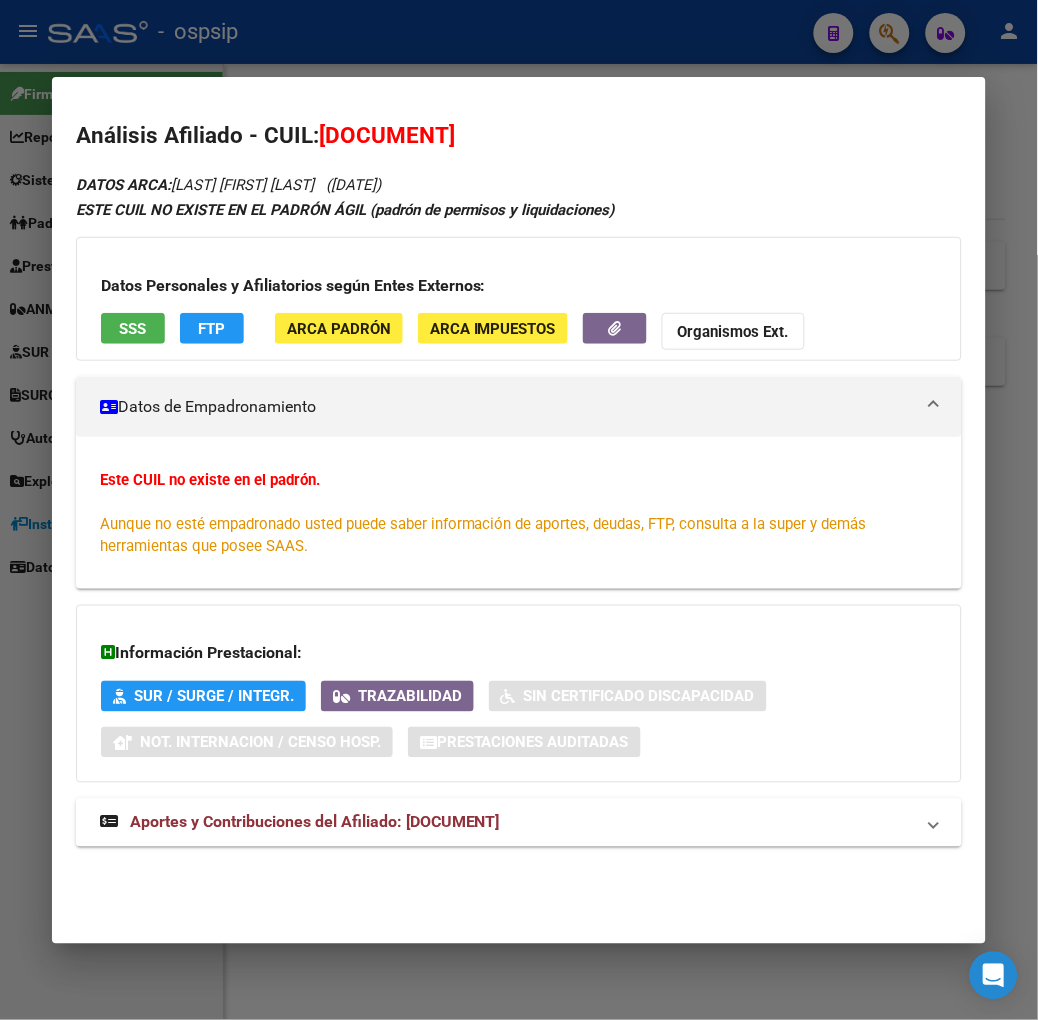 click on "Aportes y Contribuciones del Afiliado: [DOCUMENT]" at bounding box center (315, 822) 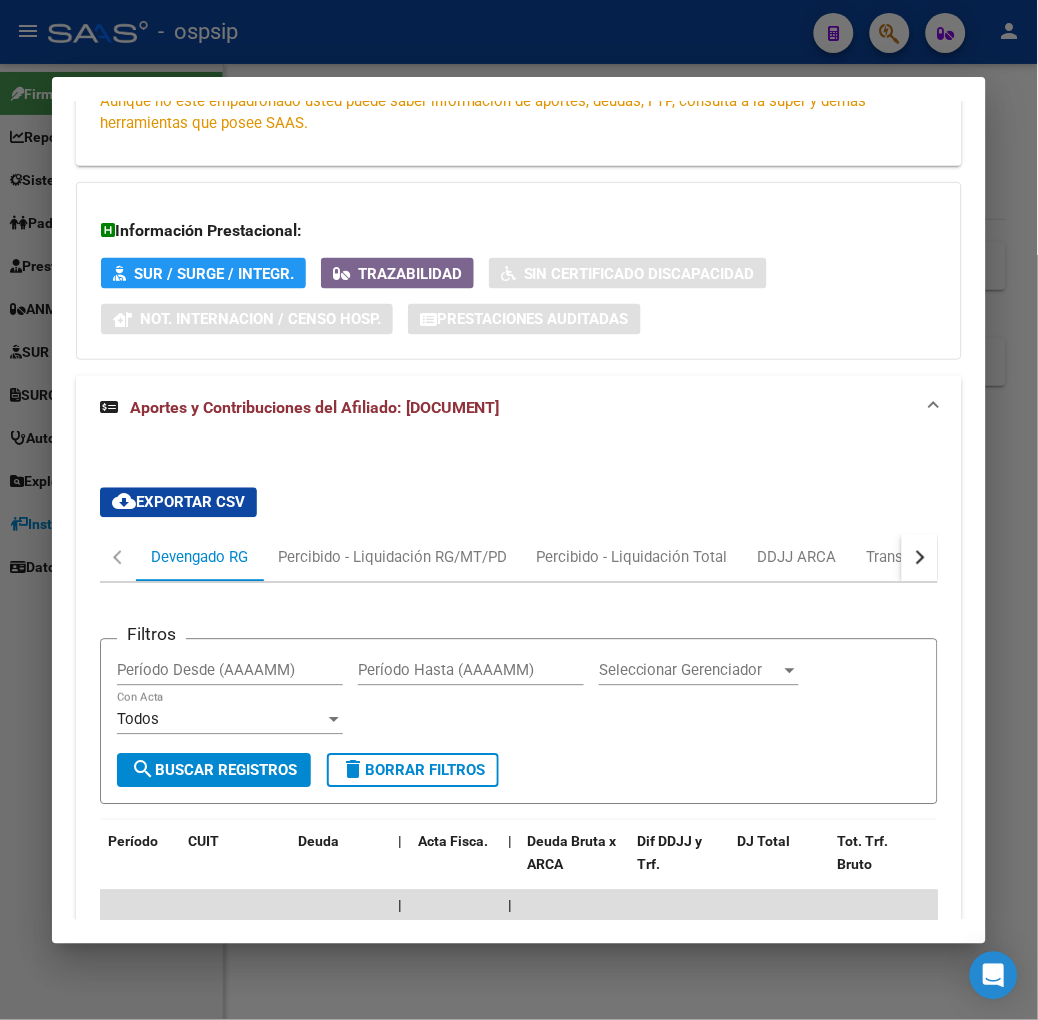 scroll, scrollTop: 867, scrollLeft: 0, axis: vertical 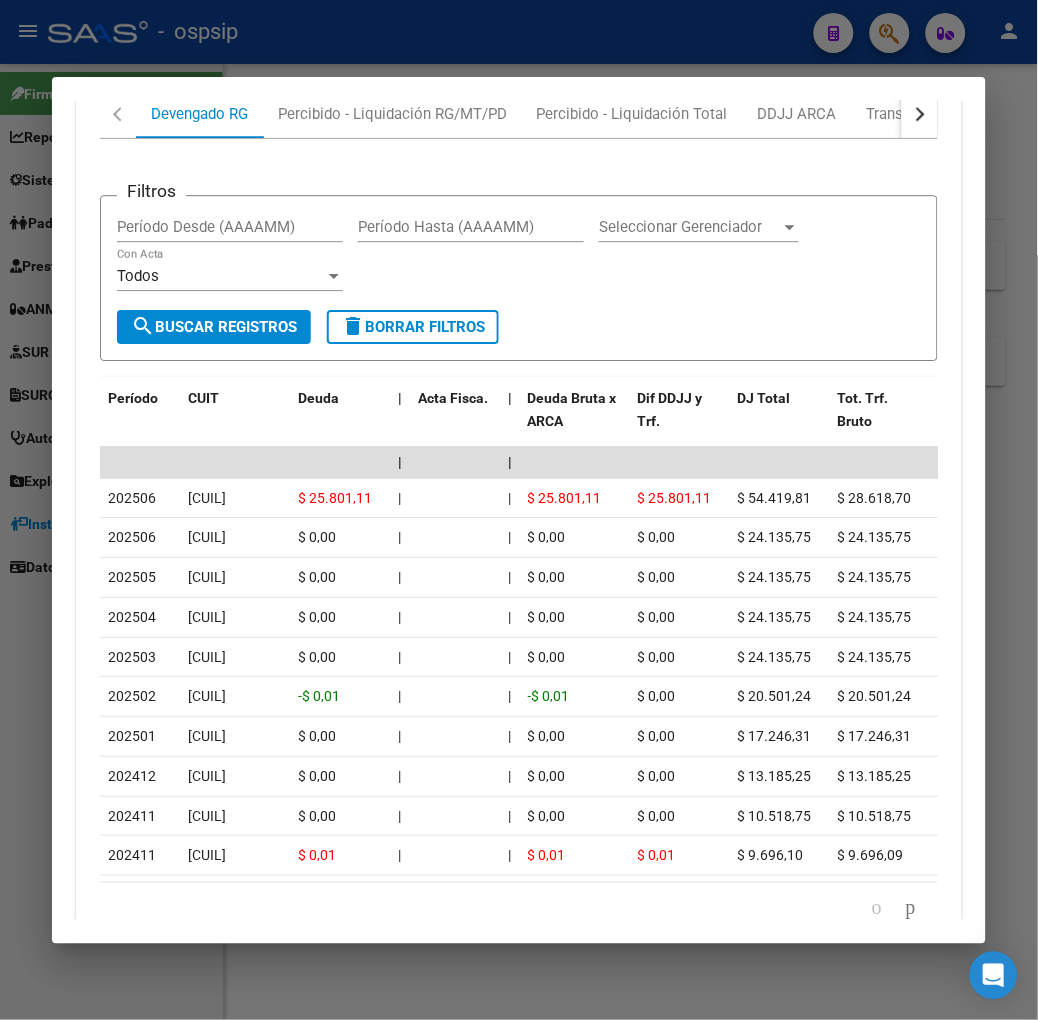click at bounding box center [519, 510] 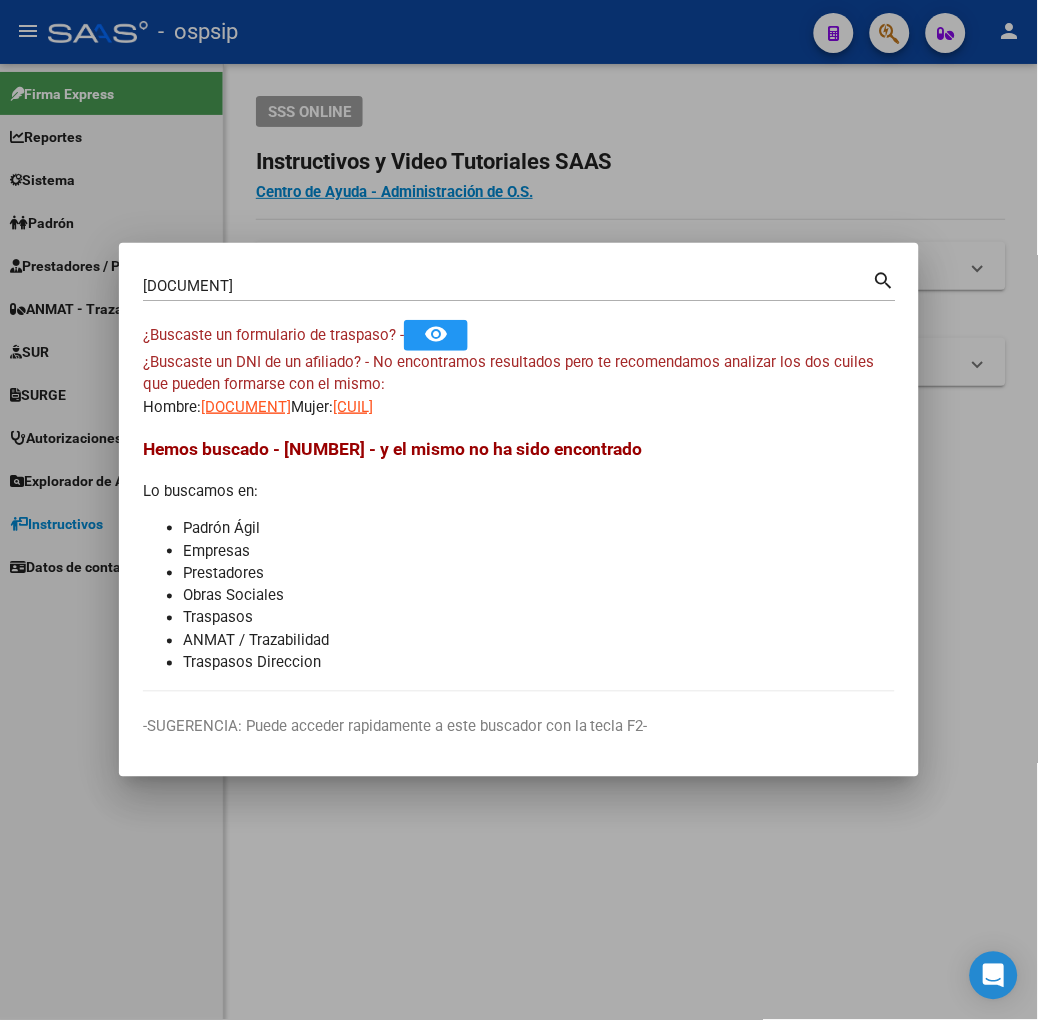 click on "[DOCUMENT]" at bounding box center (508, 286) 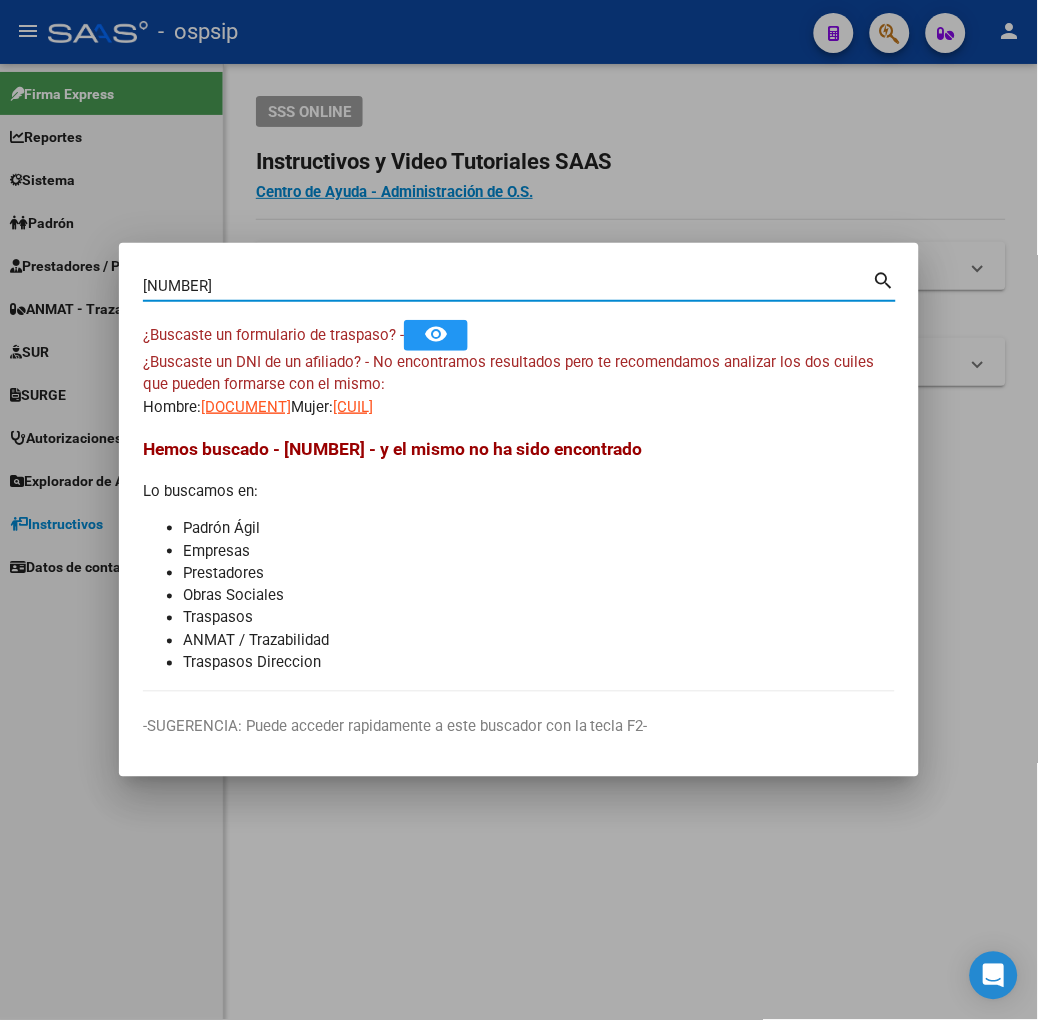 type on "[NUMBER]" 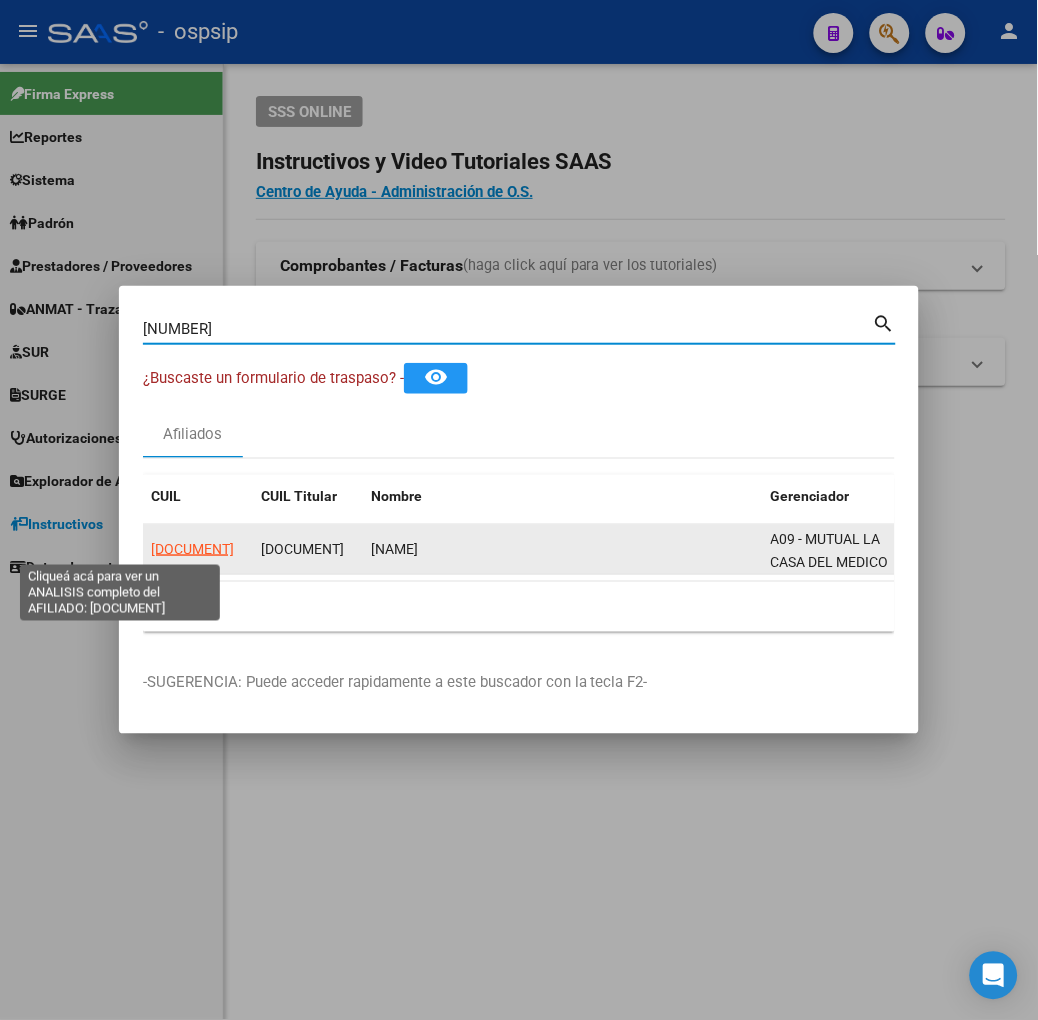 click on "[DOCUMENT]" 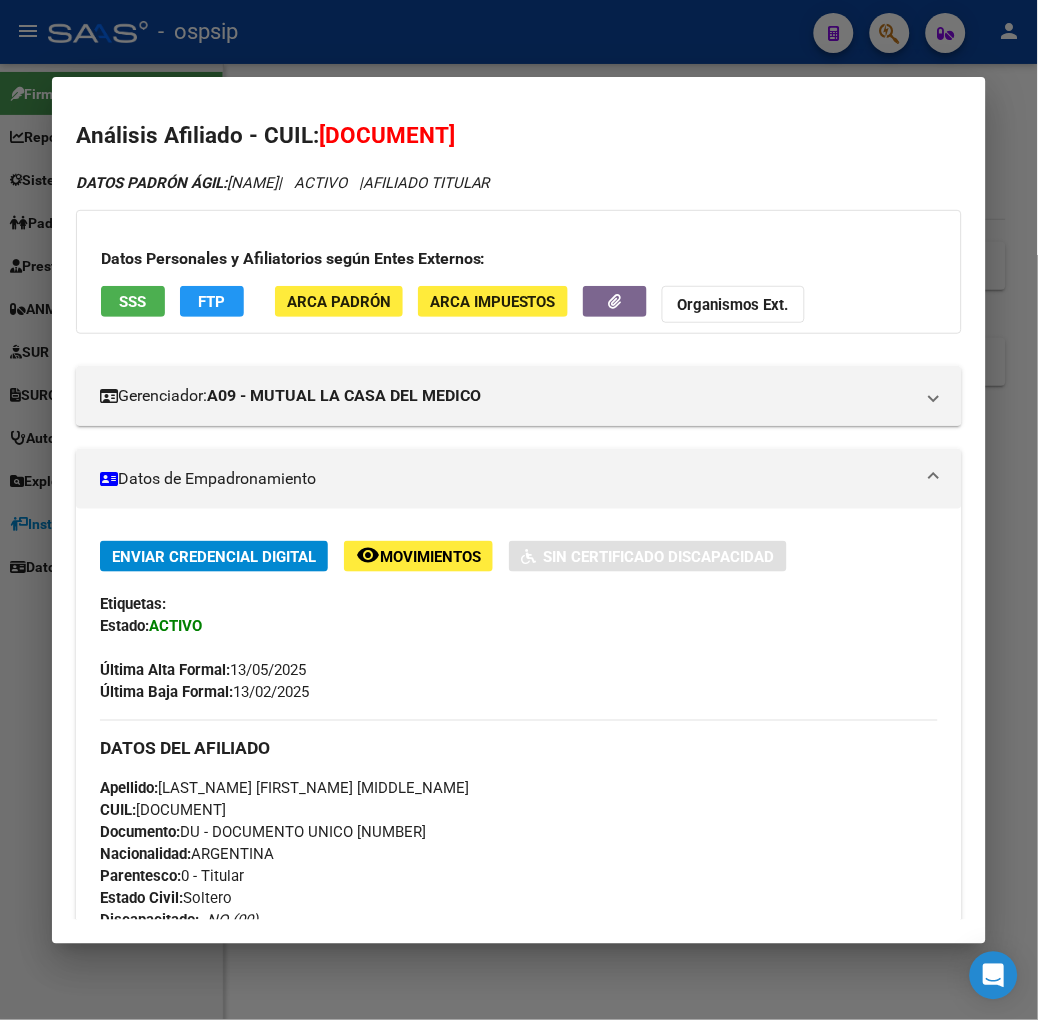 click on "Datos Personales y Afiliatorios según Entes Externos: SSS FTP ARCA Padrón ARCA Impuestos Organismos Ext." at bounding box center (519, 272) 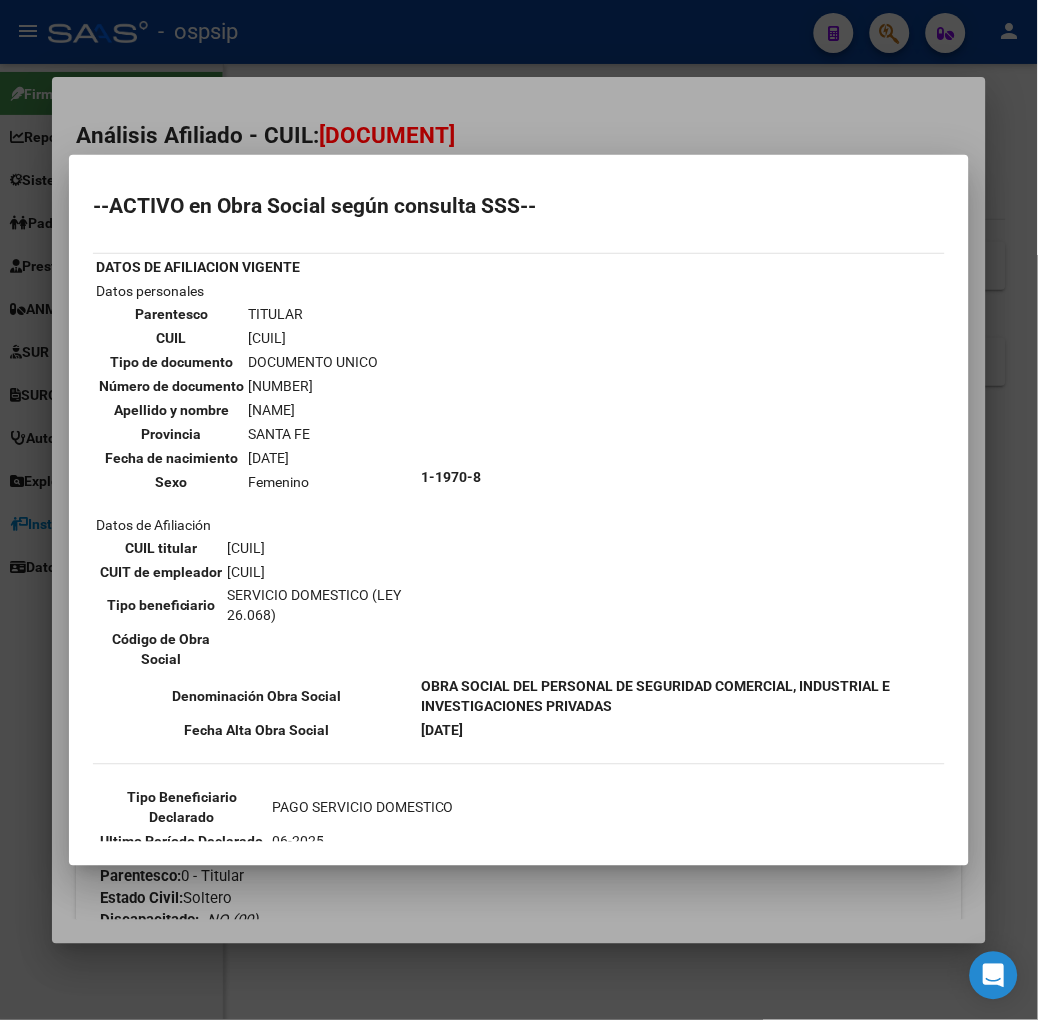 scroll, scrollTop: 111, scrollLeft: 0, axis: vertical 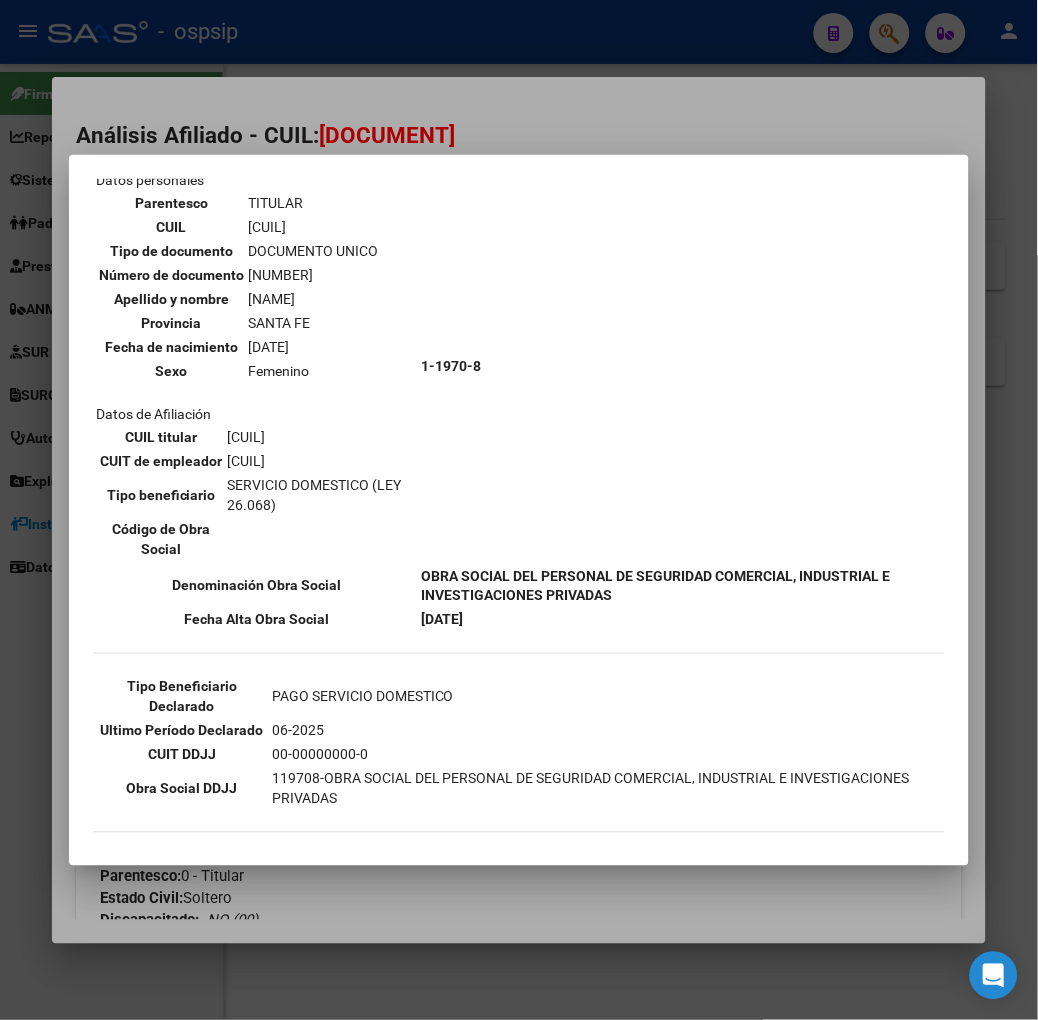click at bounding box center (519, 510) 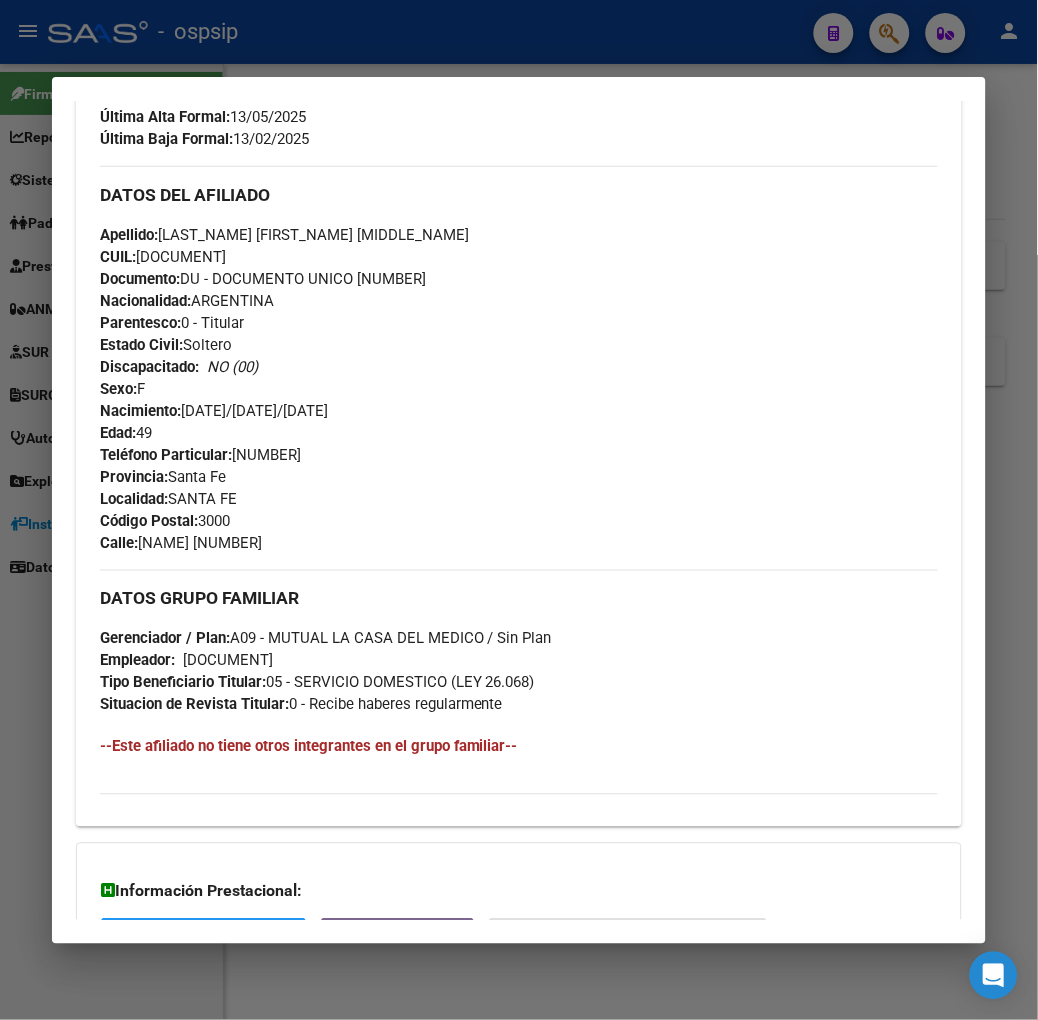 scroll, scrollTop: 764, scrollLeft: 0, axis: vertical 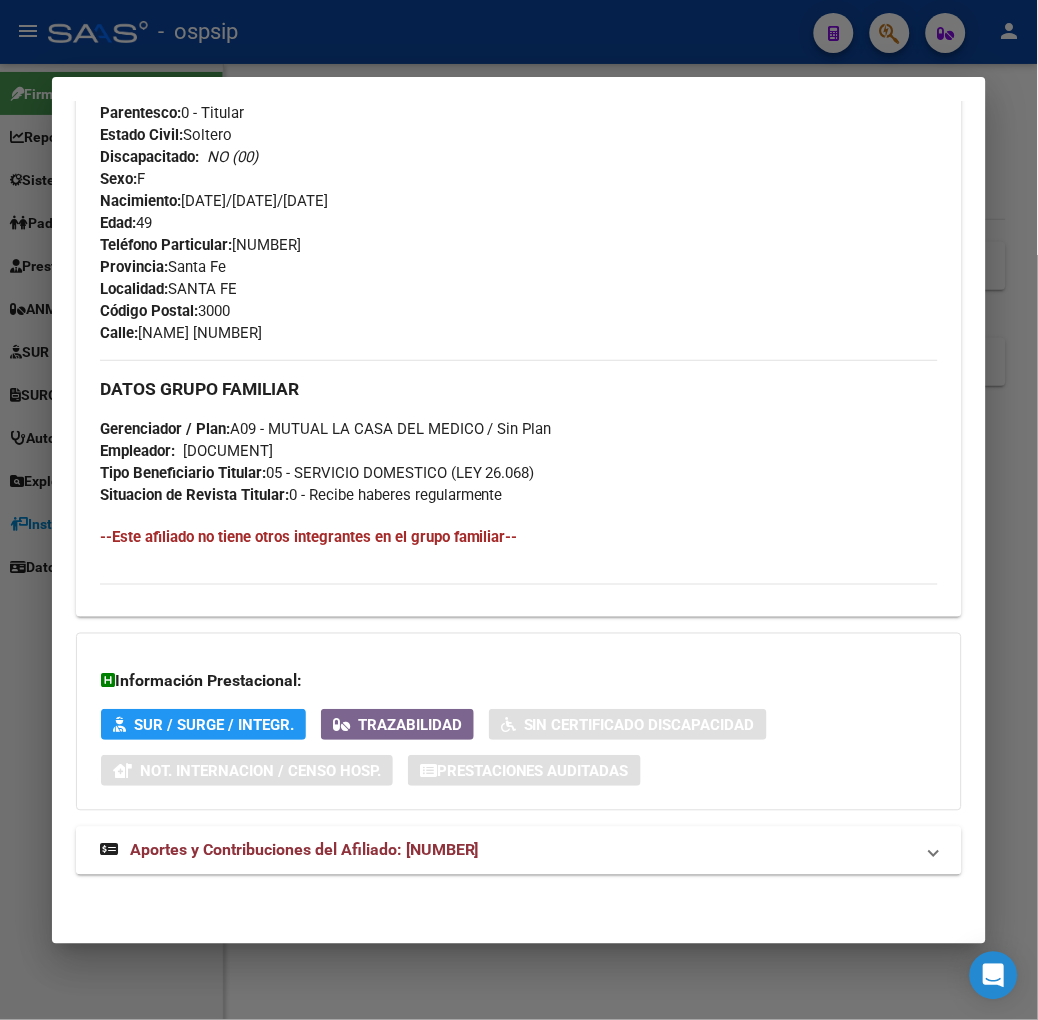 click on "Aportes y Contribuciones del Afiliado: [NUMBER]" at bounding box center (289, 851) 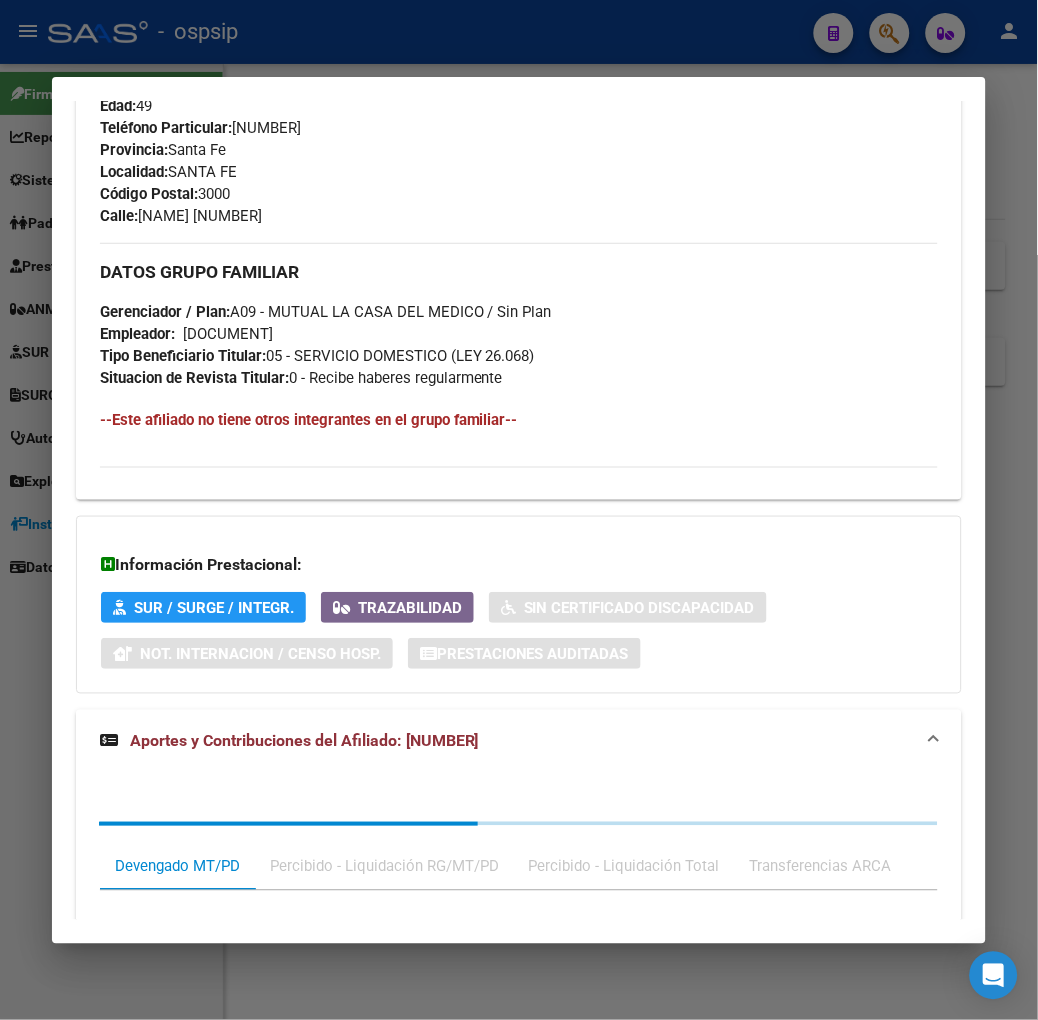 scroll, scrollTop: 1273, scrollLeft: 0, axis: vertical 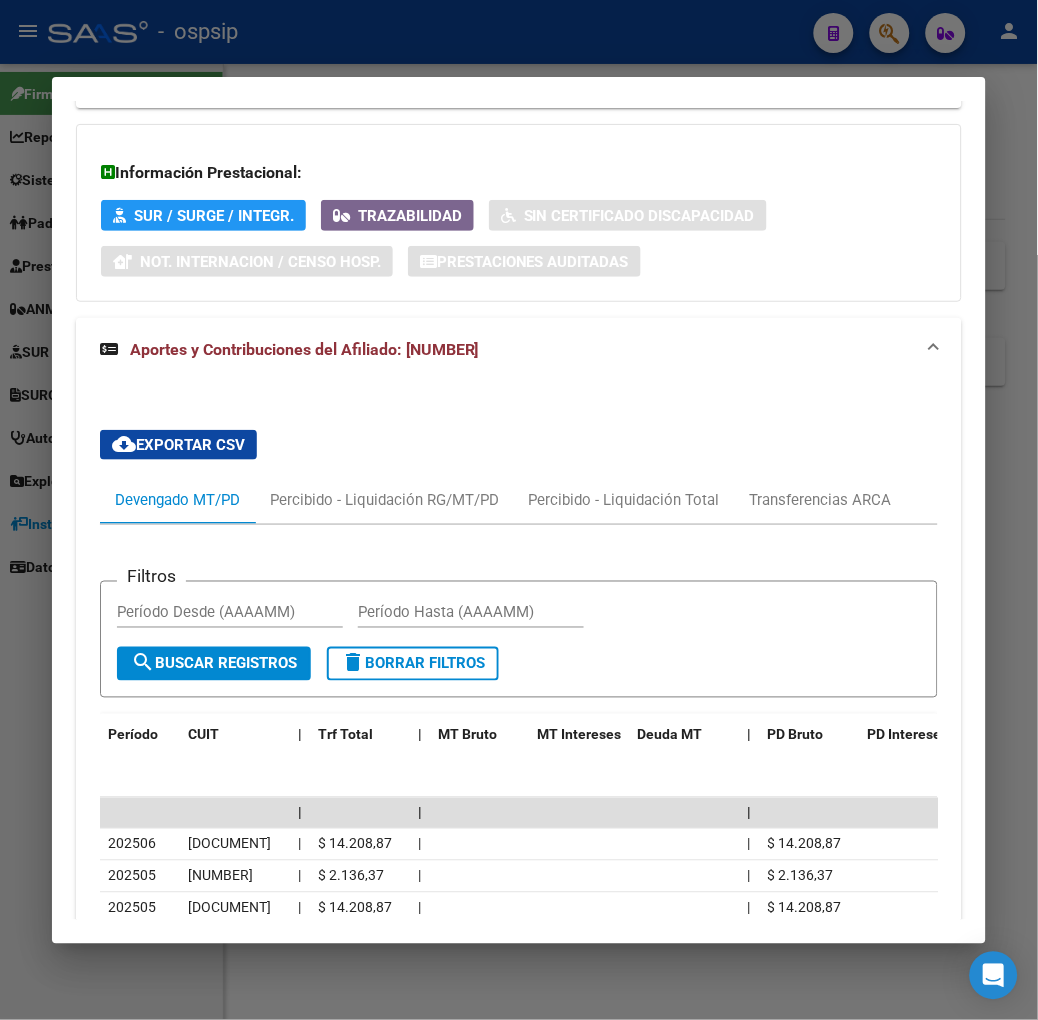 click at bounding box center [519, 510] 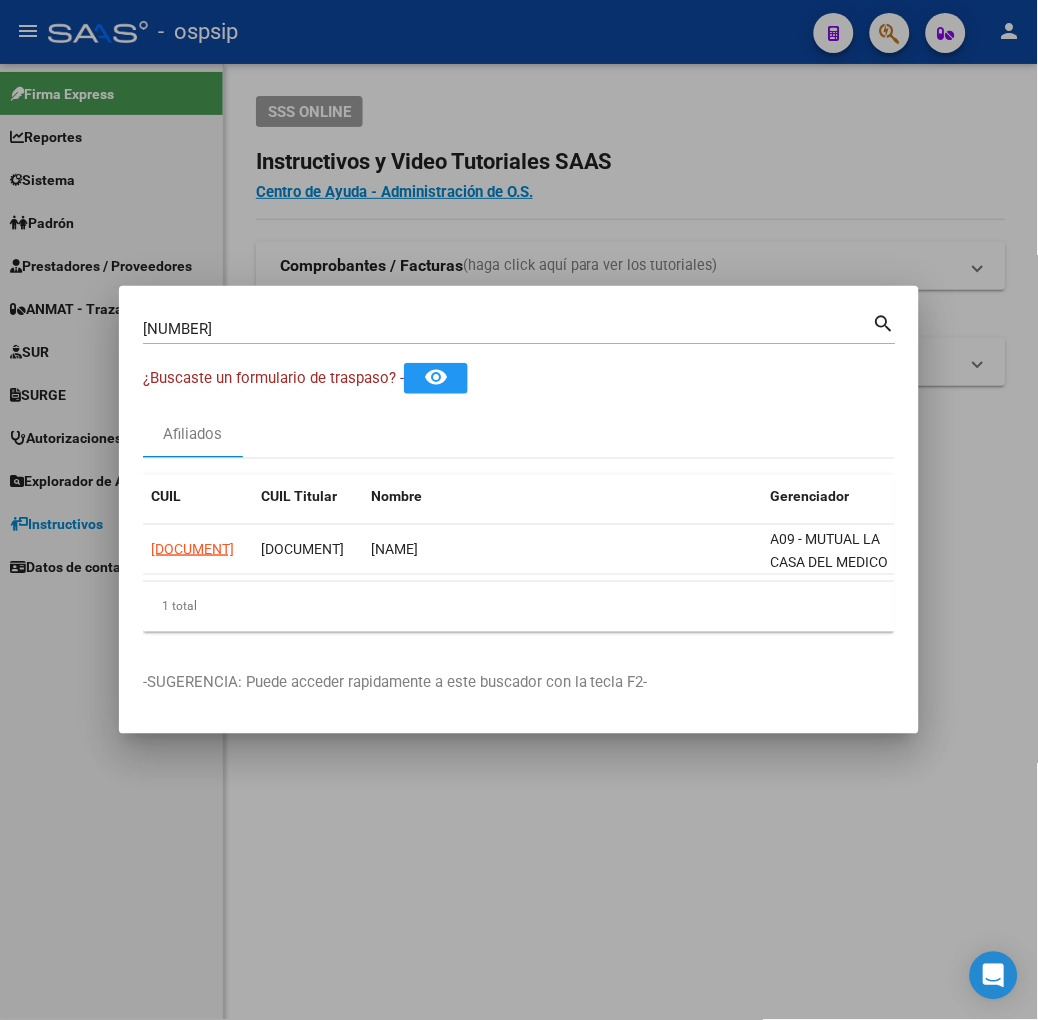 click on "[NUMBER]" at bounding box center [508, 329] 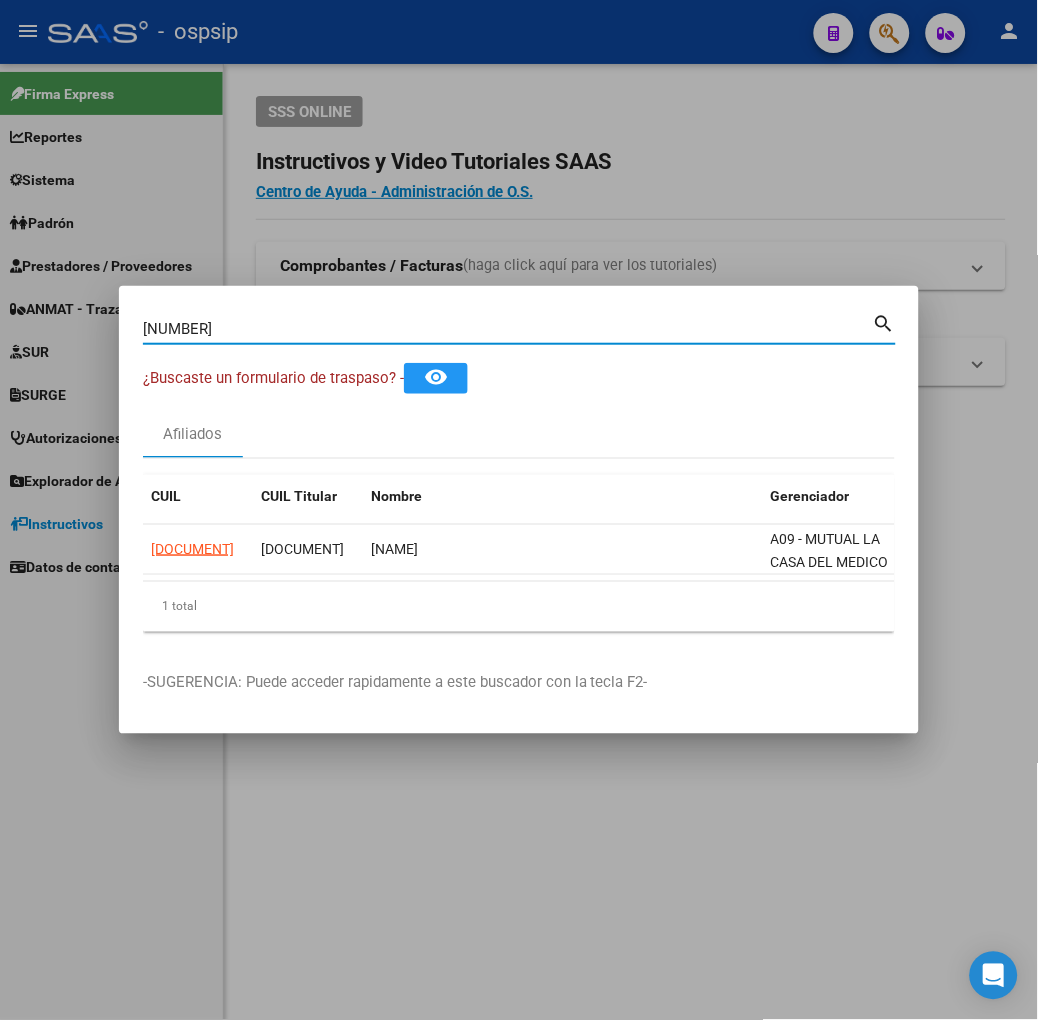 click on "[NUMBER]" at bounding box center (508, 329) 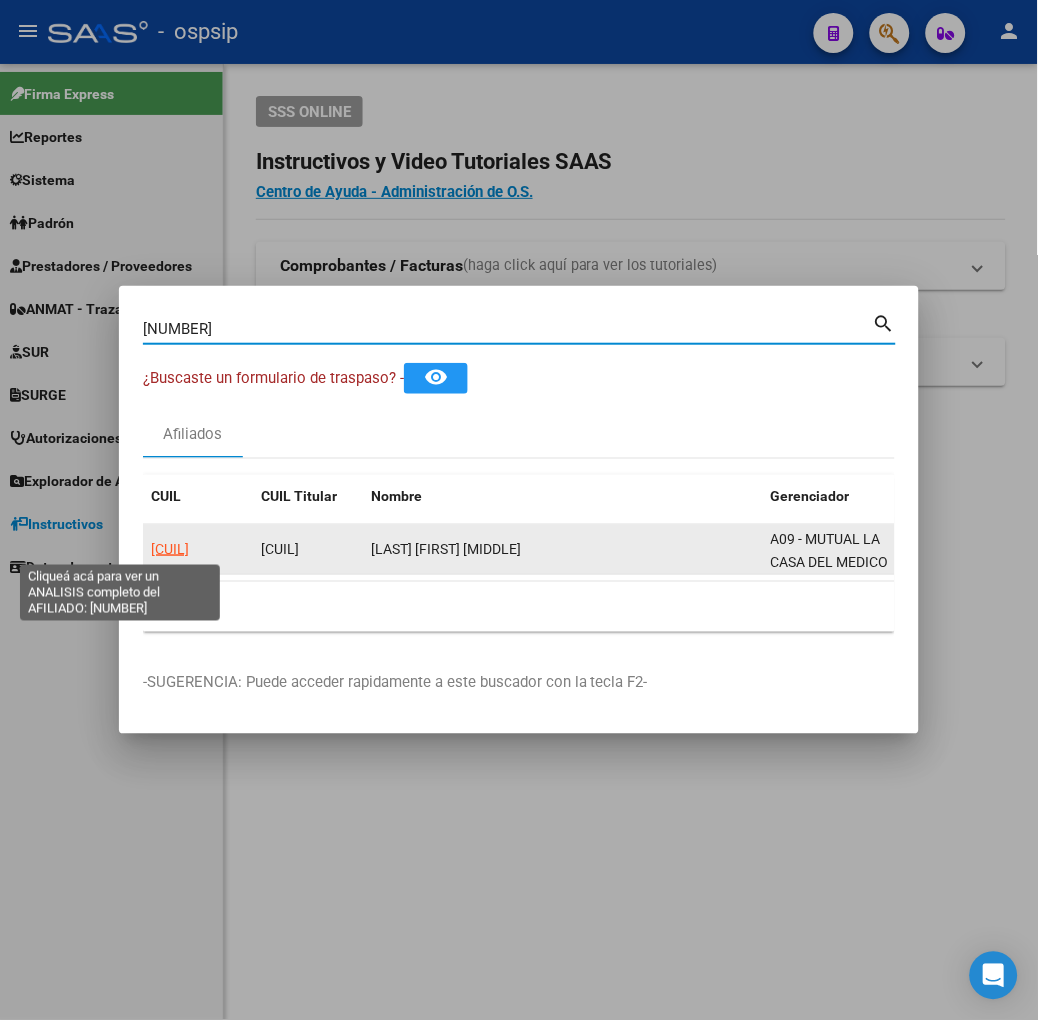 click on "[CUIL]" 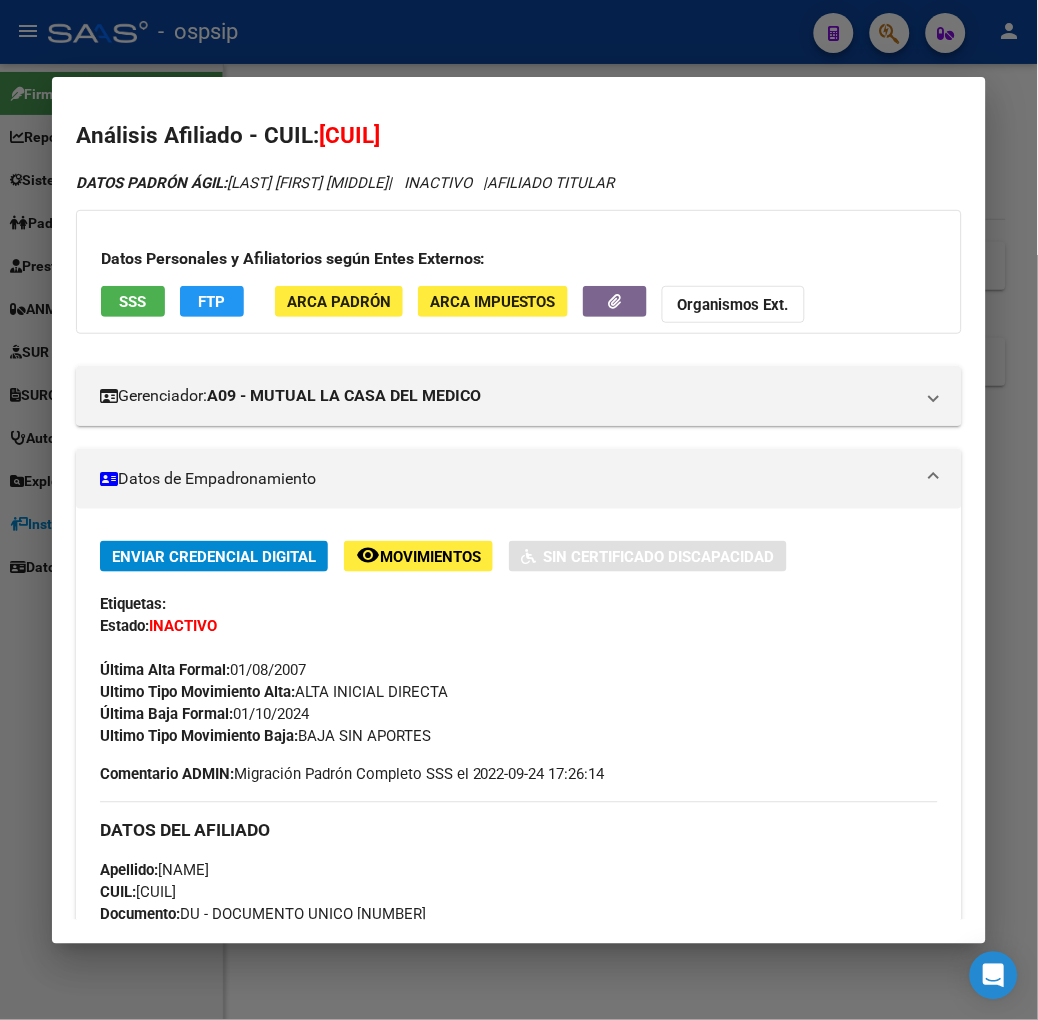 click on "Datos Personales y Afiliatorios según Entes Externos: SSS FTP ARCA Padrón ARCA Impuestos Organismos Ext." at bounding box center [519, 272] 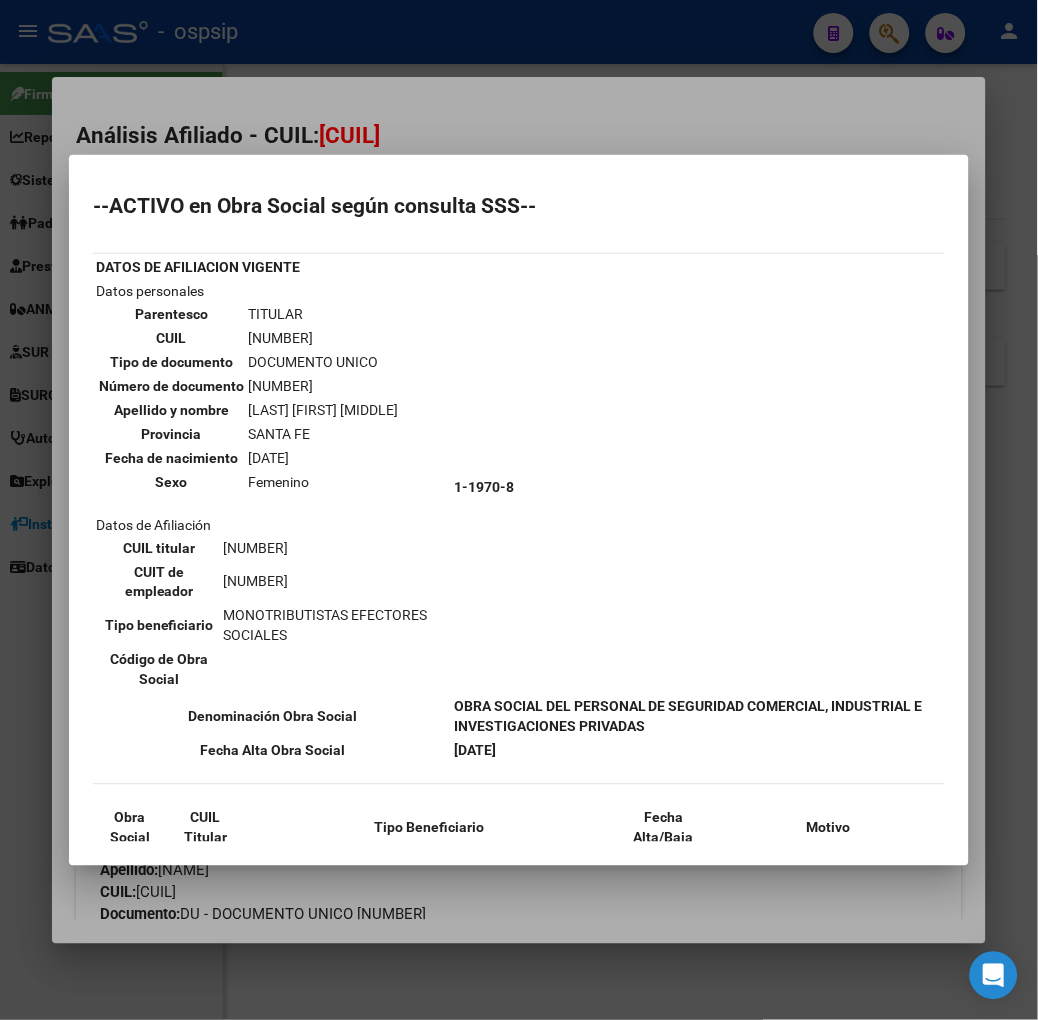 click at bounding box center [519, 510] 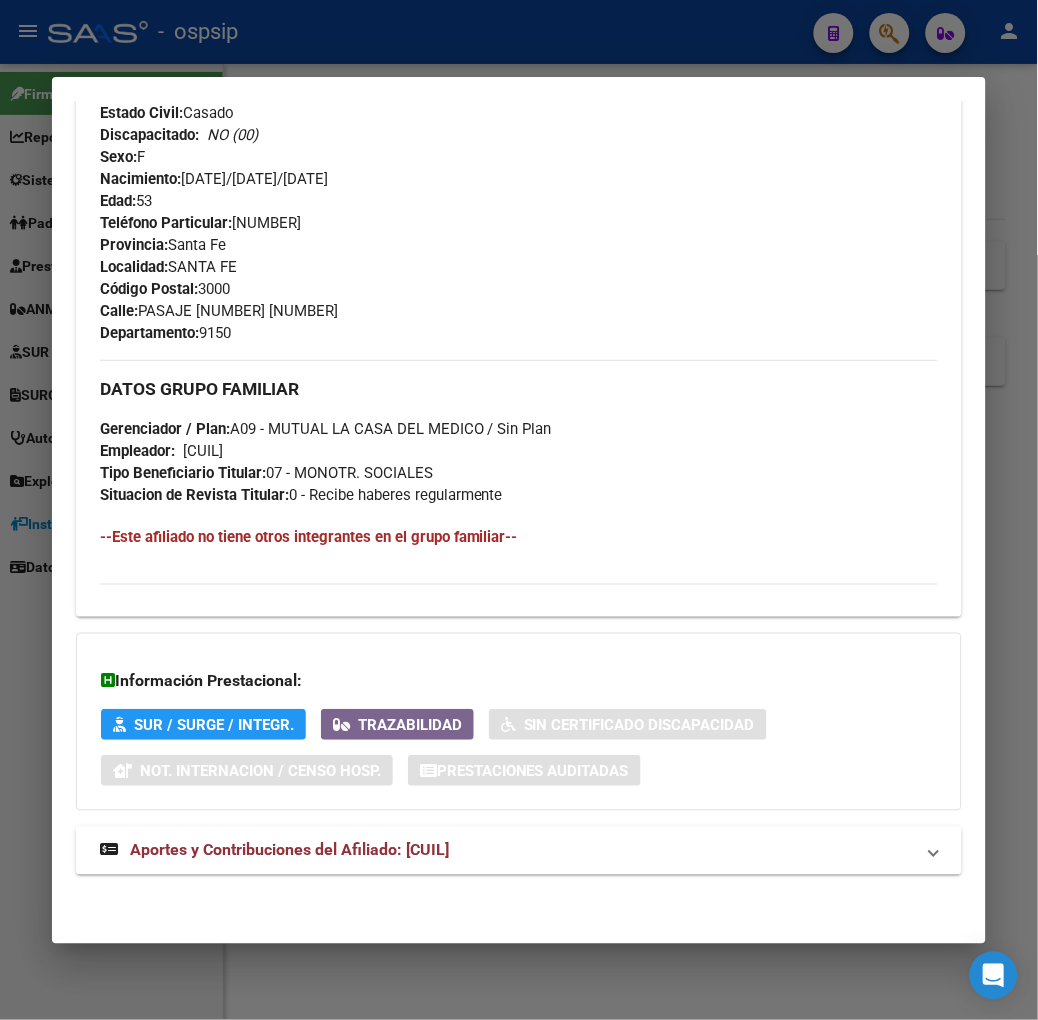 click on "Aportes y Contribuciones del Afiliado: [CUIL]" at bounding box center (519, 851) 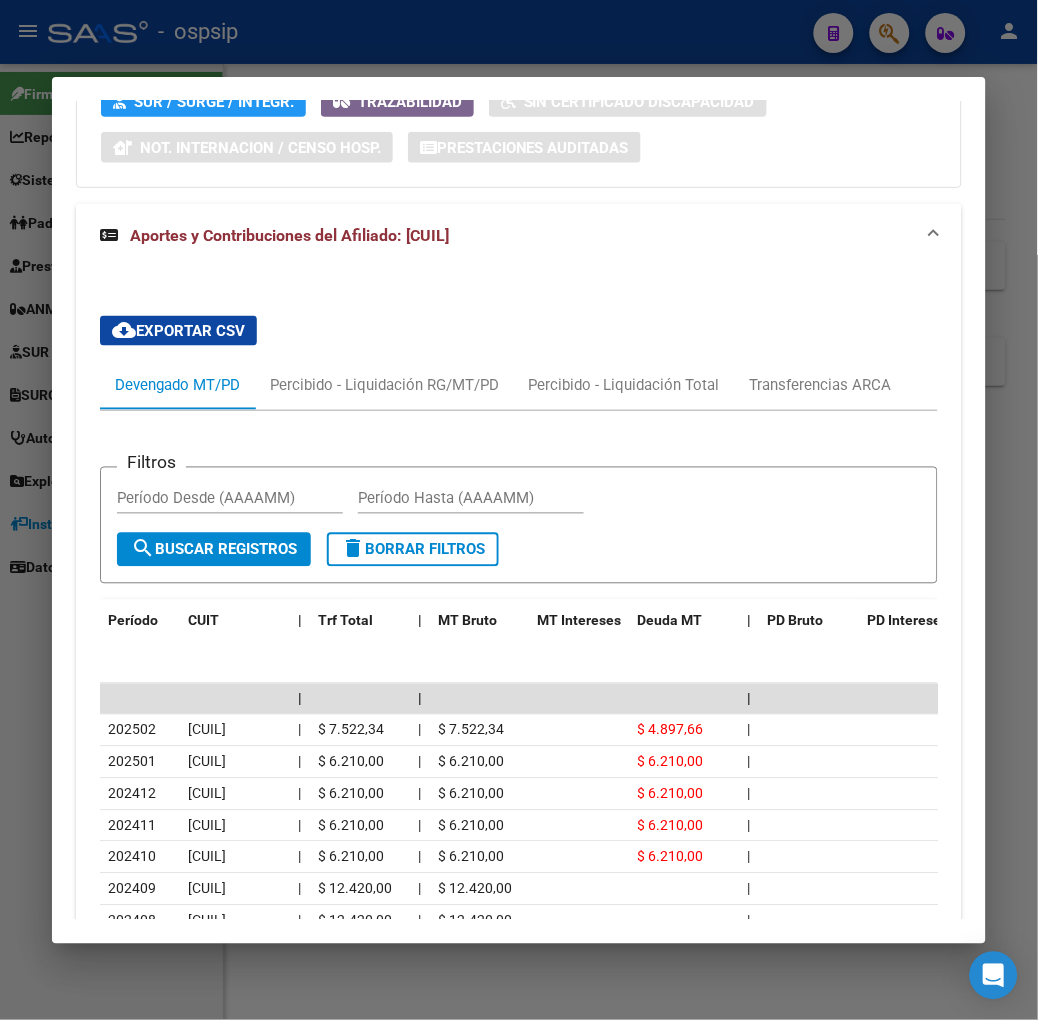scroll, scrollTop: 1710, scrollLeft: 0, axis: vertical 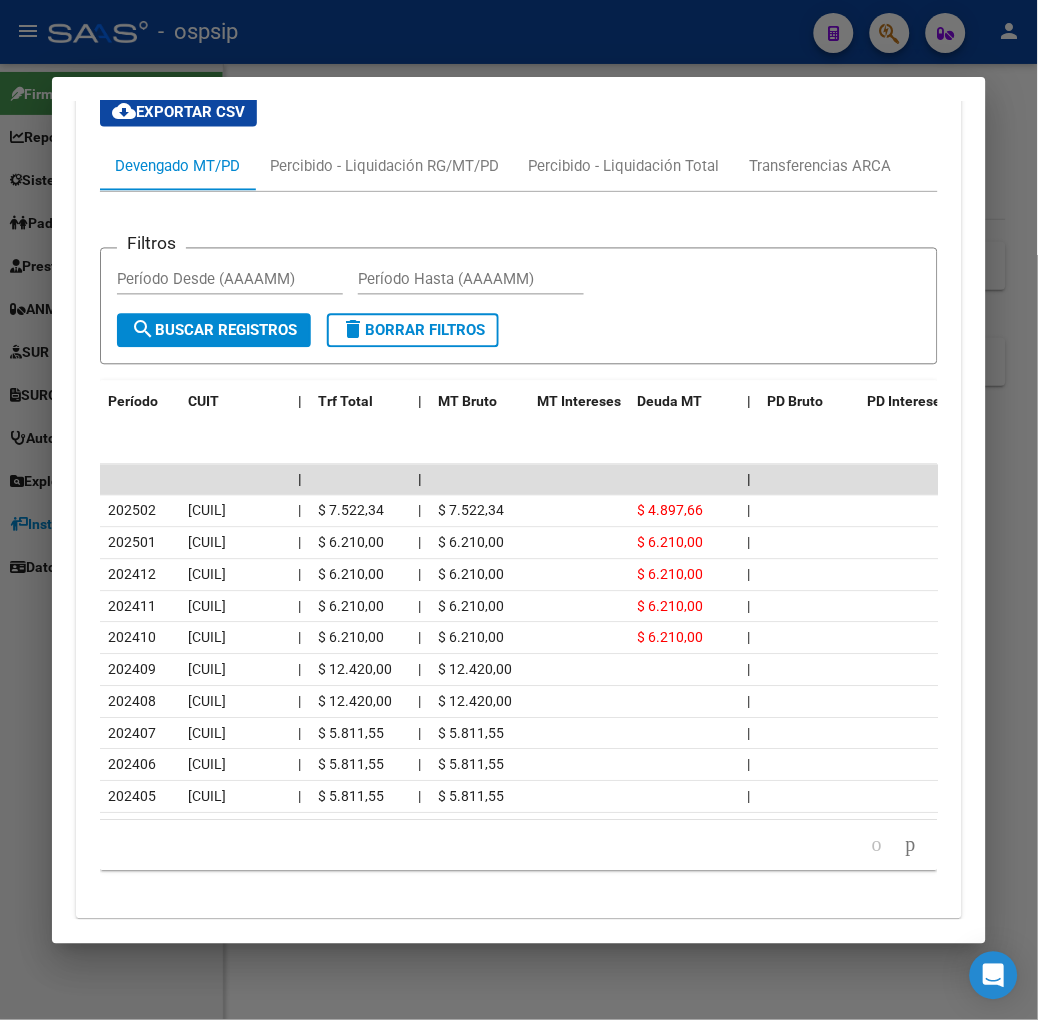 click at bounding box center (519, 510) 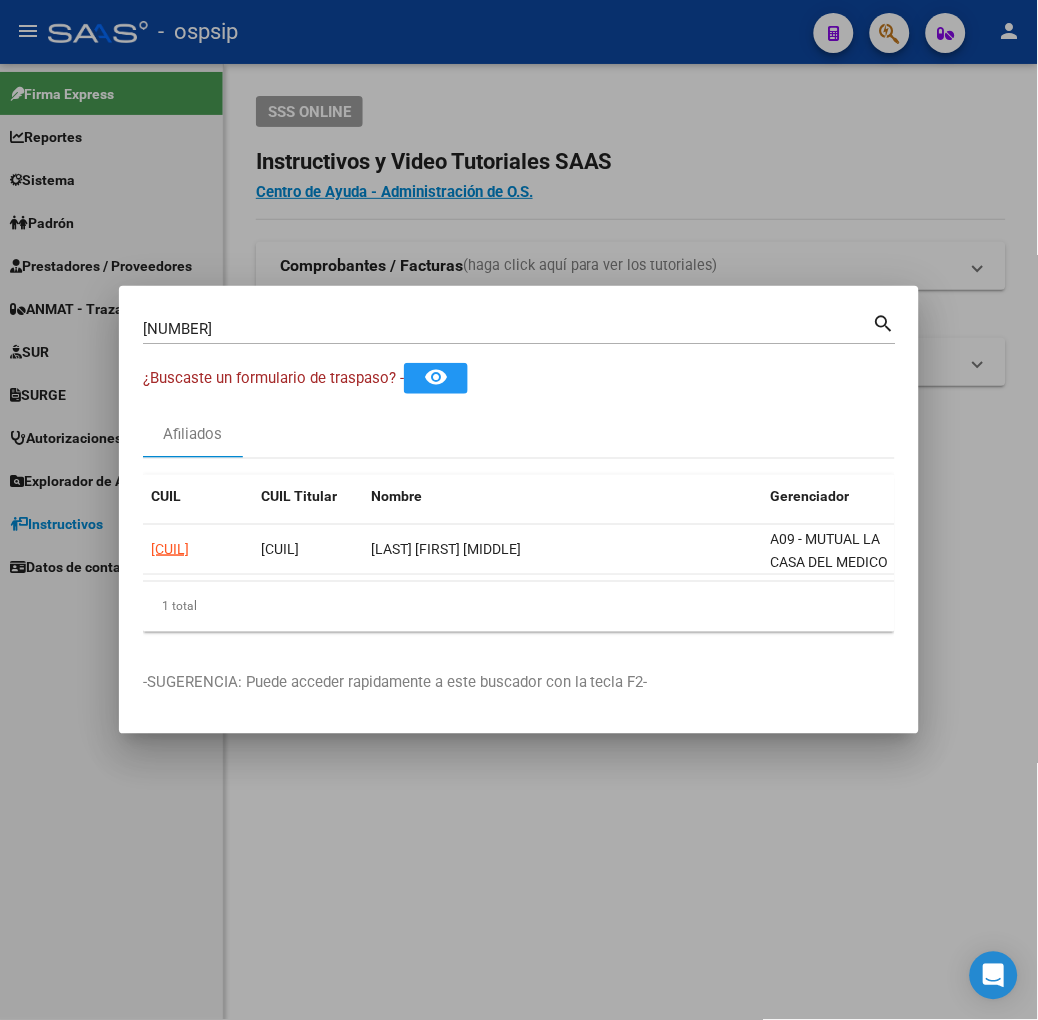 click on "[NUMBER]" at bounding box center (508, 329) 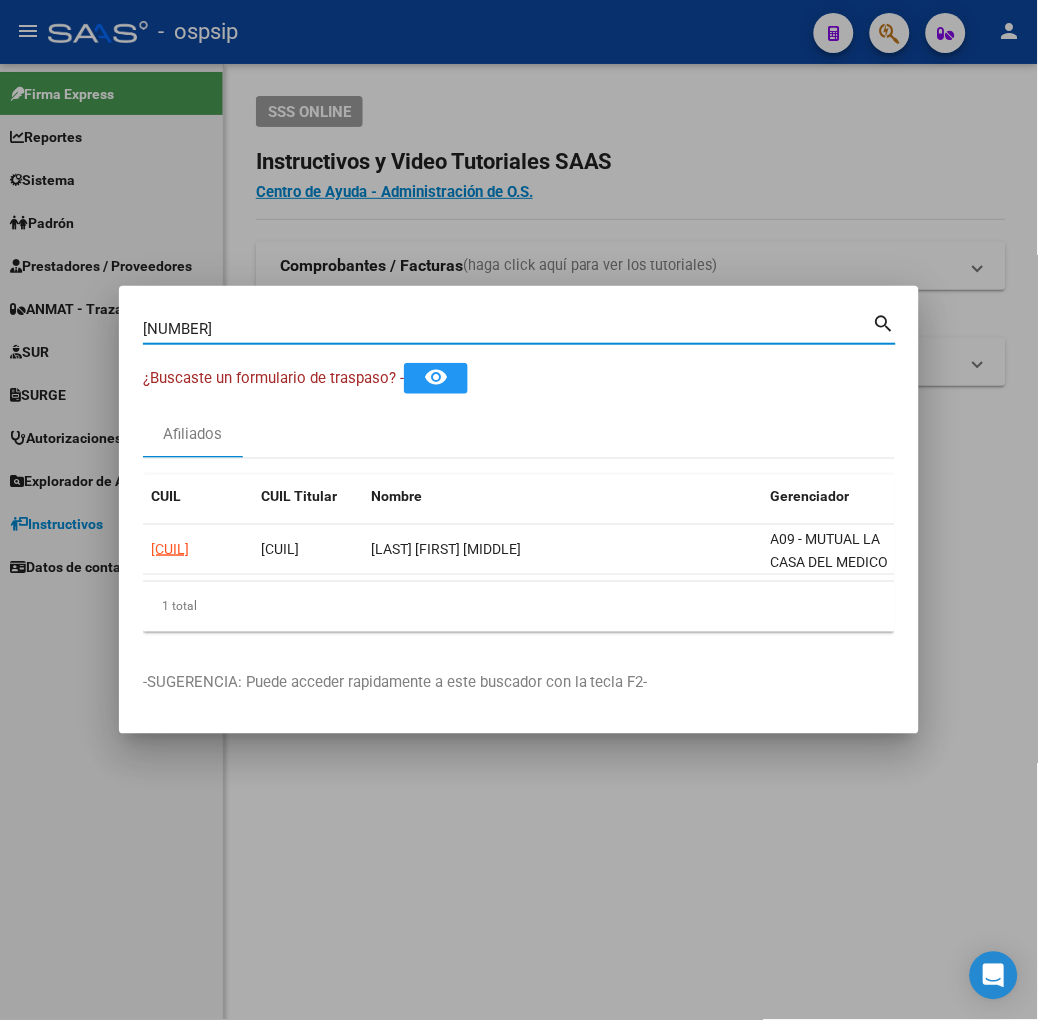 click on "[NUMBER]" at bounding box center [508, 329] 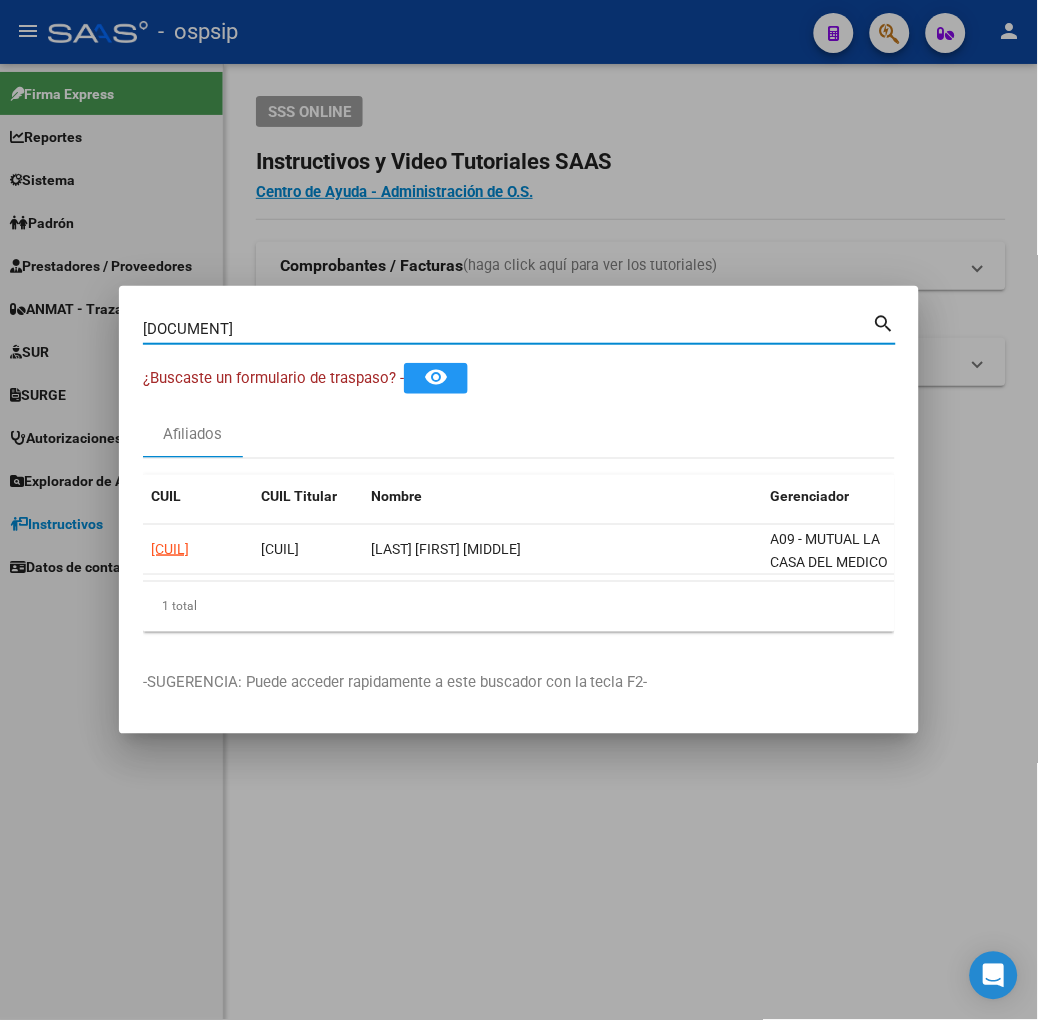 type on "[DOCUMENT]" 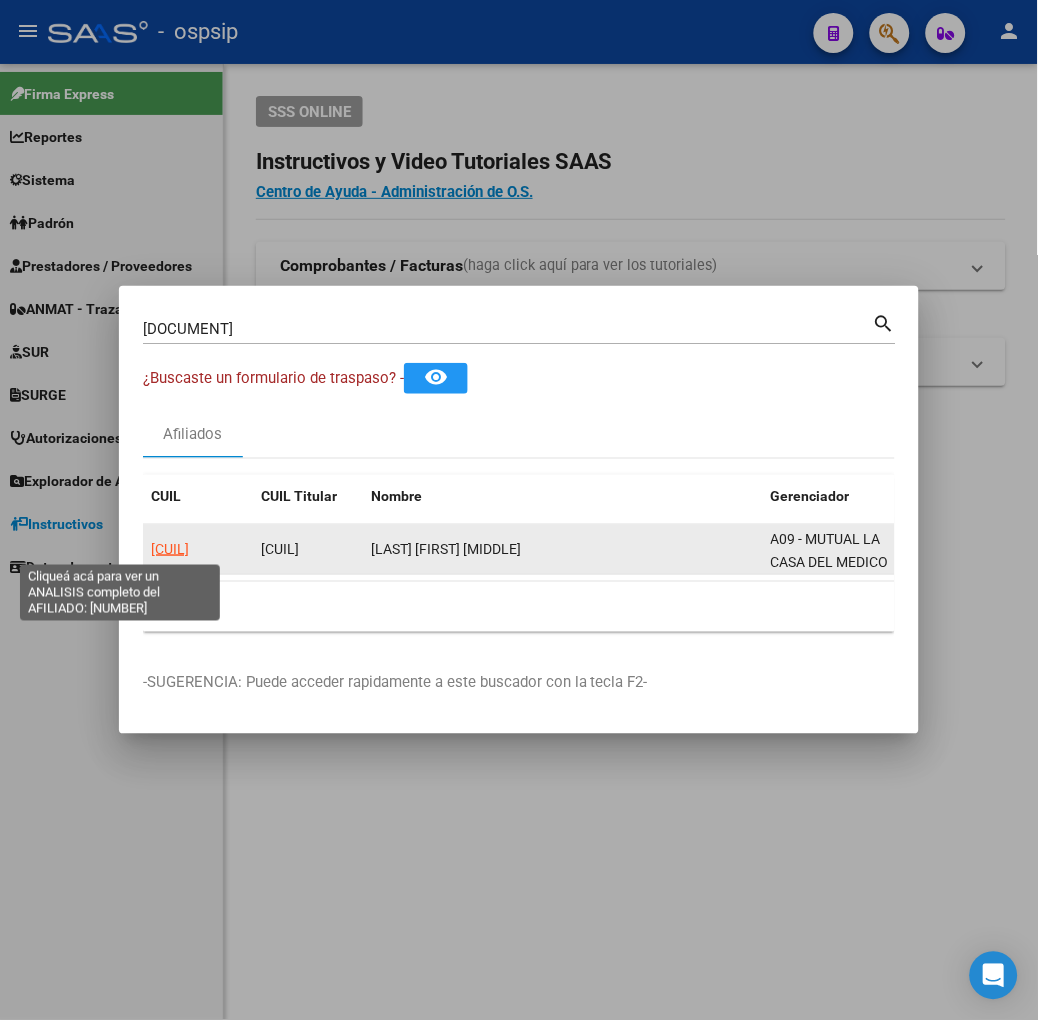 click on "[CUIL]" 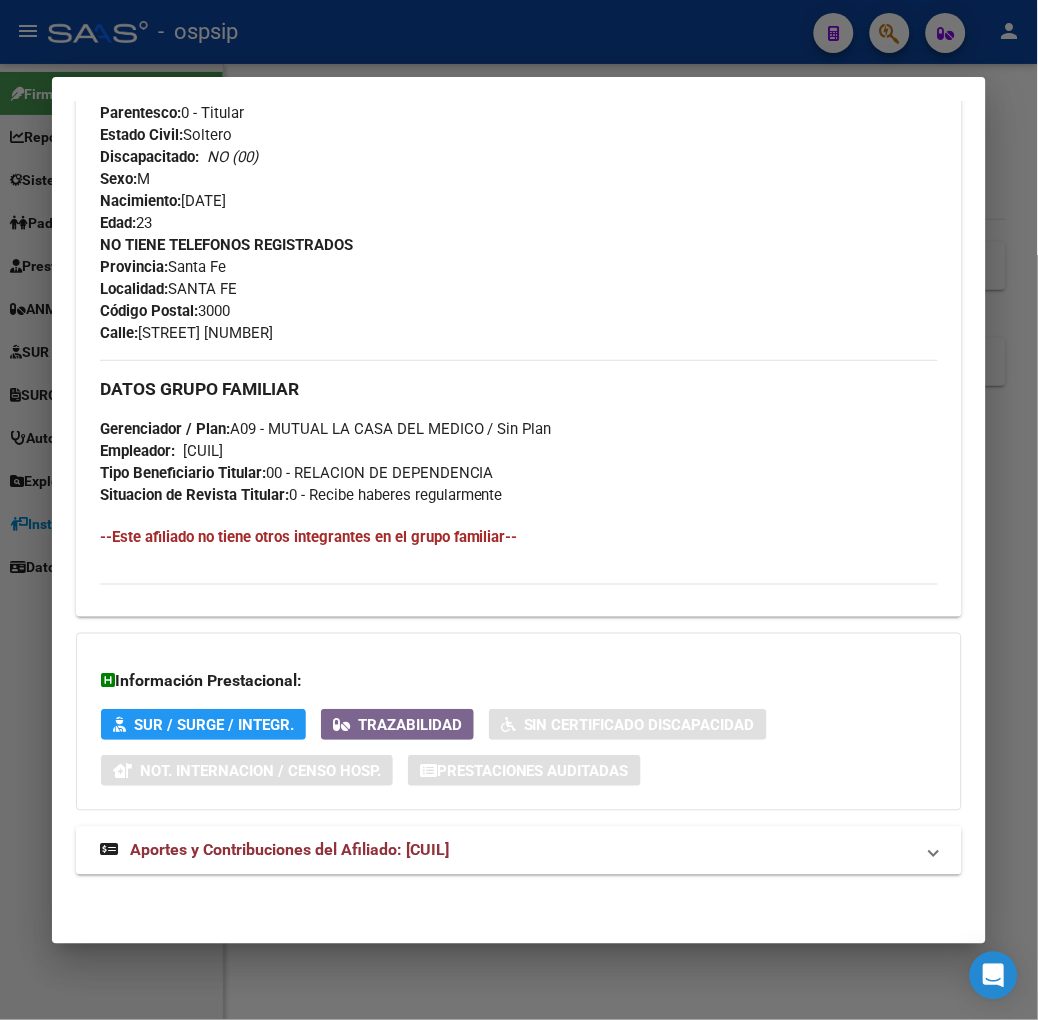 click on "Aportes y Contribuciones del Afiliado: [CUIL]" at bounding box center [289, 850] 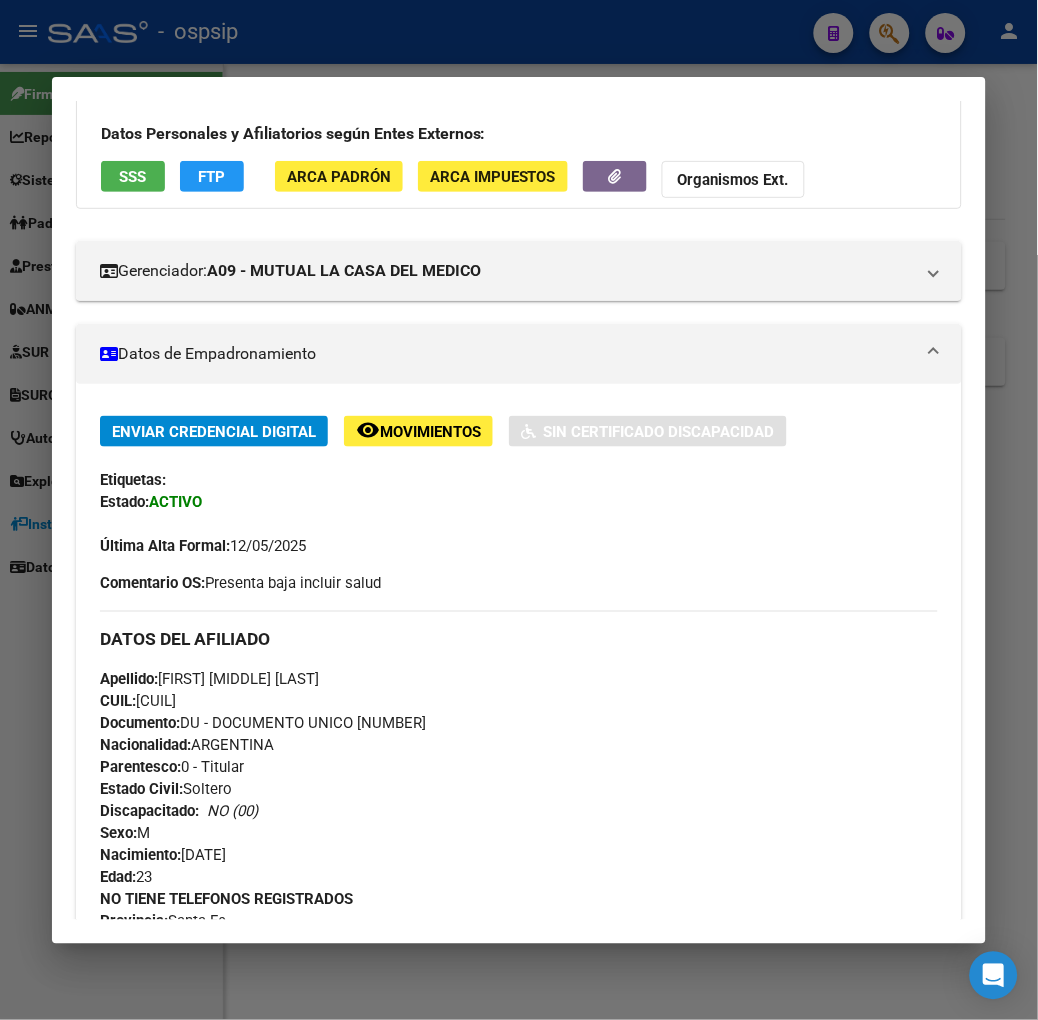 scroll, scrollTop: 0, scrollLeft: 0, axis: both 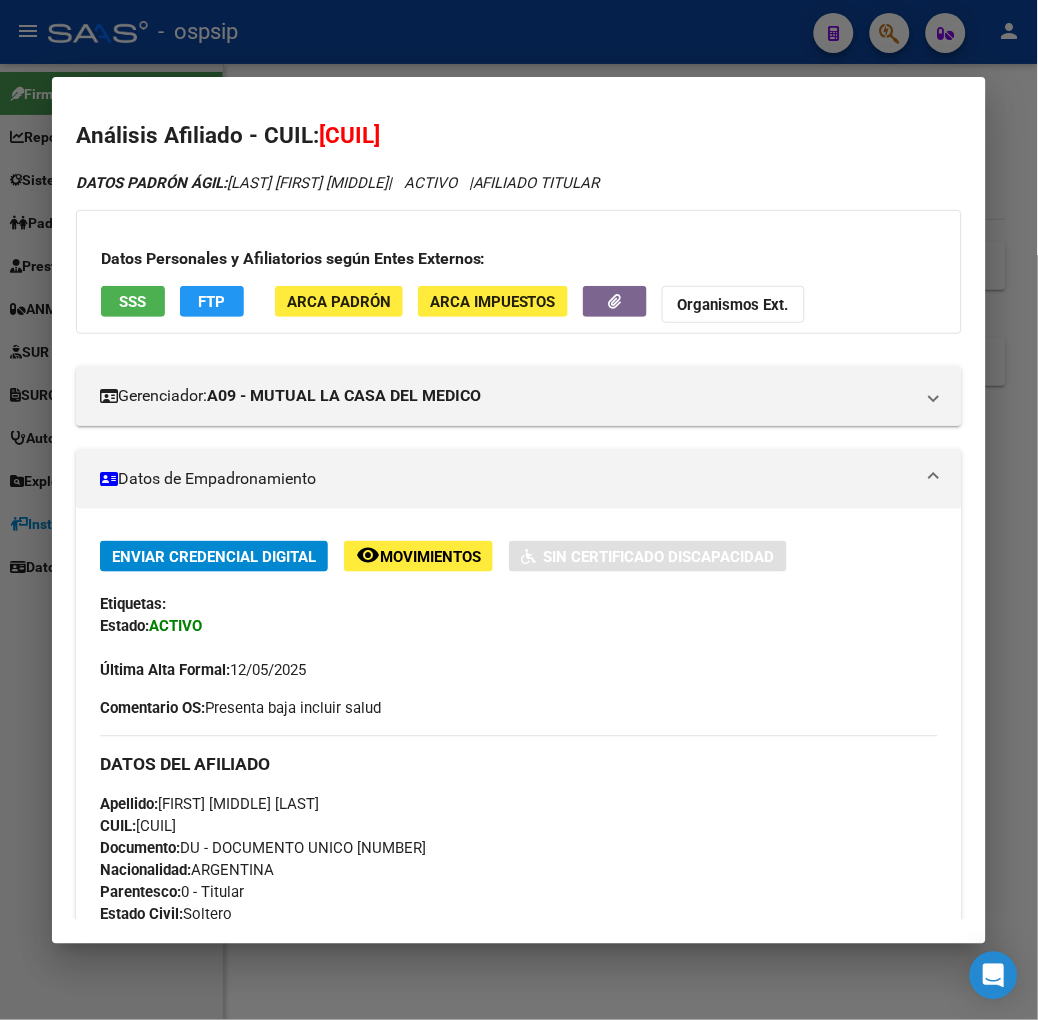 click on "SSS" at bounding box center [132, 302] 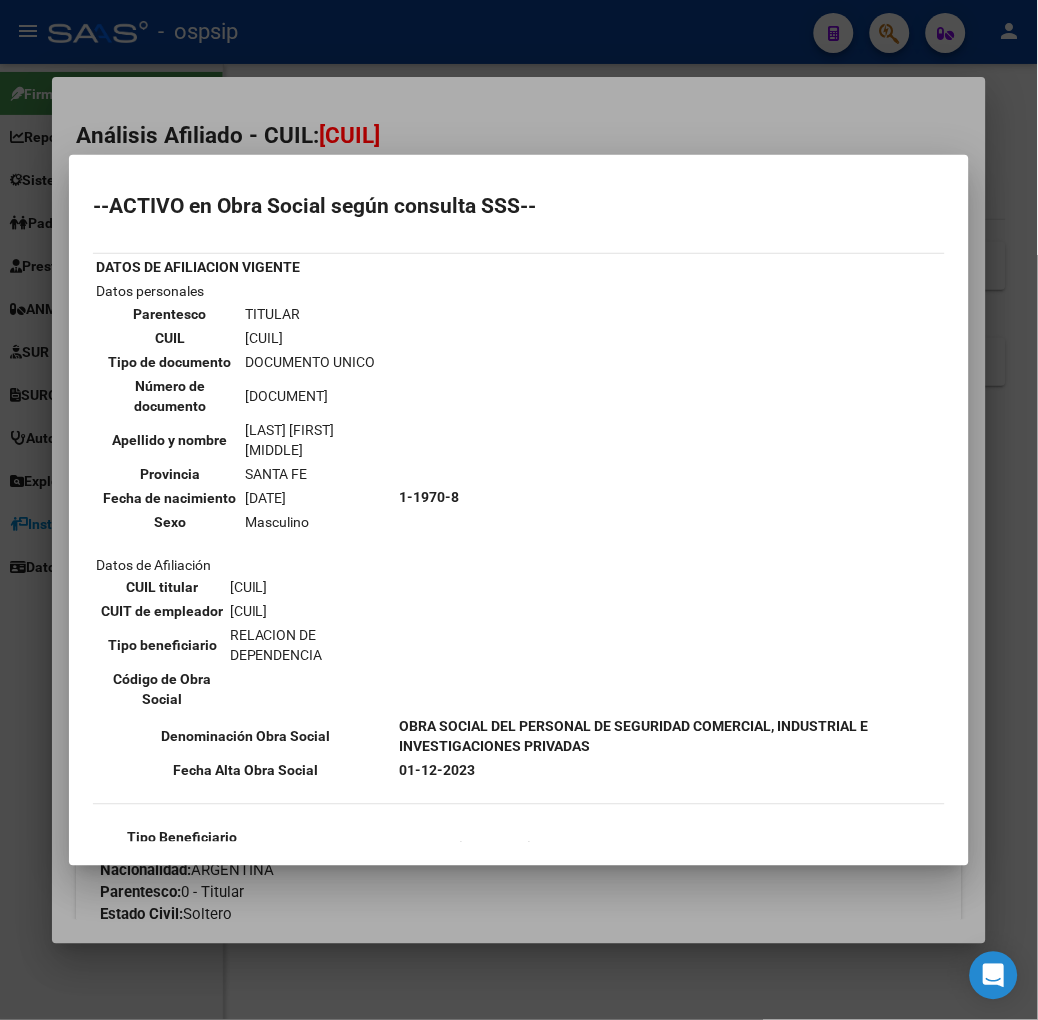 scroll, scrollTop: 218, scrollLeft: 0, axis: vertical 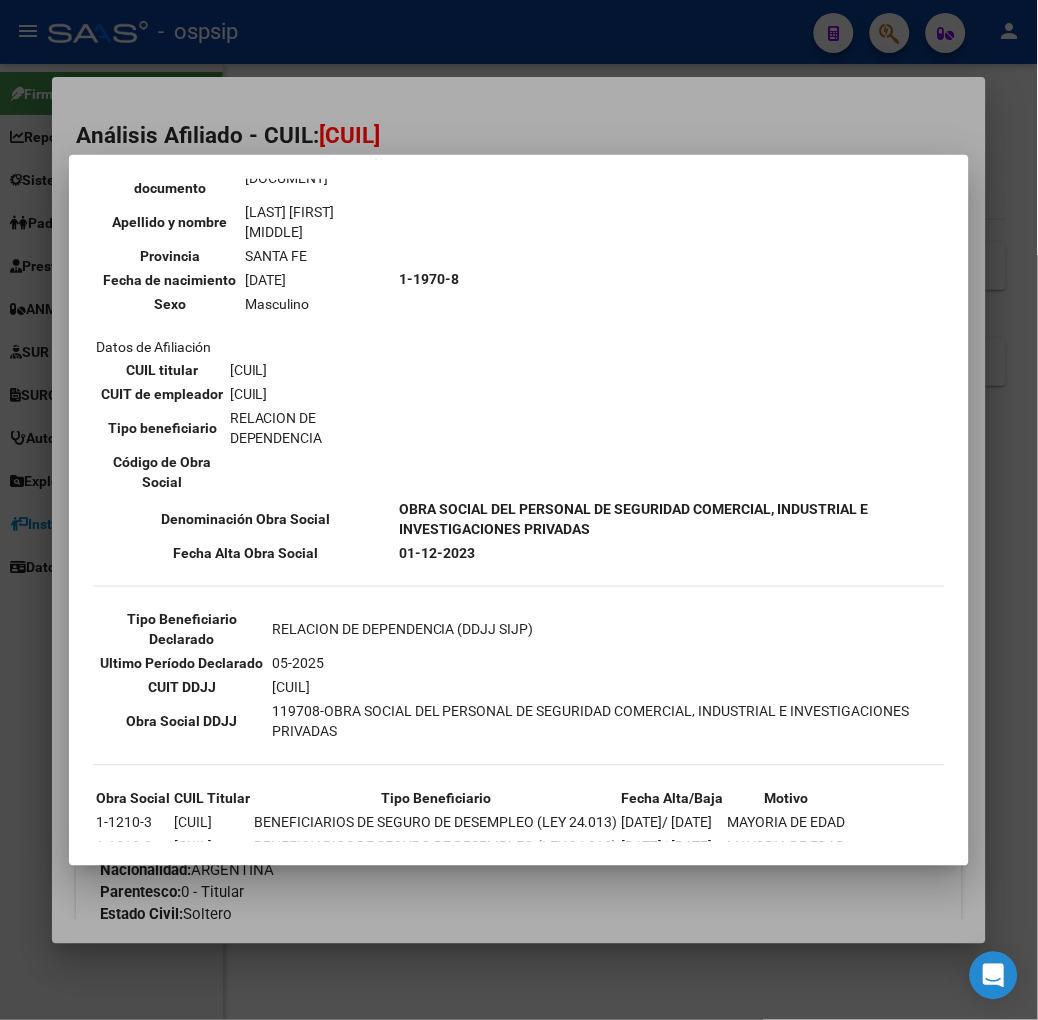 click at bounding box center [519, 510] 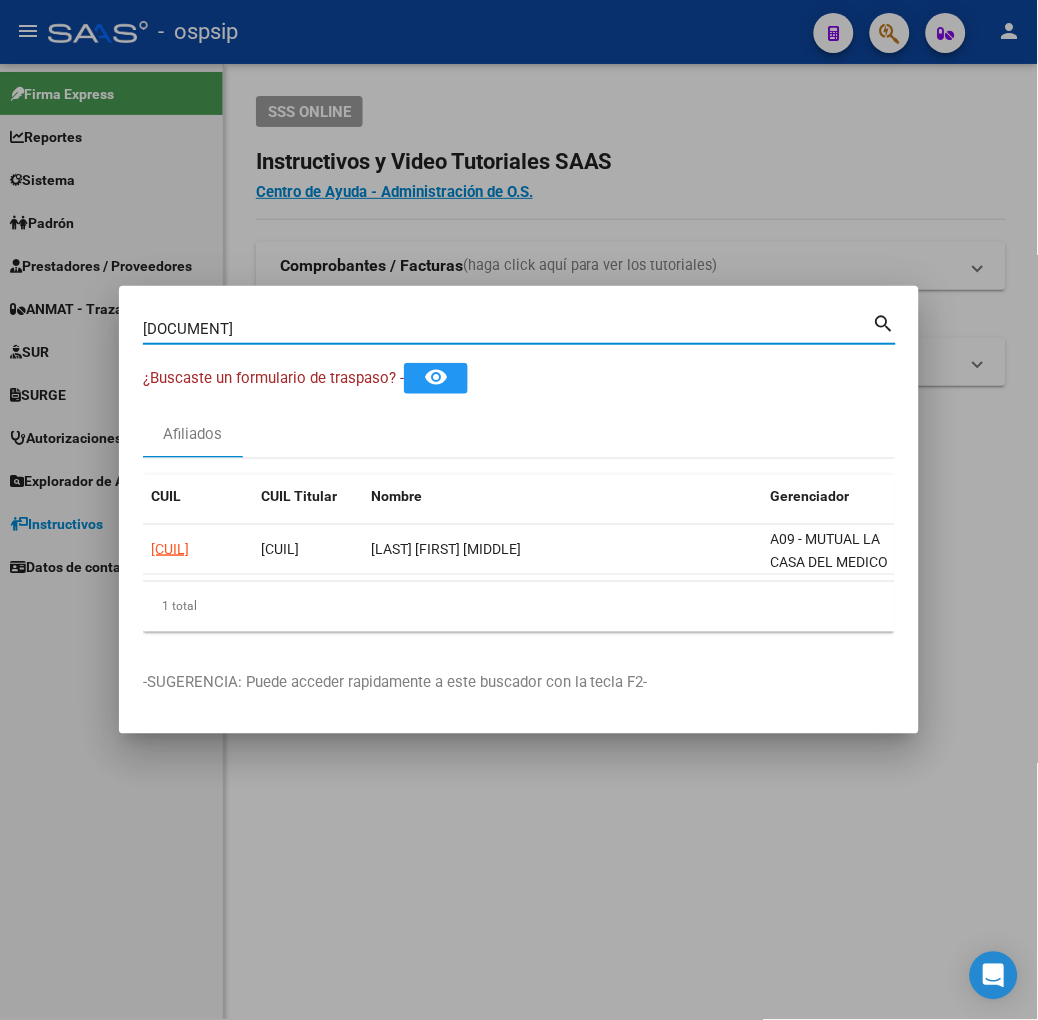 click on "[DOCUMENT]" at bounding box center [508, 329] 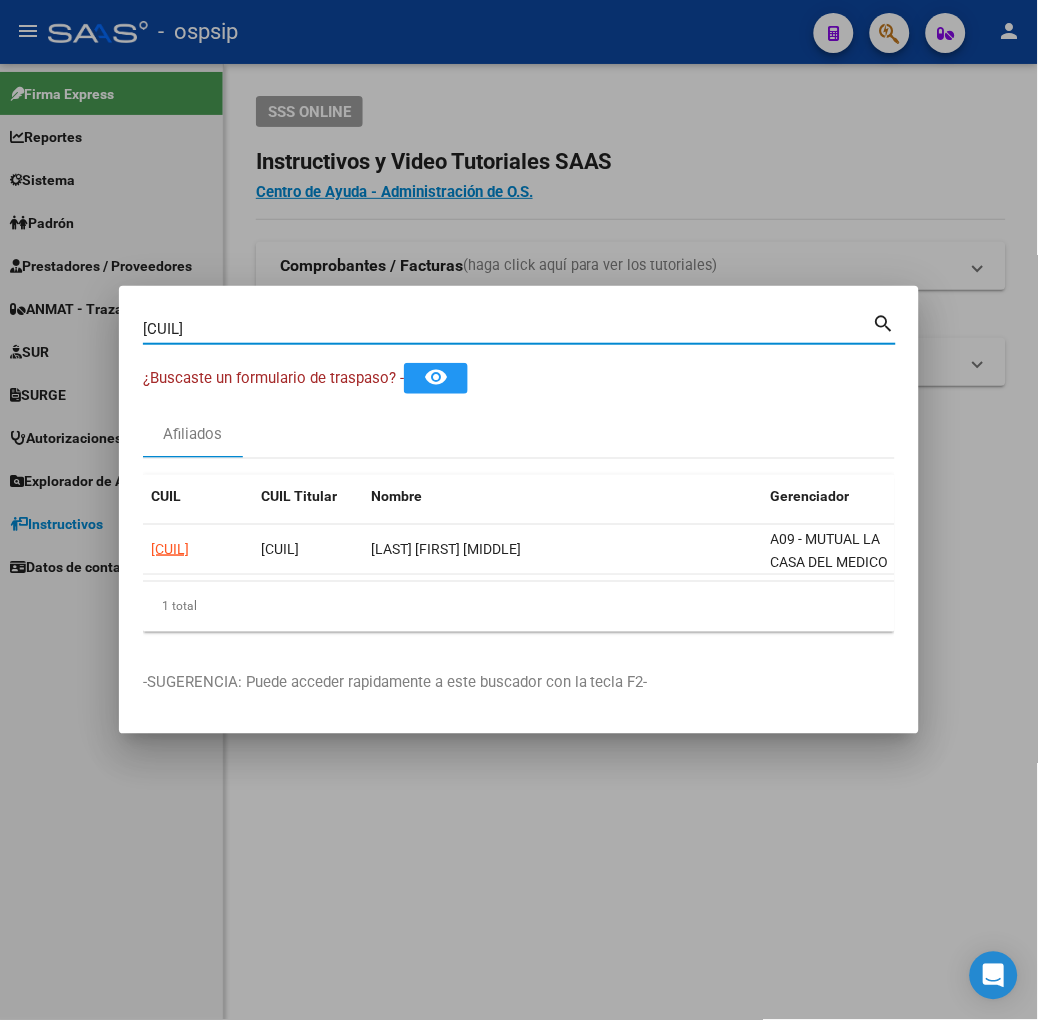 type on "[CUIL]" 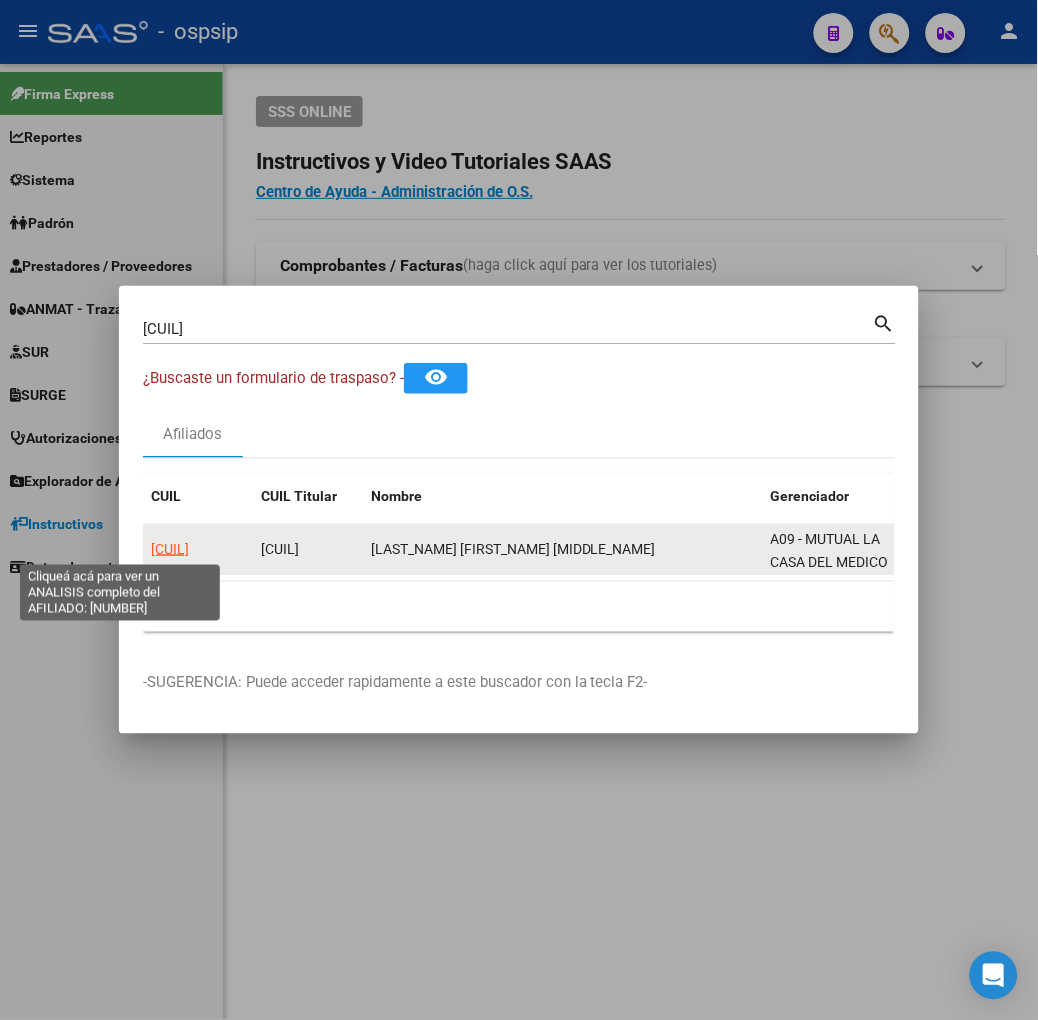 click on "[CUIL]" 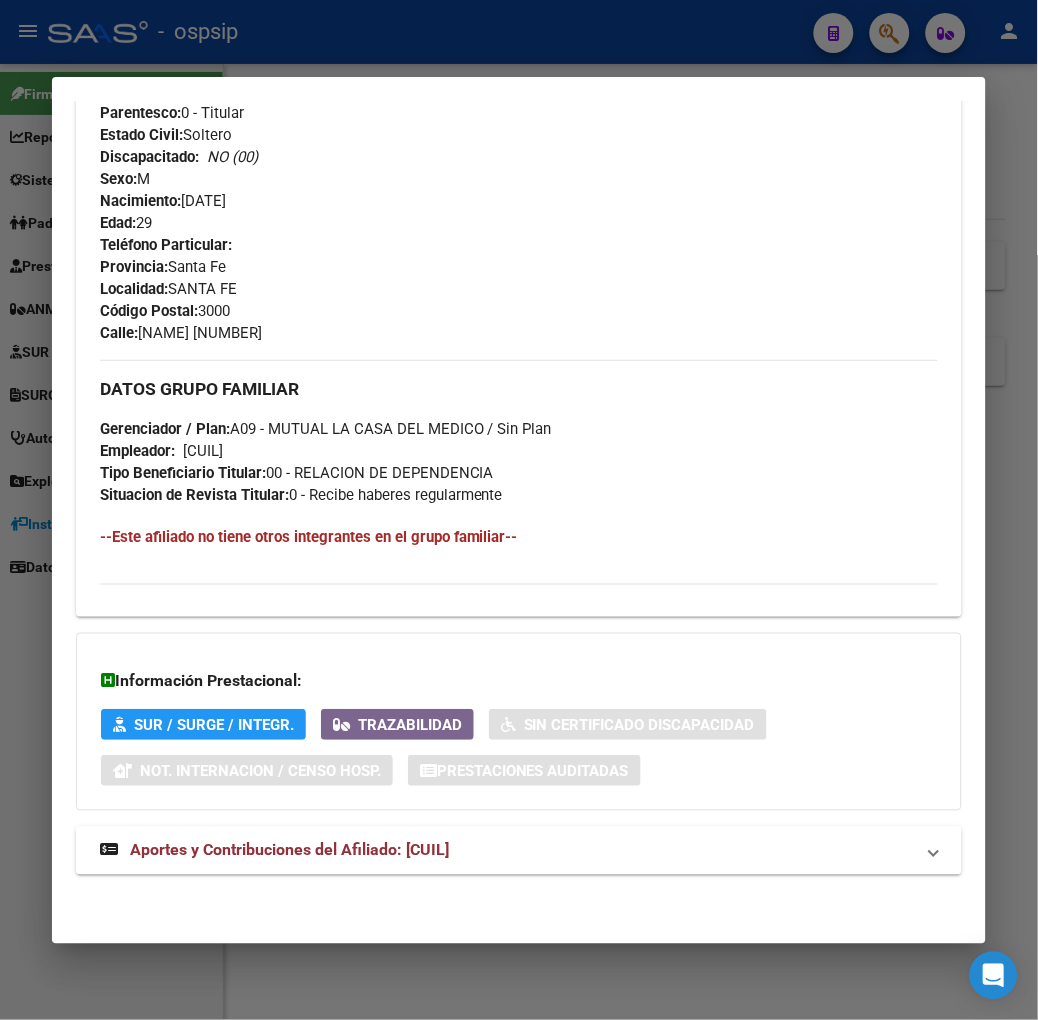 click on "Aportes y Contribuciones del Afiliado: [CUIL]" at bounding box center [289, 850] 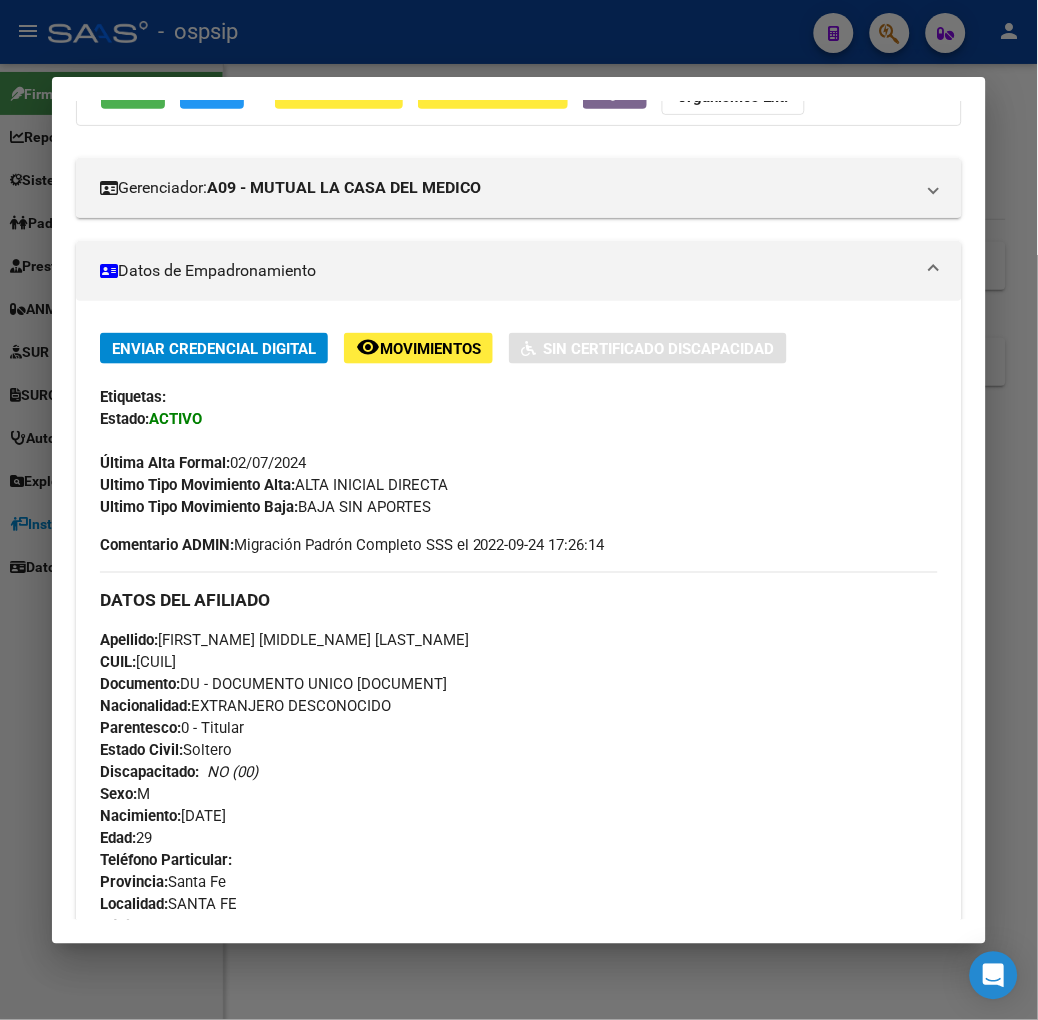 scroll, scrollTop: 0, scrollLeft: 0, axis: both 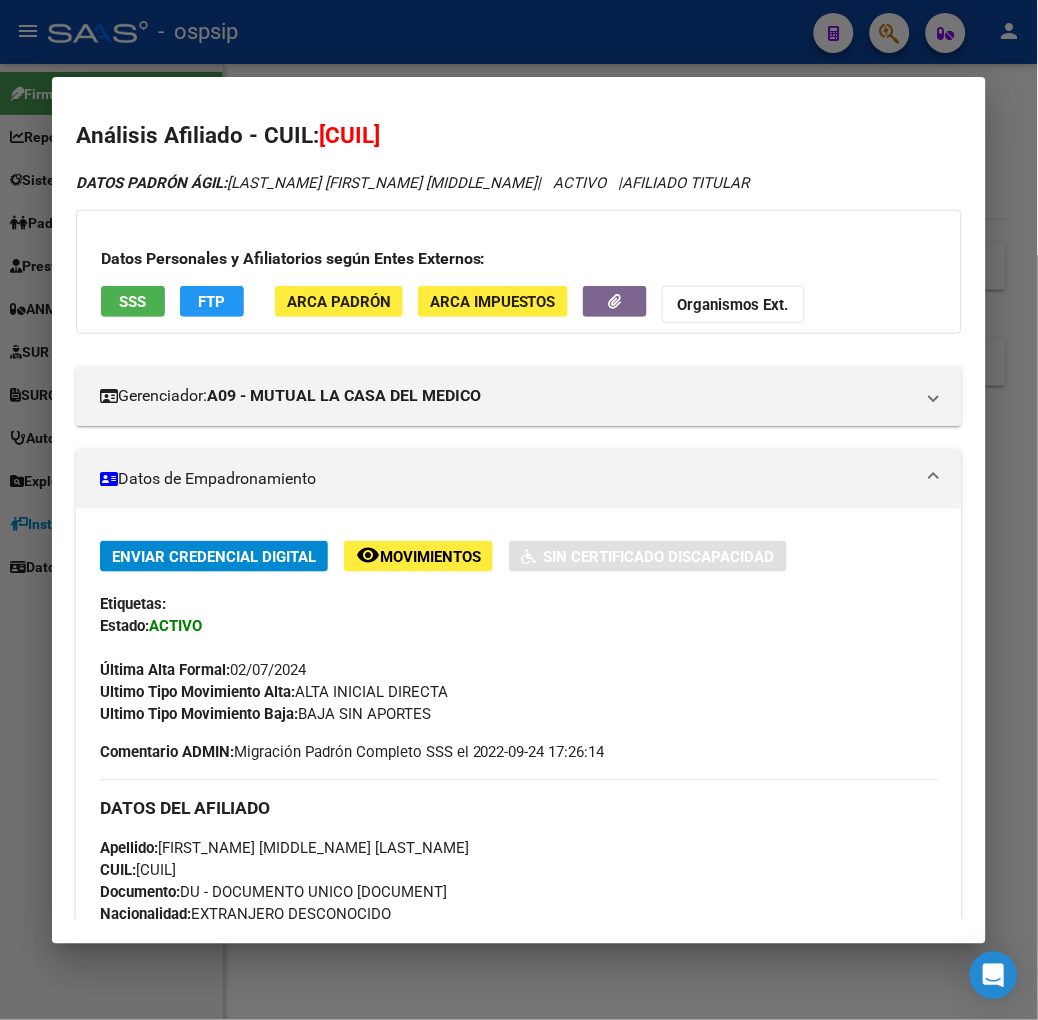 click on "SSS" at bounding box center [133, 304] 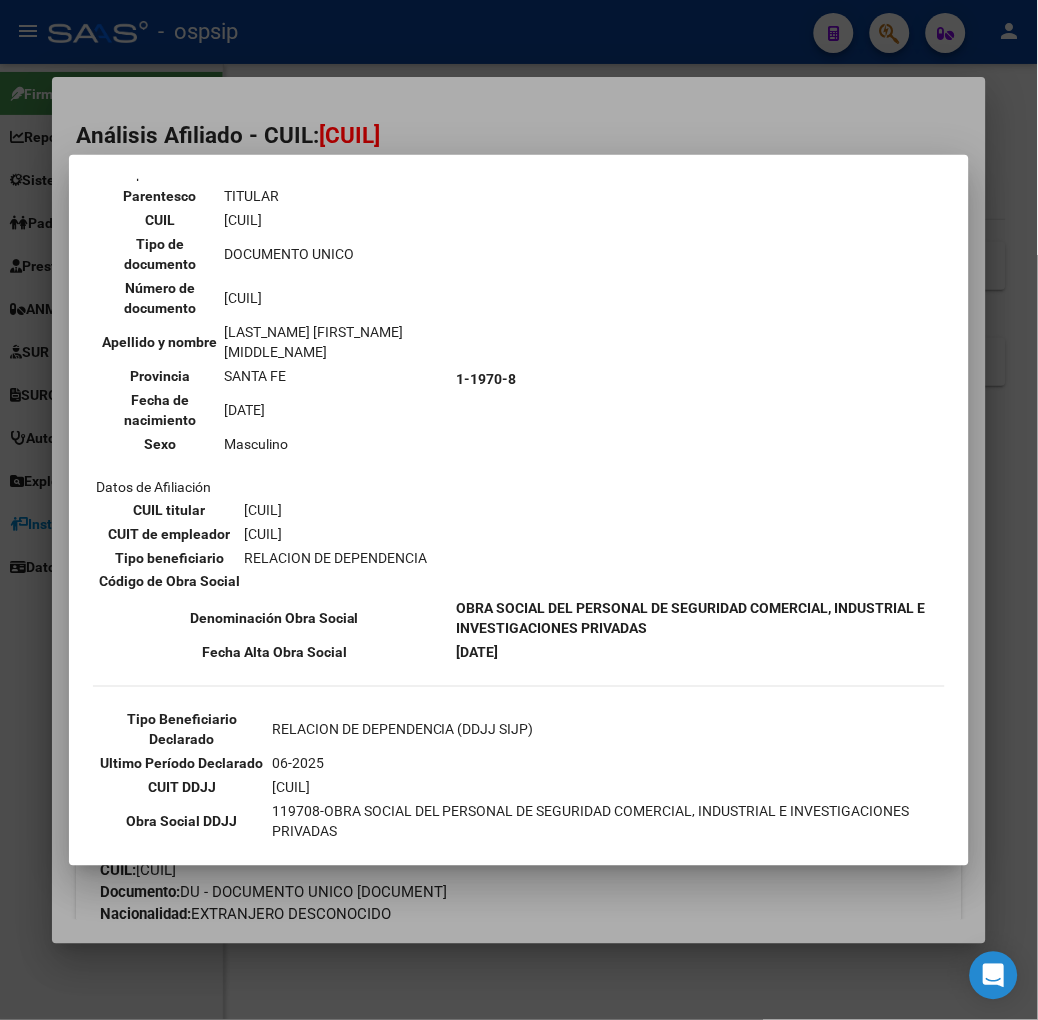 scroll, scrollTop: 195, scrollLeft: 0, axis: vertical 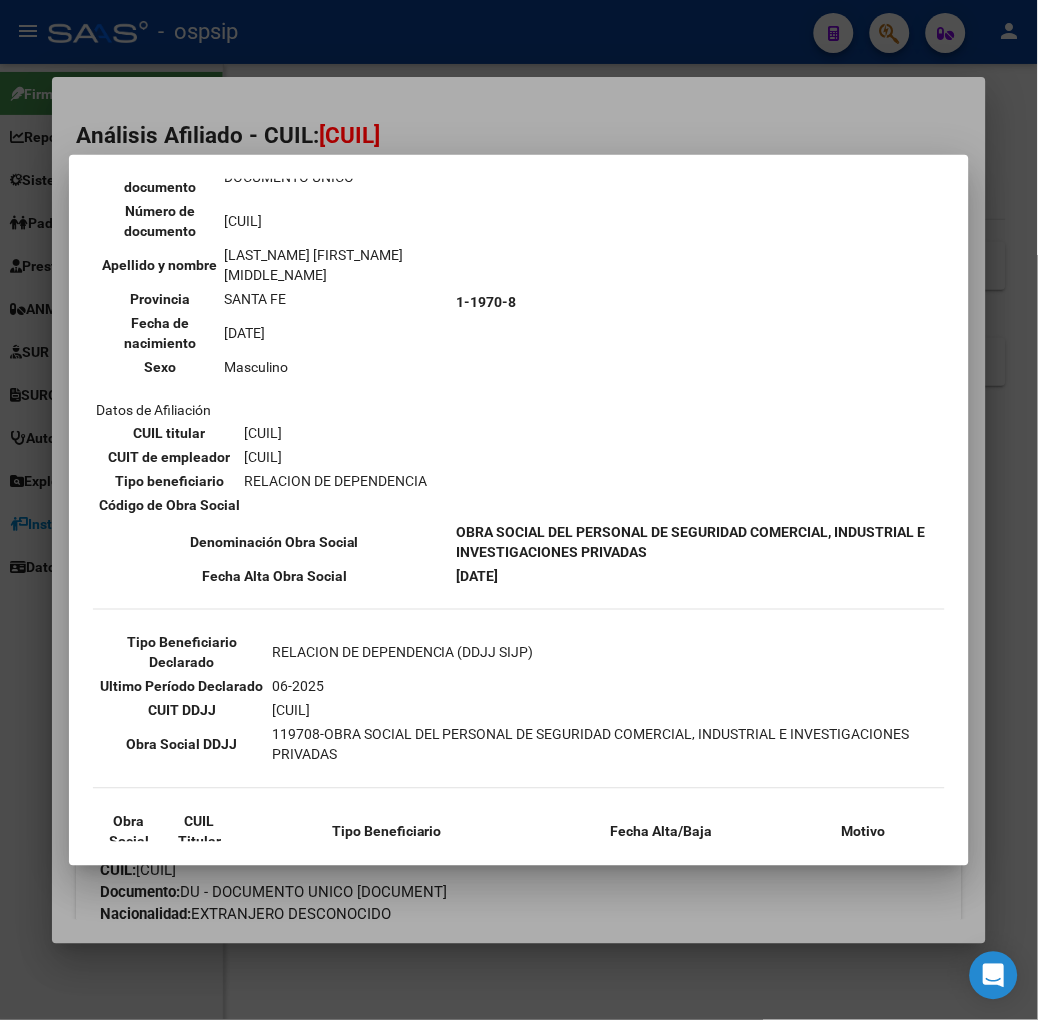 click at bounding box center [519, 510] 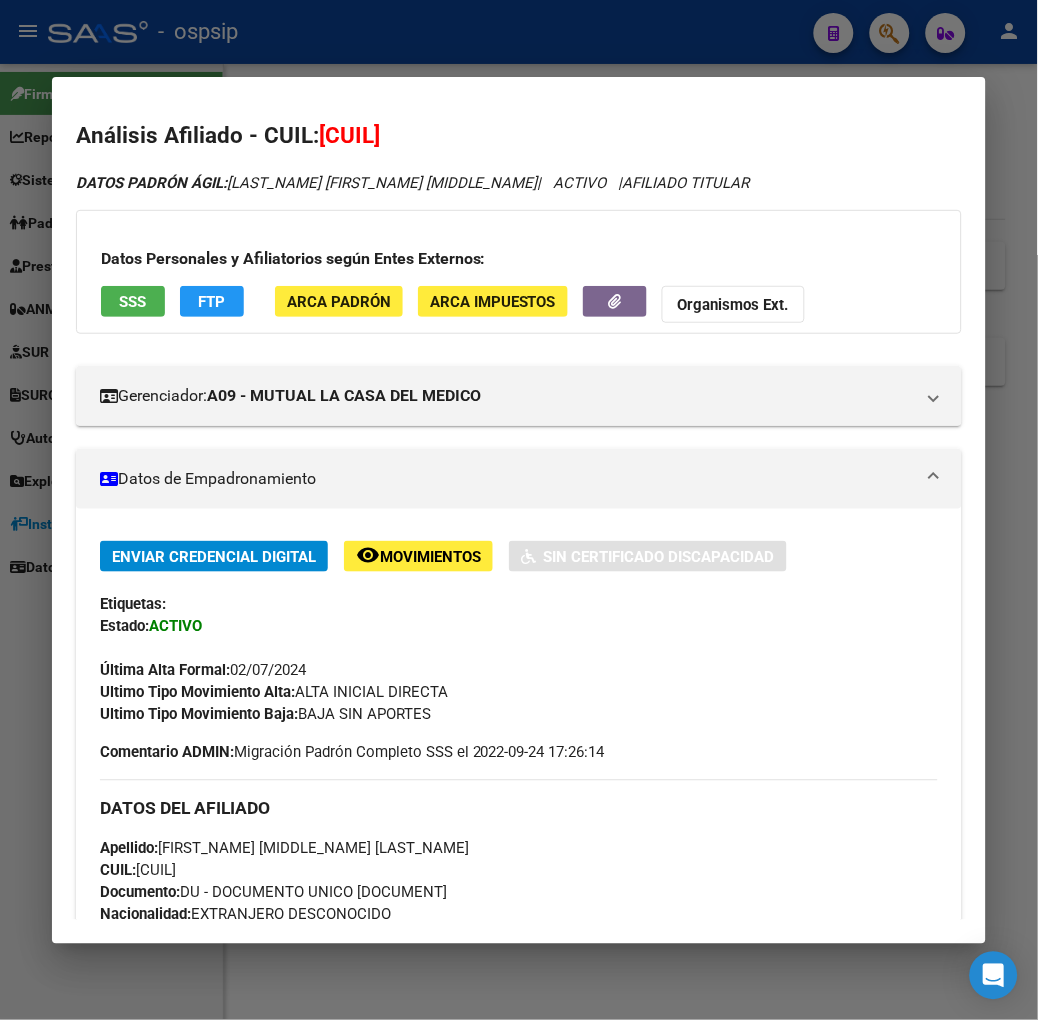 click at bounding box center [519, 510] 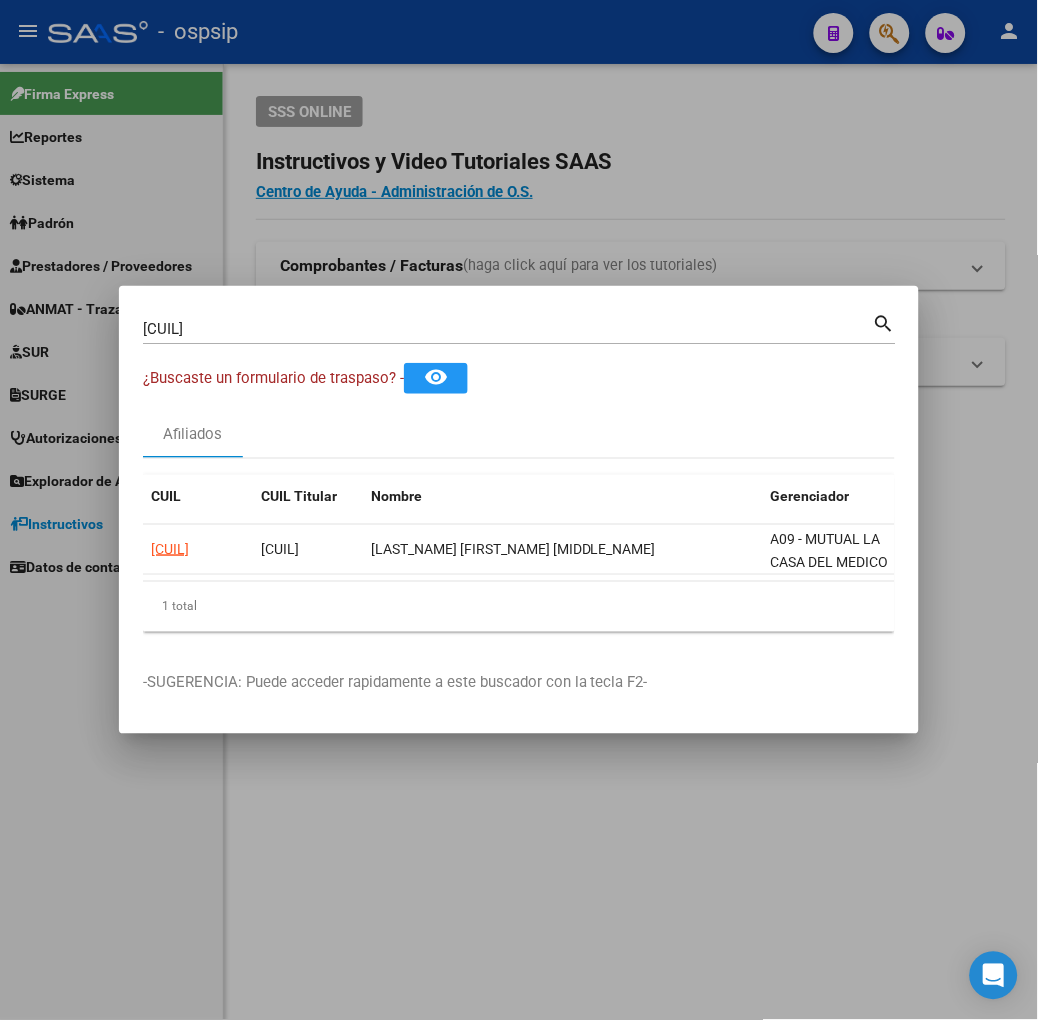 click on "[CUIL]" at bounding box center [508, 329] 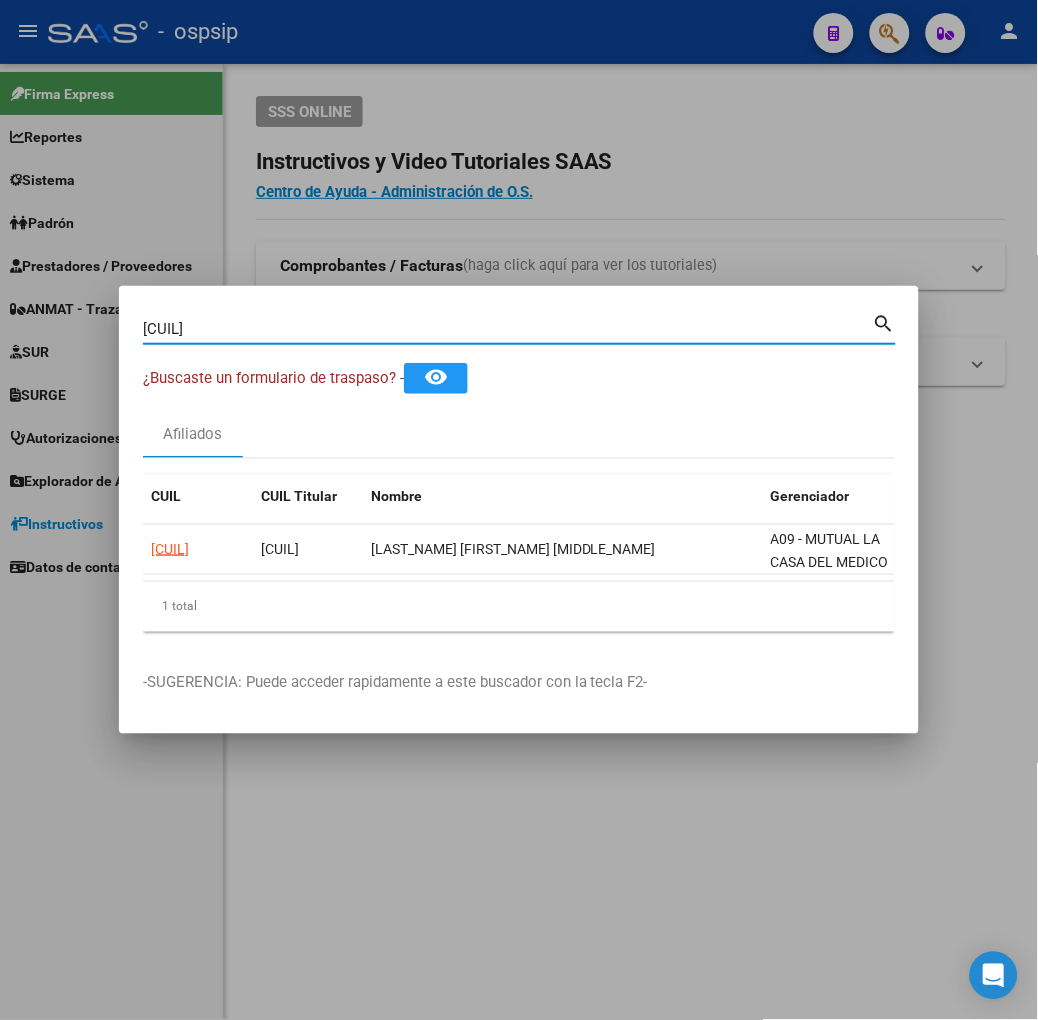 click on "[CUIL]" at bounding box center (508, 329) 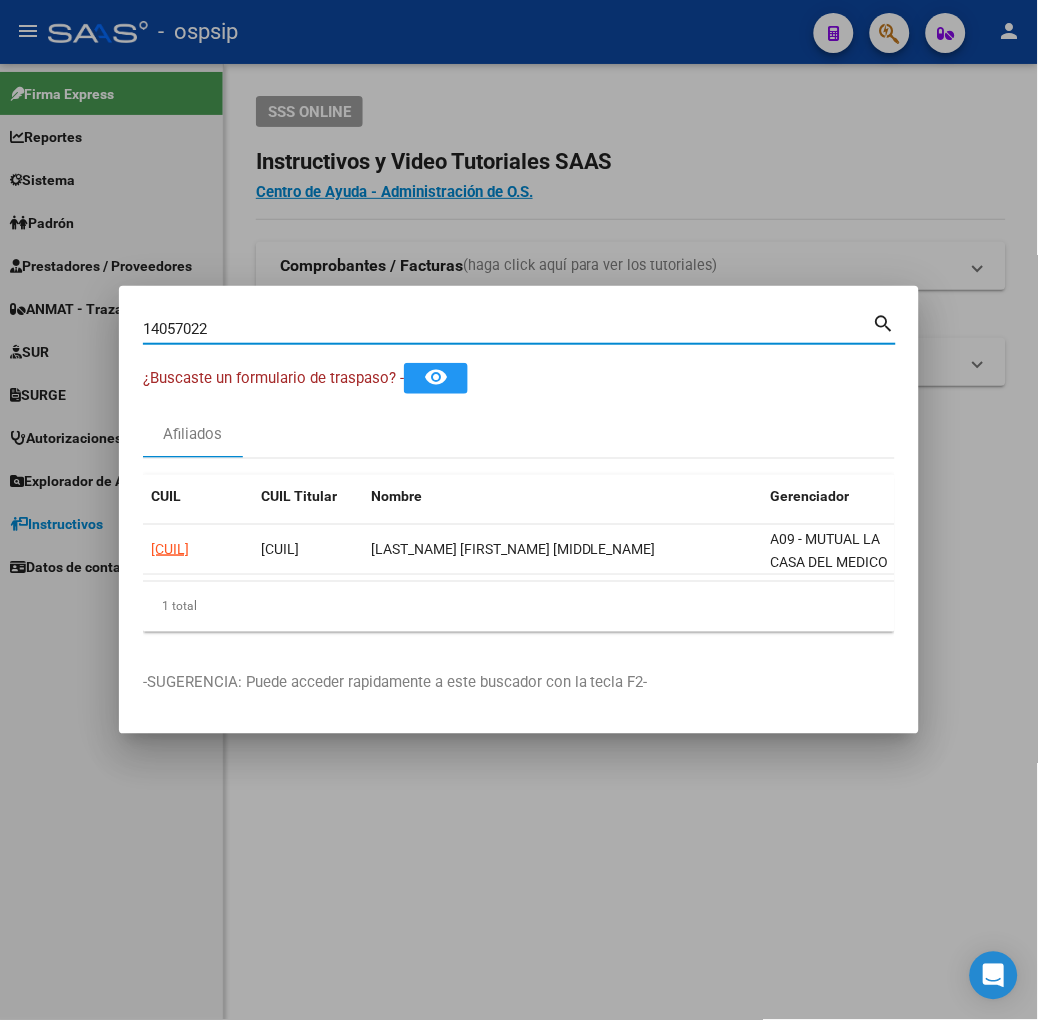 type on "14057022" 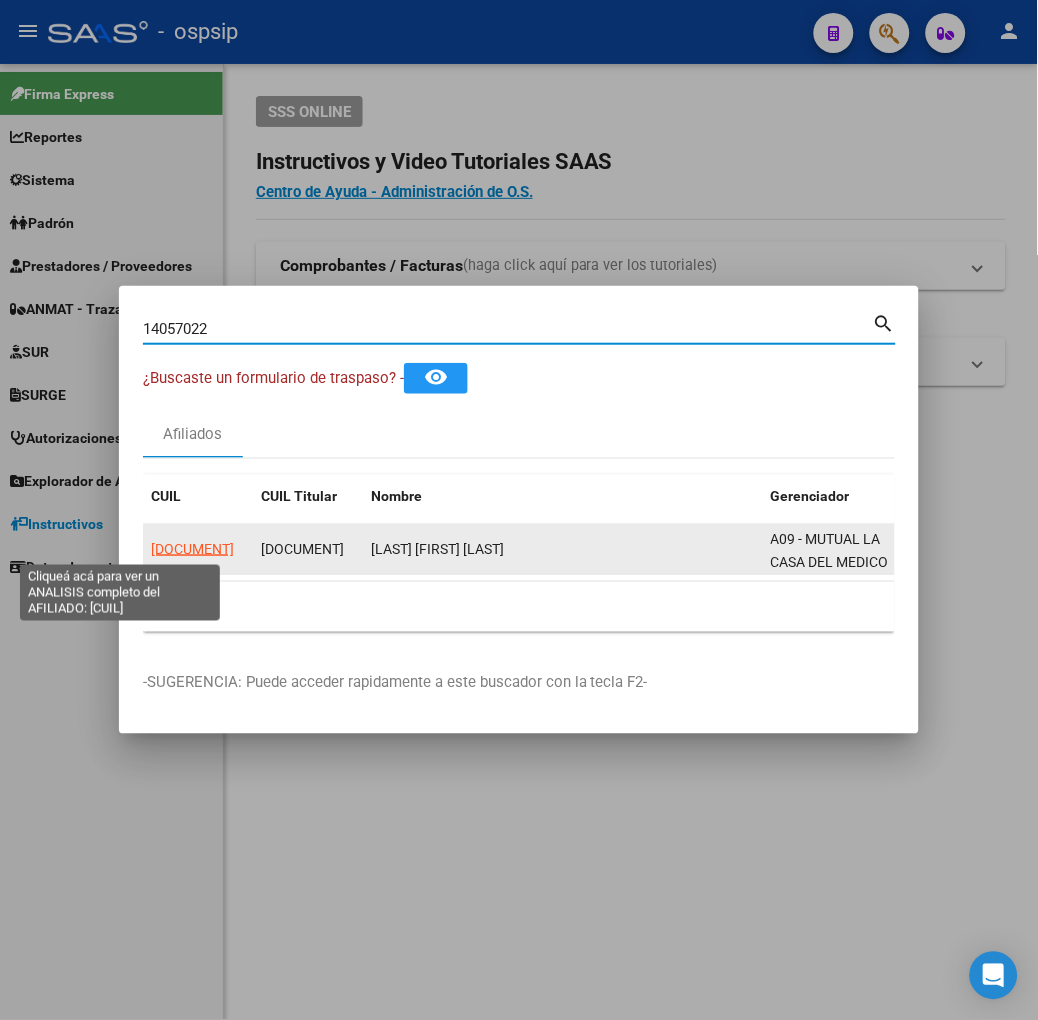 click on "[DOCUMENT]" 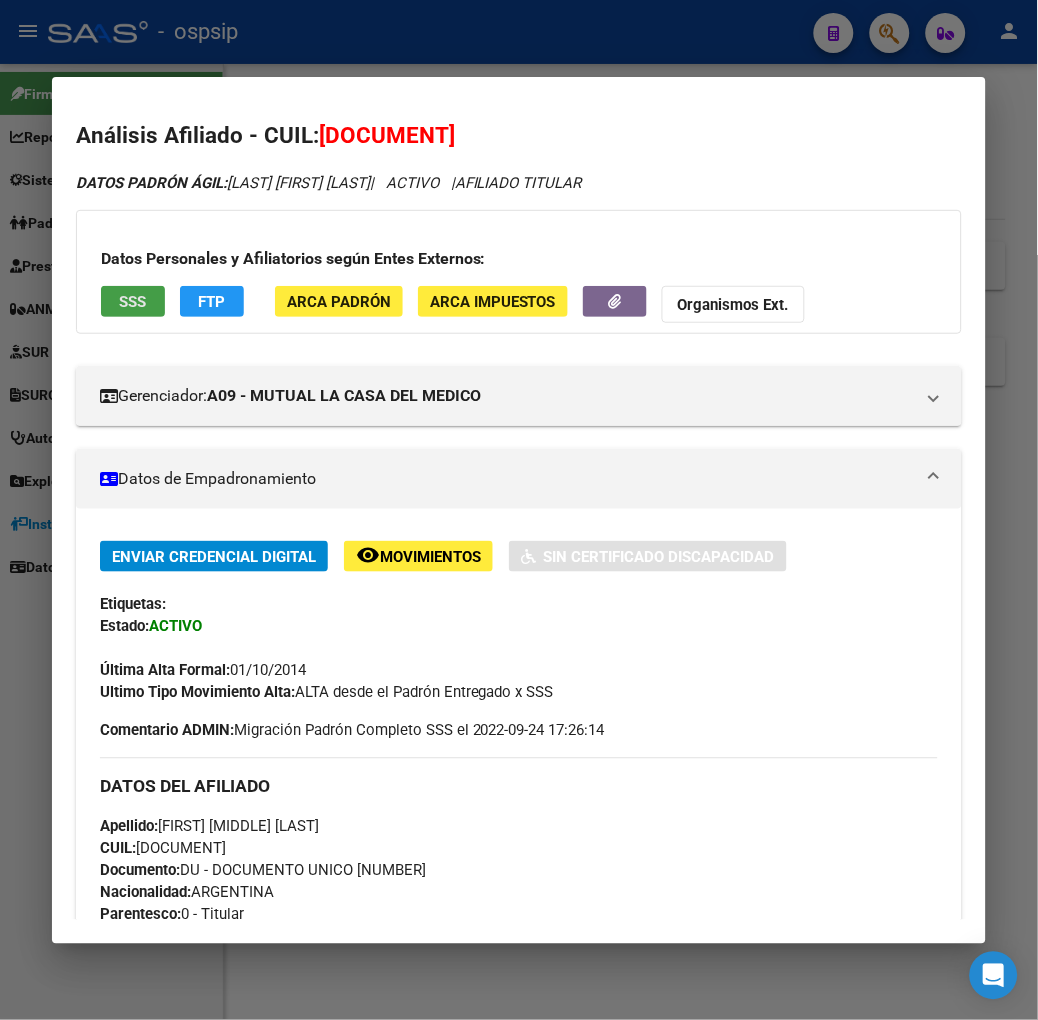 click on "SSS" at bounding box center (132, 302) 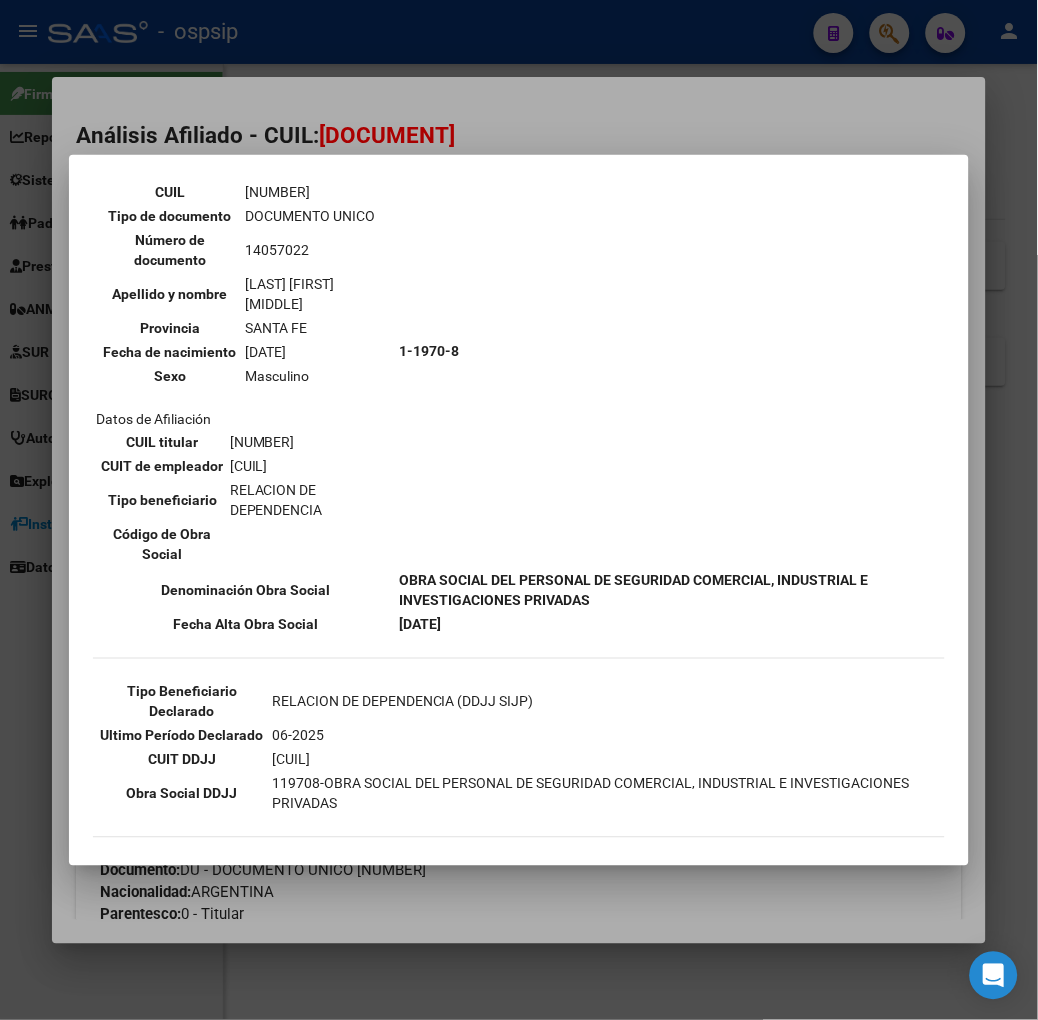 scroll, scrollTop: 258, scrollLeft: 0, axis: vertical 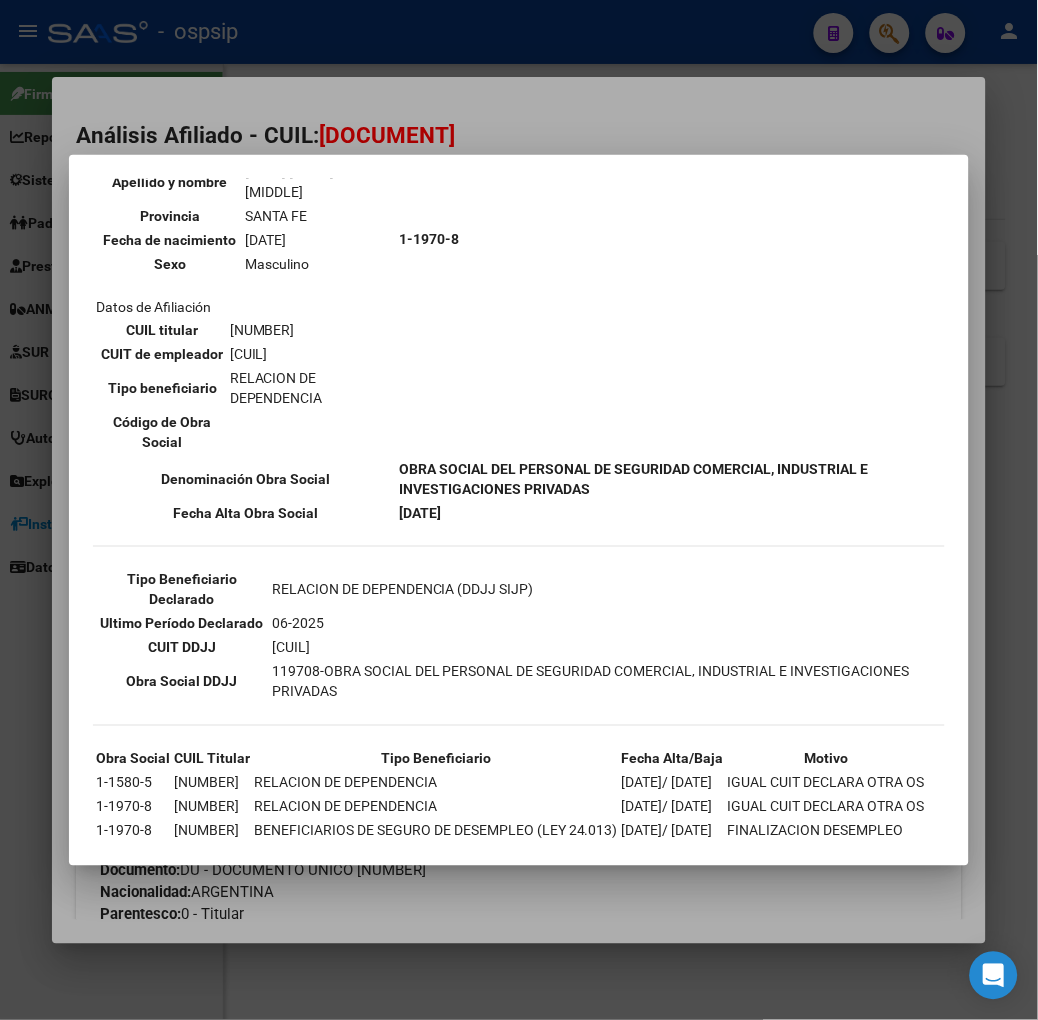 click at bounding box center [519, 510] 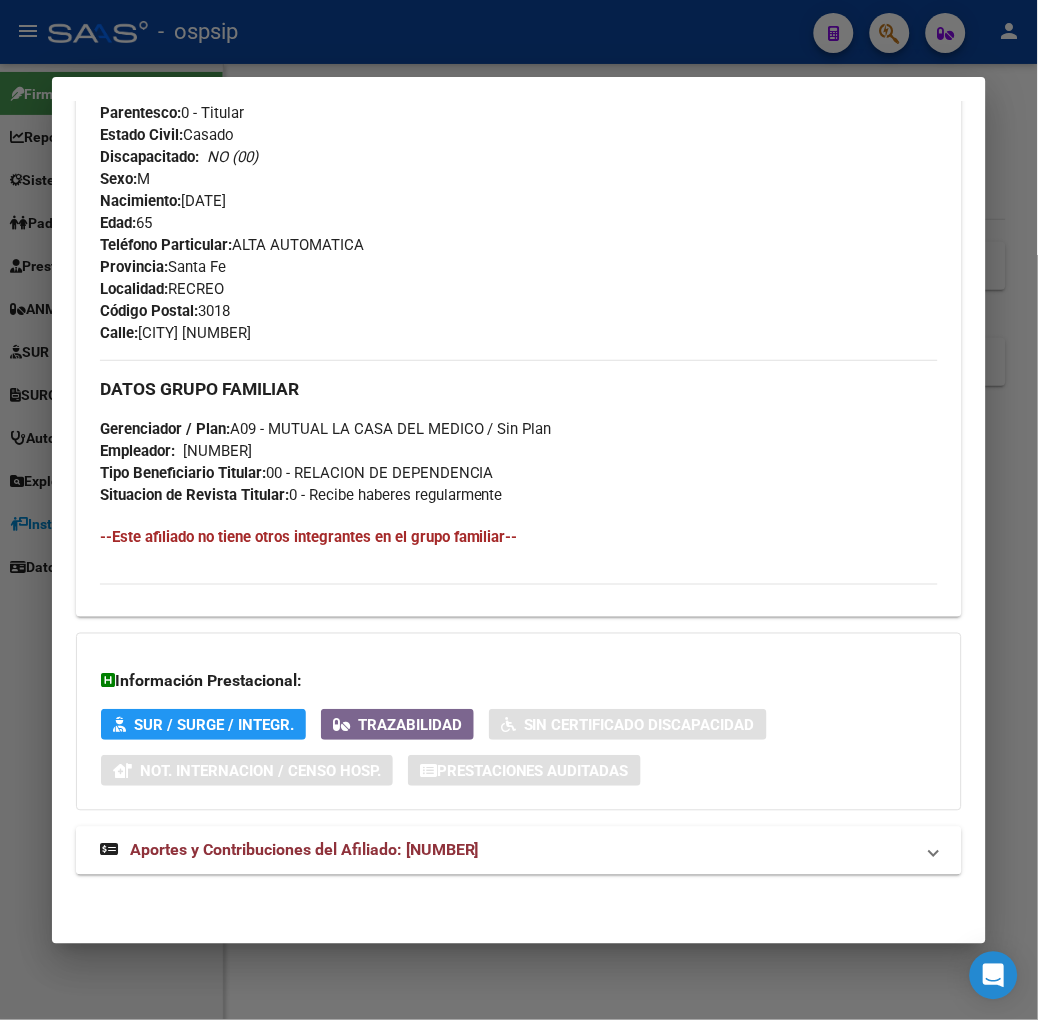 click on "Aportes y Contribuciones del Afiliado: [NUMBER]" at bounding box center [304, 850] 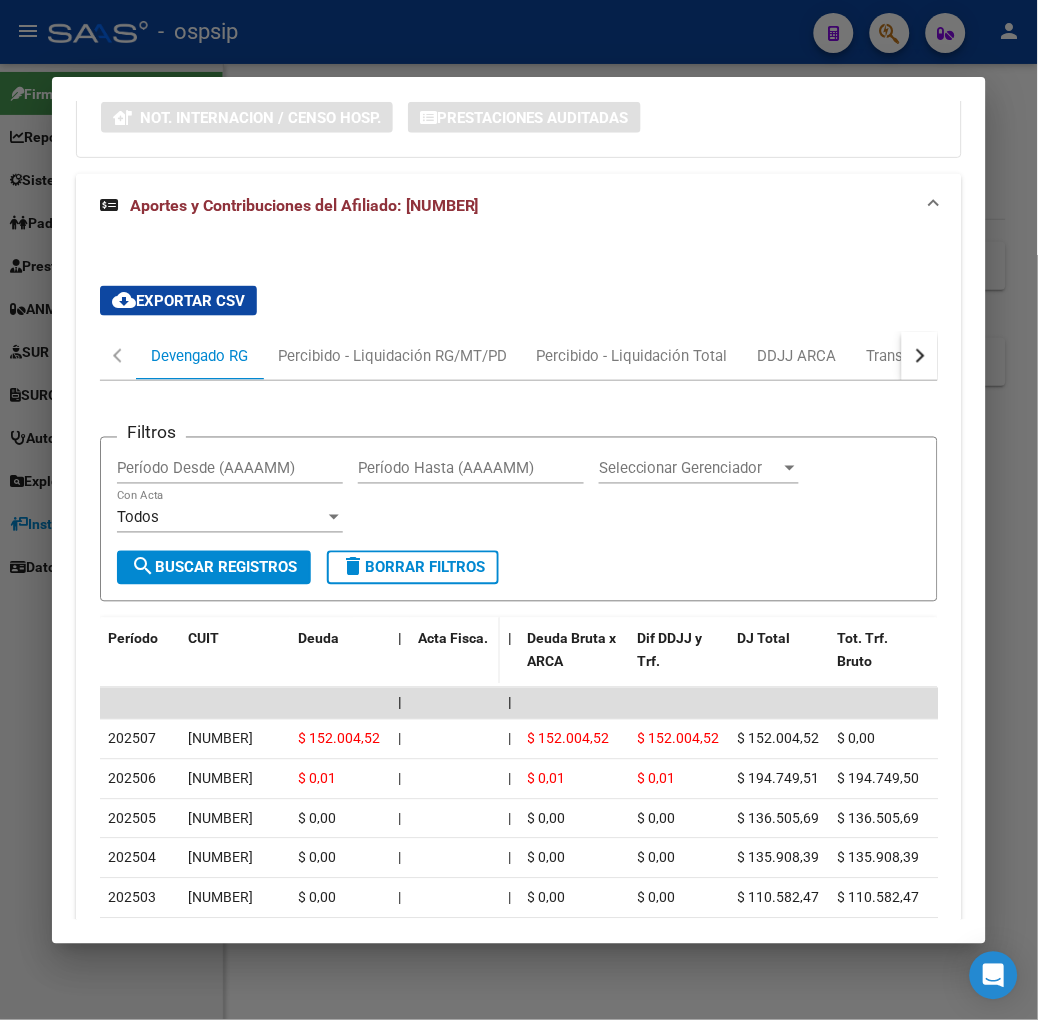 scroll, scrollTop: 1678, scrollLeft: 0, axis: vertical 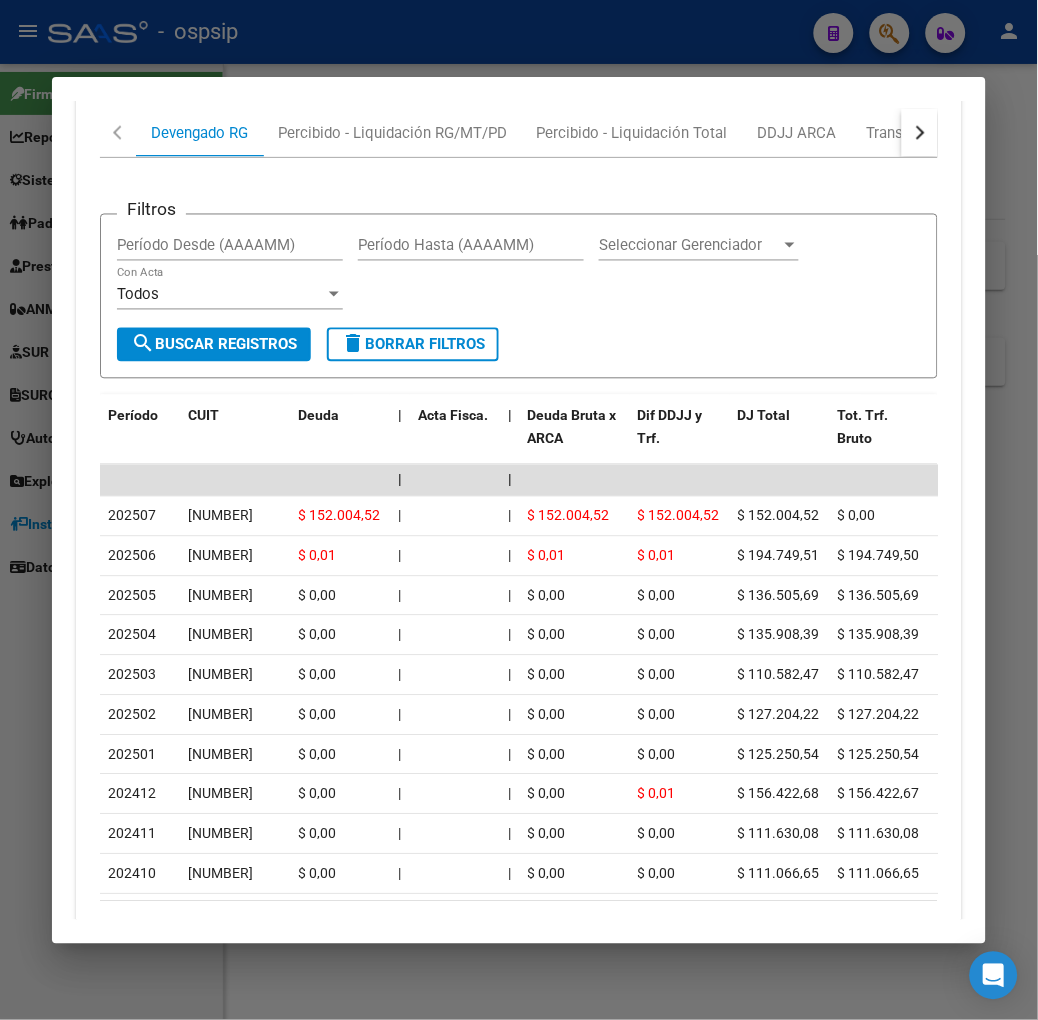click at bounding box center [519, 510] 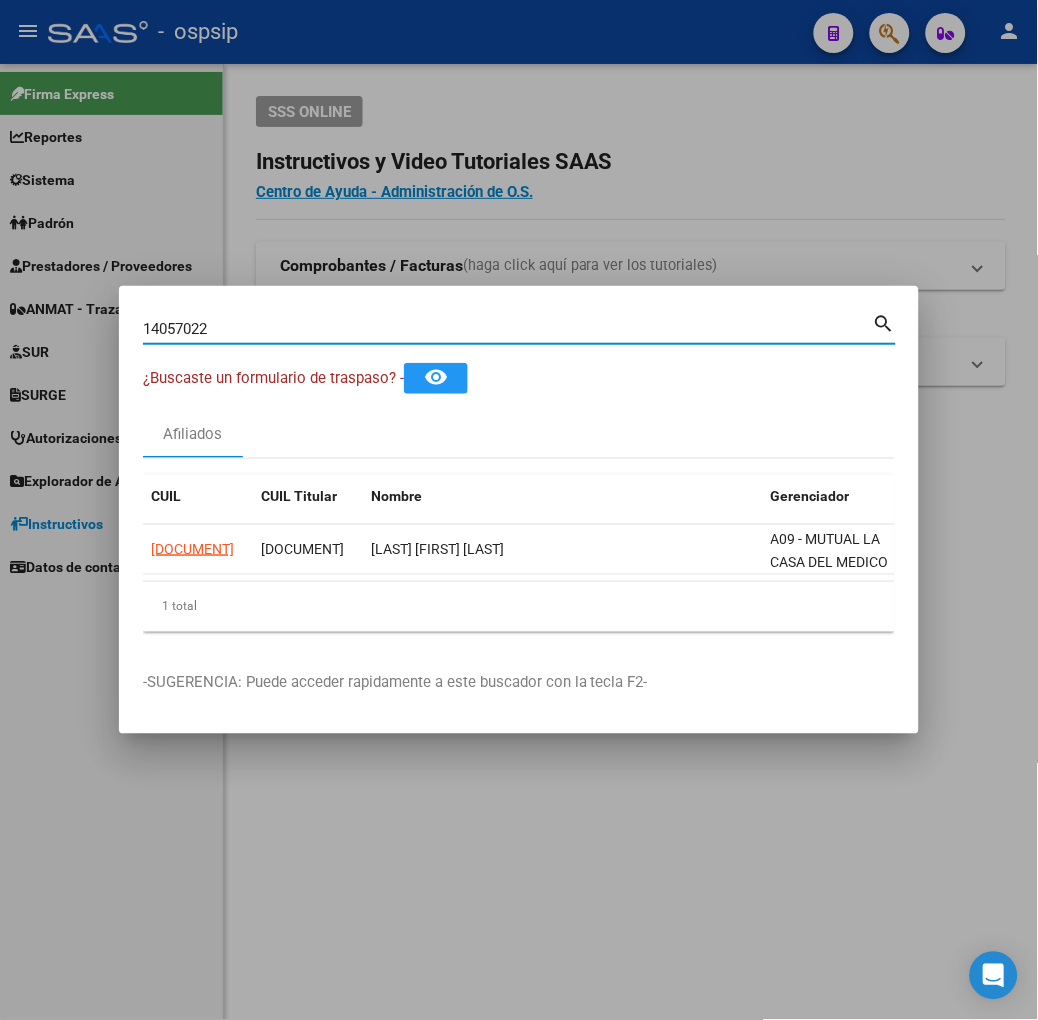 click on "14057022" at bounding box center (508, 329) 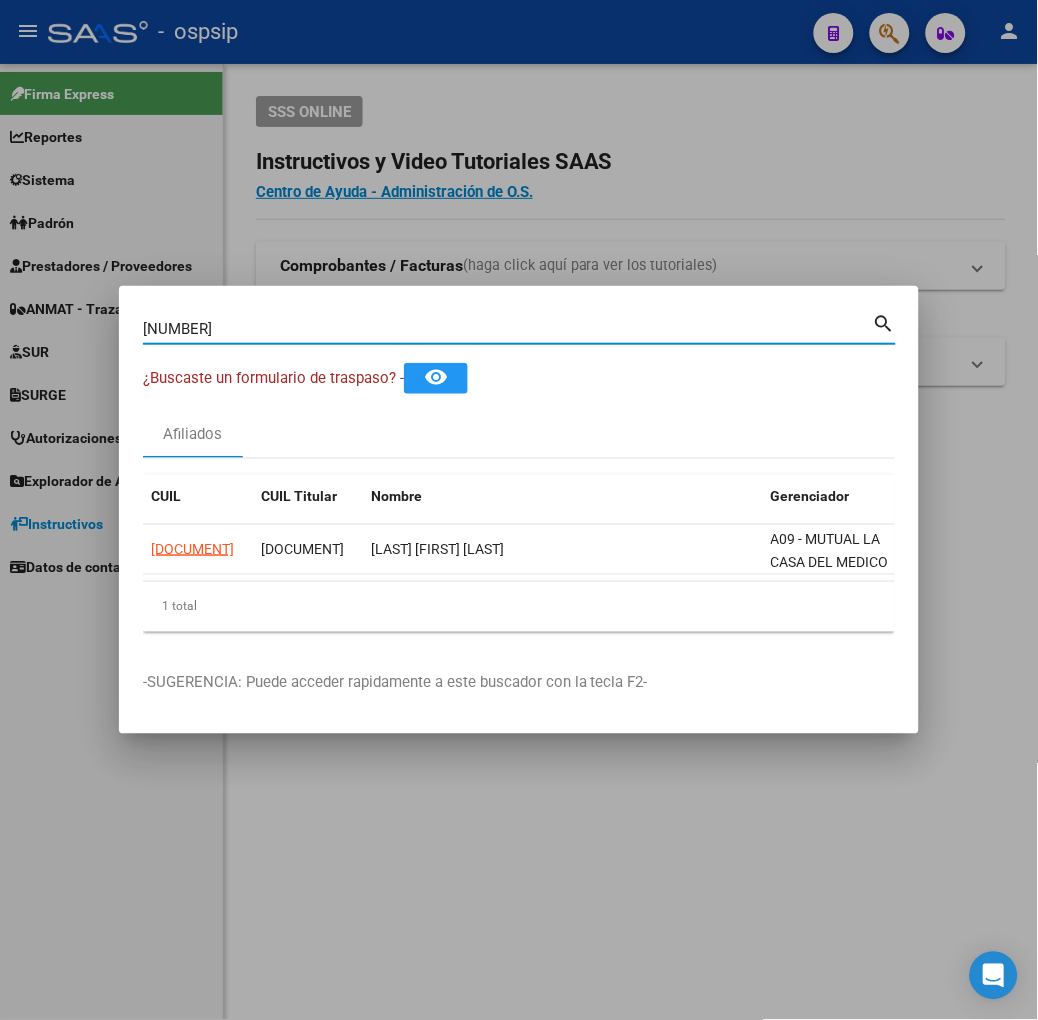 type on "[NUMBER]" 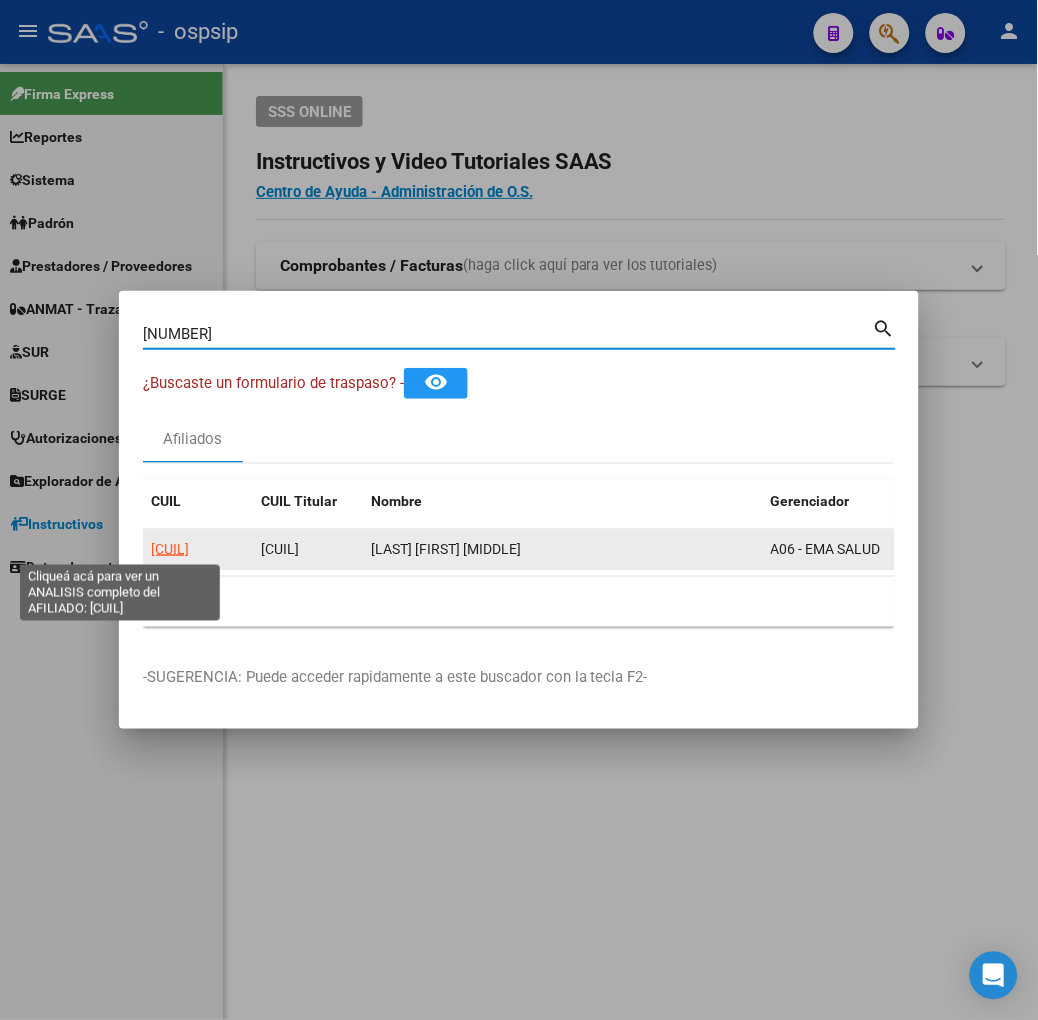 click on "[CUIL]" 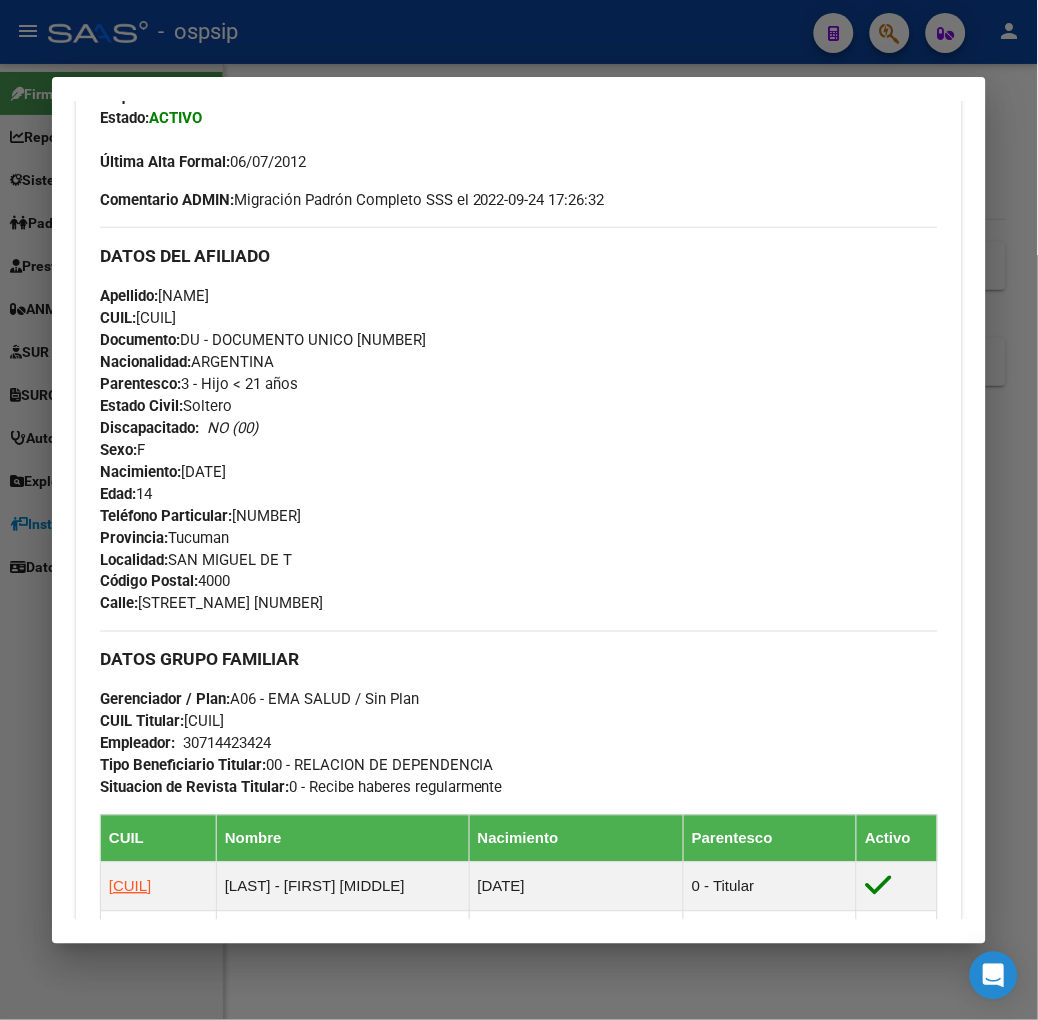 scroll, scrollTop: 1048, scrollLeft: 0, axis: vertical 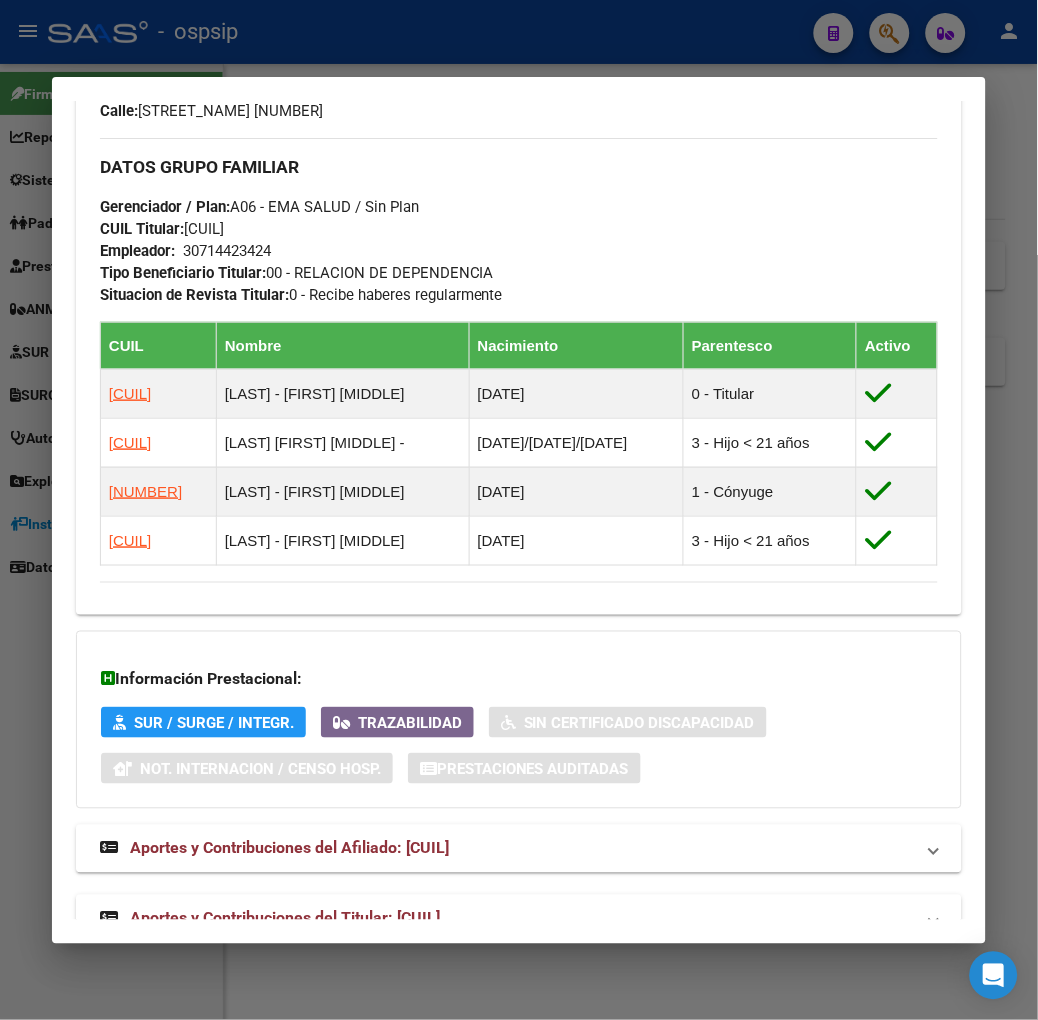 click on "DATOS PADRÓN ÁGIL:  [LAST] [FIRST] [LAST]   | | ACTIVO |   FAMILIAR DE:  [DOCUMENT] Datos Personales y Afiliatorios según Entes Externos: SSS FTP  FTP - Titular ARCA Padrón ARCA Impuestos Organismos Ext.  | Gerenciador: | | A06 - EMA SALUD Atención telefónica: Atención emergencias: Otros Datos Útiles:  | Datos de Empadronamiento  Enviar Credencial Digital remove_red_eye Movimientos |   Sin Certificado Discapacidad Etiquetas: Estado: ACTIVO Última Alta Formal:  [DATE] Comentario ADMIN:  Migración Padrón Completo SSS el 2022-09-24 17:26:32 DATOS DEL AFILIADO Apellido:  [FIRST] [LAST] [LAST] CUIL:  [CUIL] Documento:  DU - DOCUMENTO UNICO [DOCUMENT]  Nacionalidad:  ARGENTINA Parentesco:  3 - Hijo < 21 años Estado Civil:  Soltero Discapacitado: |  NO (00) Sexo:  F Nacimiento:  [DATE] Edad:  14  Teléfono Particular:             [PHONE] Provincia:  Tucuman Localidad:  SAN MIGUEL DE T Código Postal:  4000 Calle:  AYACUCHO 4194 DATOS GRUPO FAMILIAR Gerenciador / Plan: Empleador:" at bounding box center (519, 34) 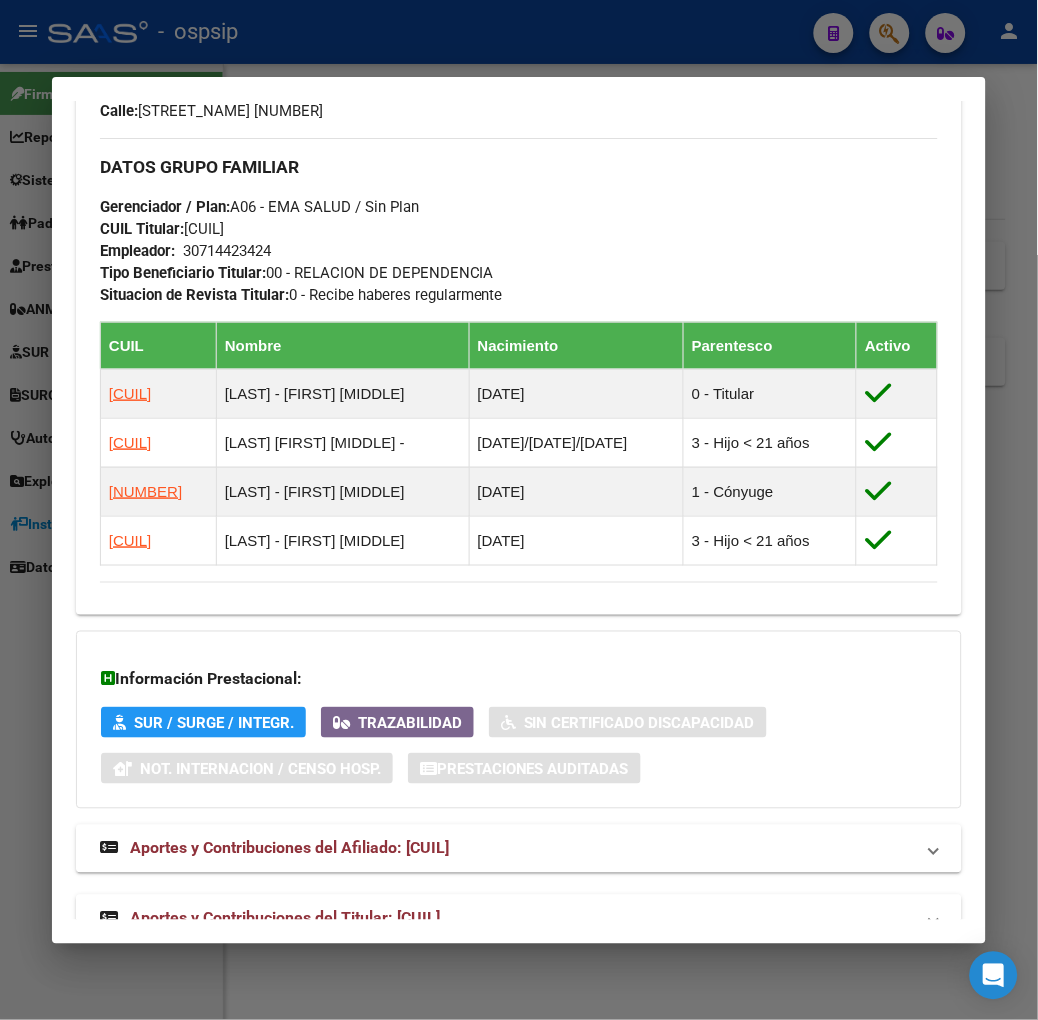 click on "Aportes y Contribuciones del Titular: [CUIL]" at bounding box center (270, 919) 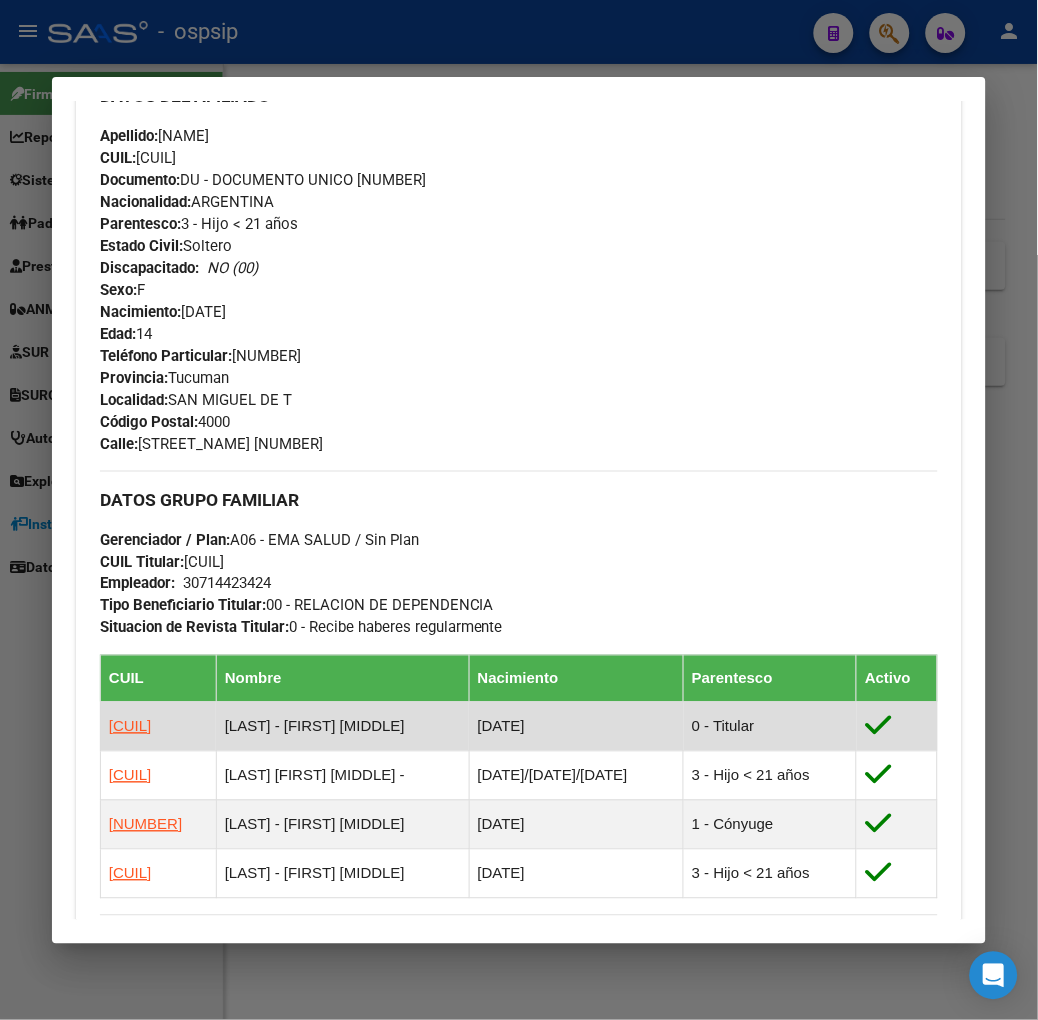 scroll, scrollTop: 0, scrollLeft: 0, axis: both 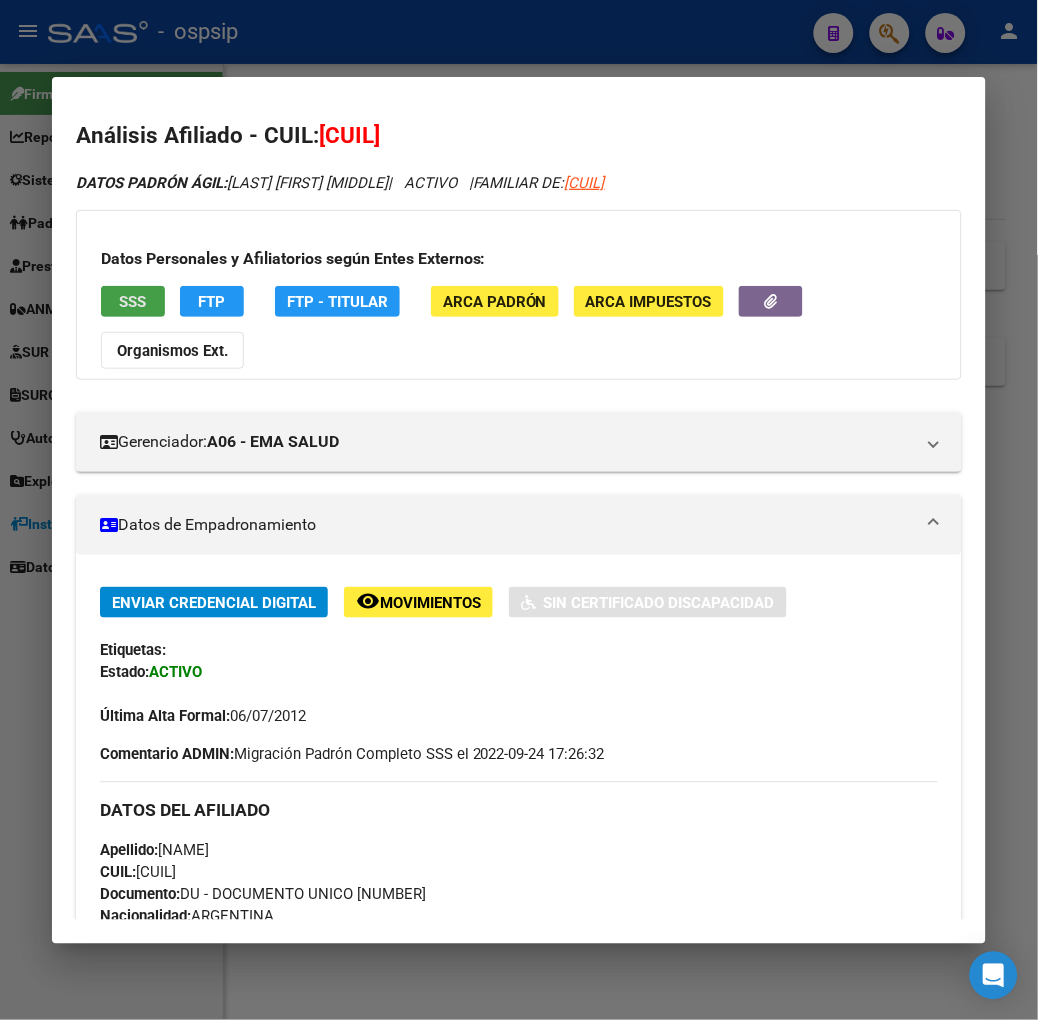 click on "SSS" at bounding box center [132, 302] 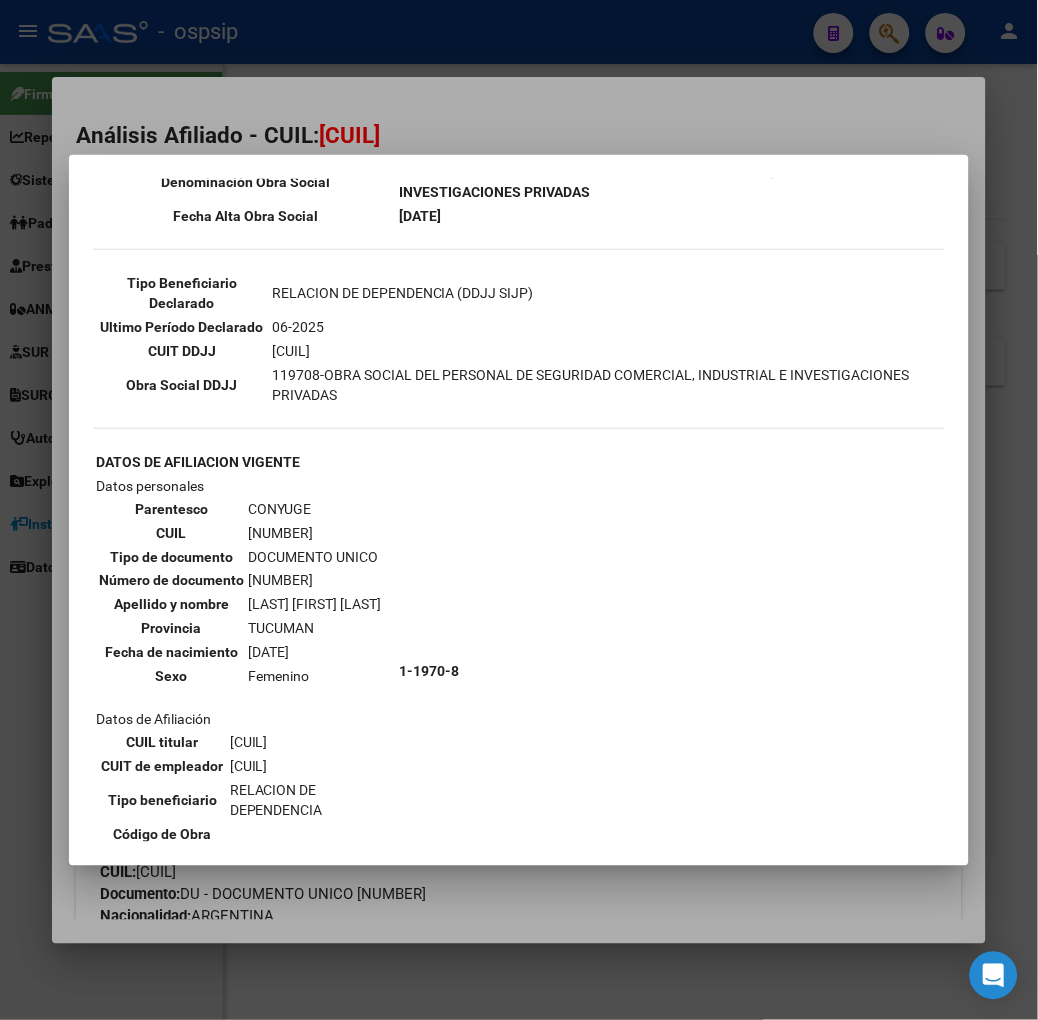 scroll, scrollTop: 222, scrollLeft: 0, axis: vertical 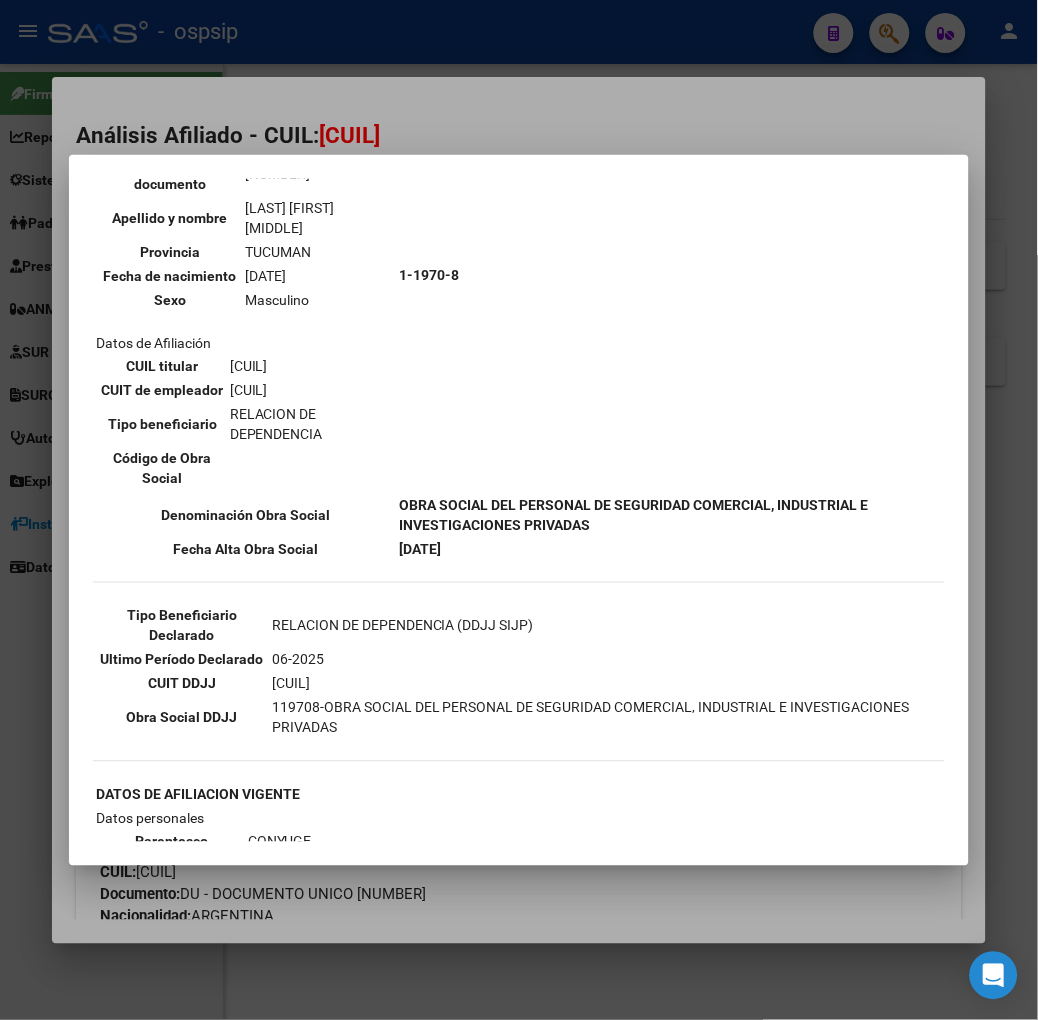 click at bounding box center (519, 510) 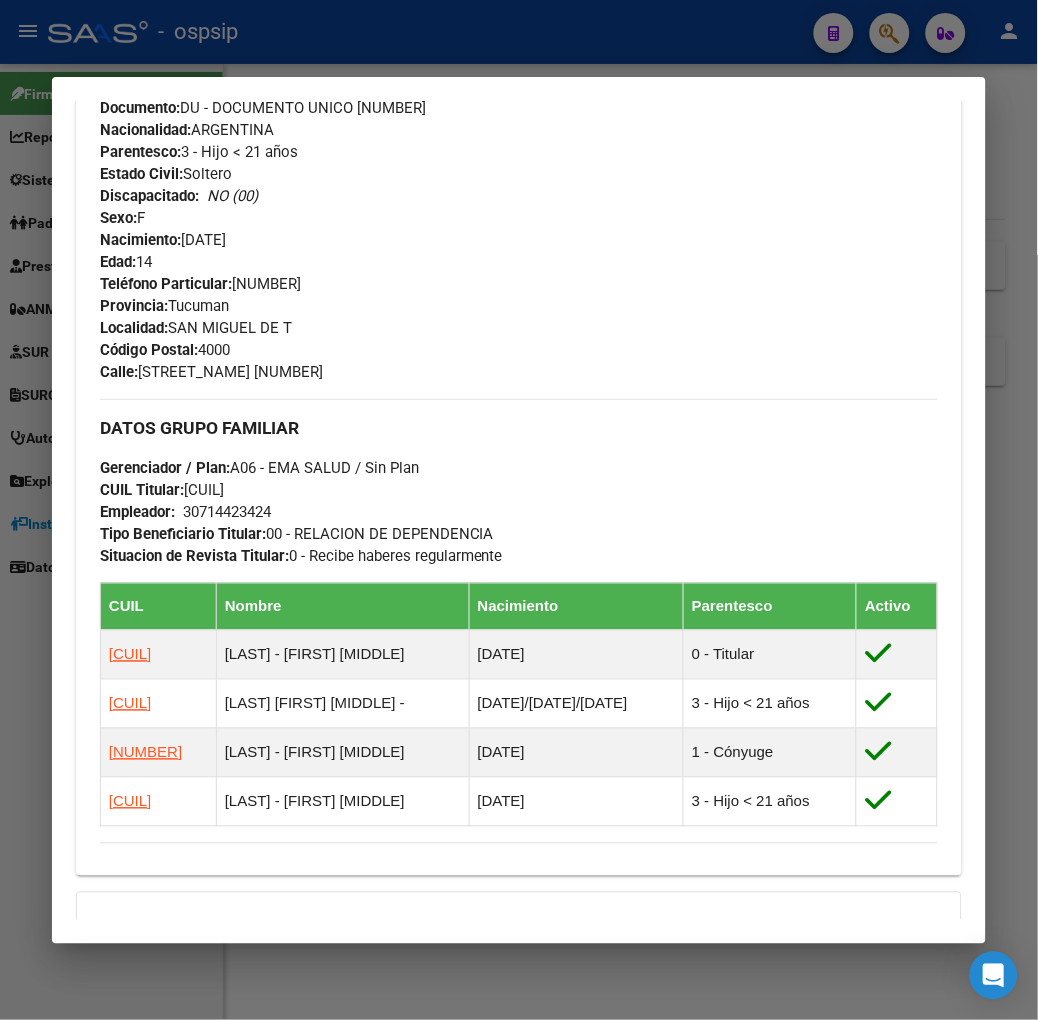 scroll, scrollTop: 1000, scrollLeft: 0, axis: vertical 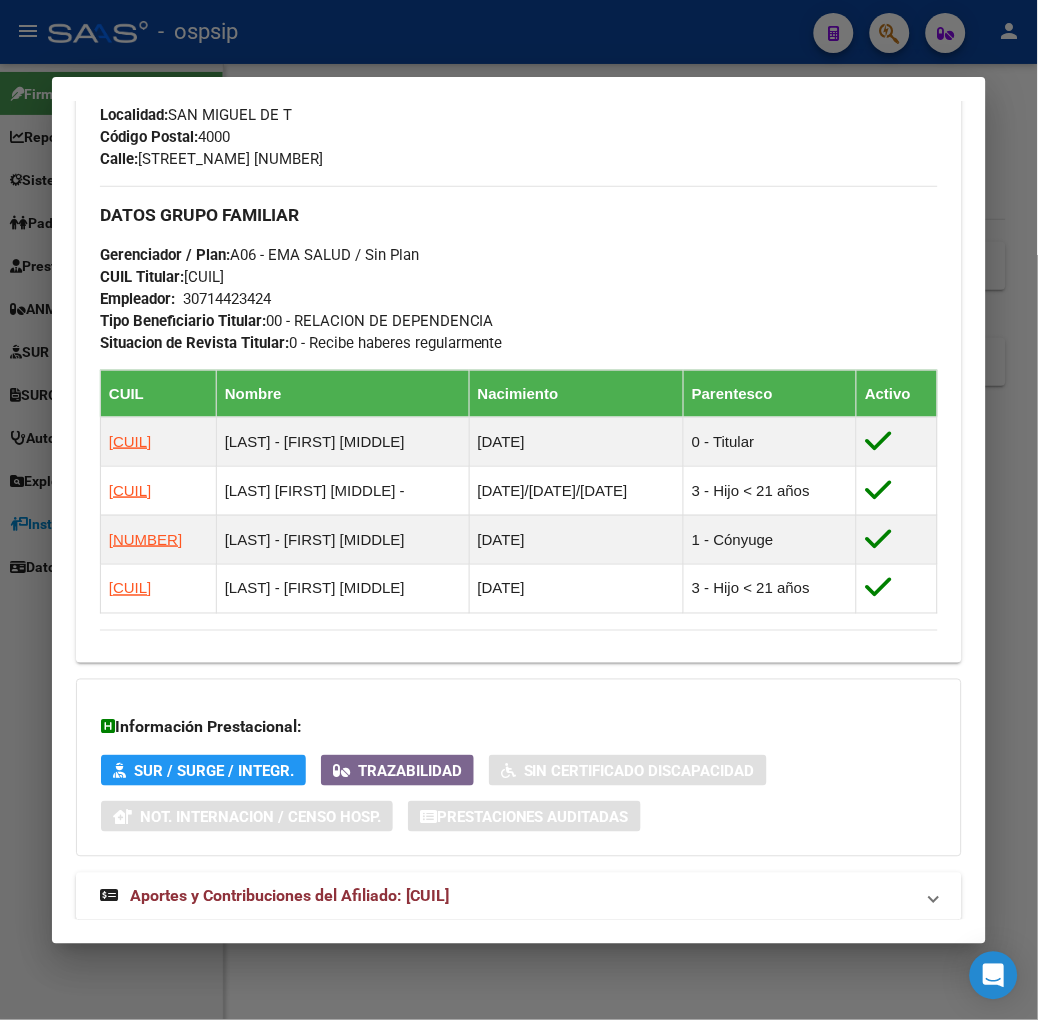 click at bounding box center [519, 510] 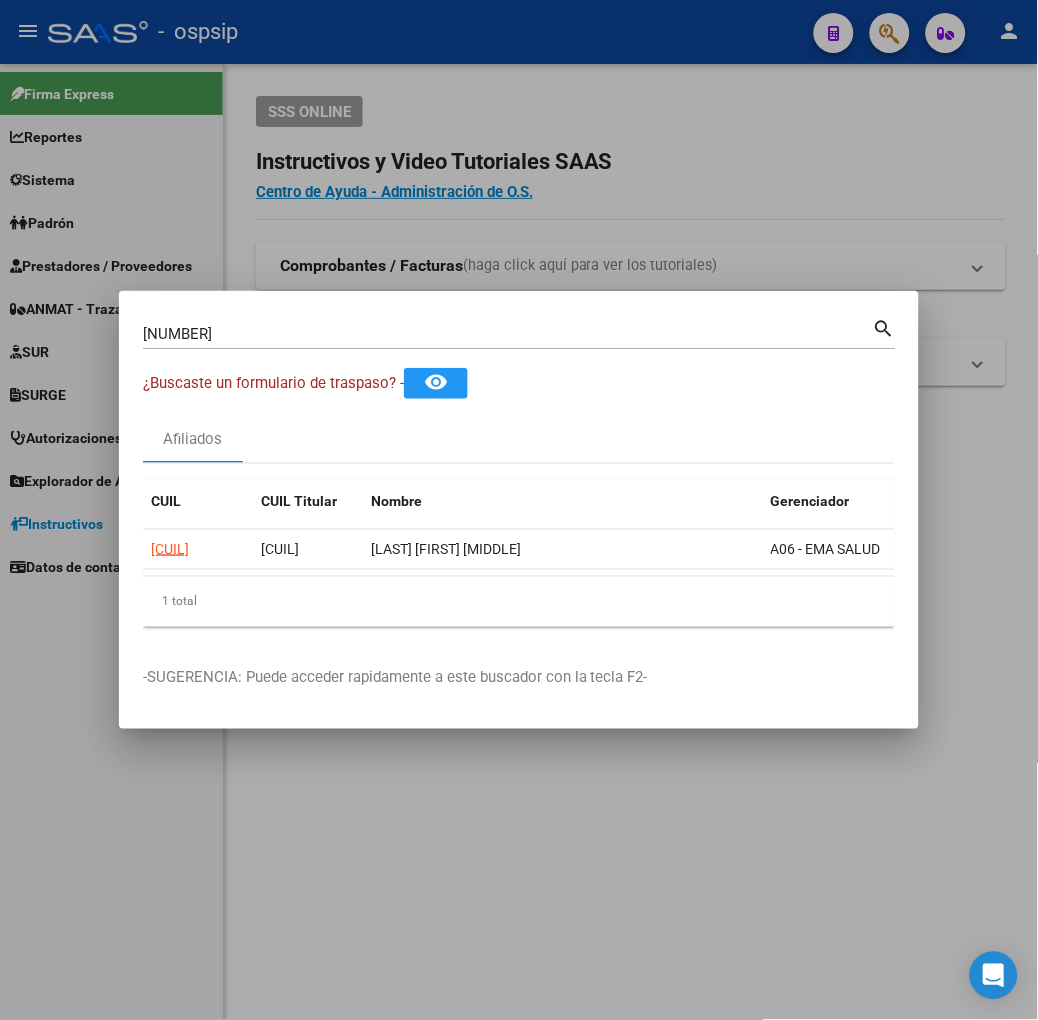 click on "[NUMBER]" at bounding box center [508, 334] 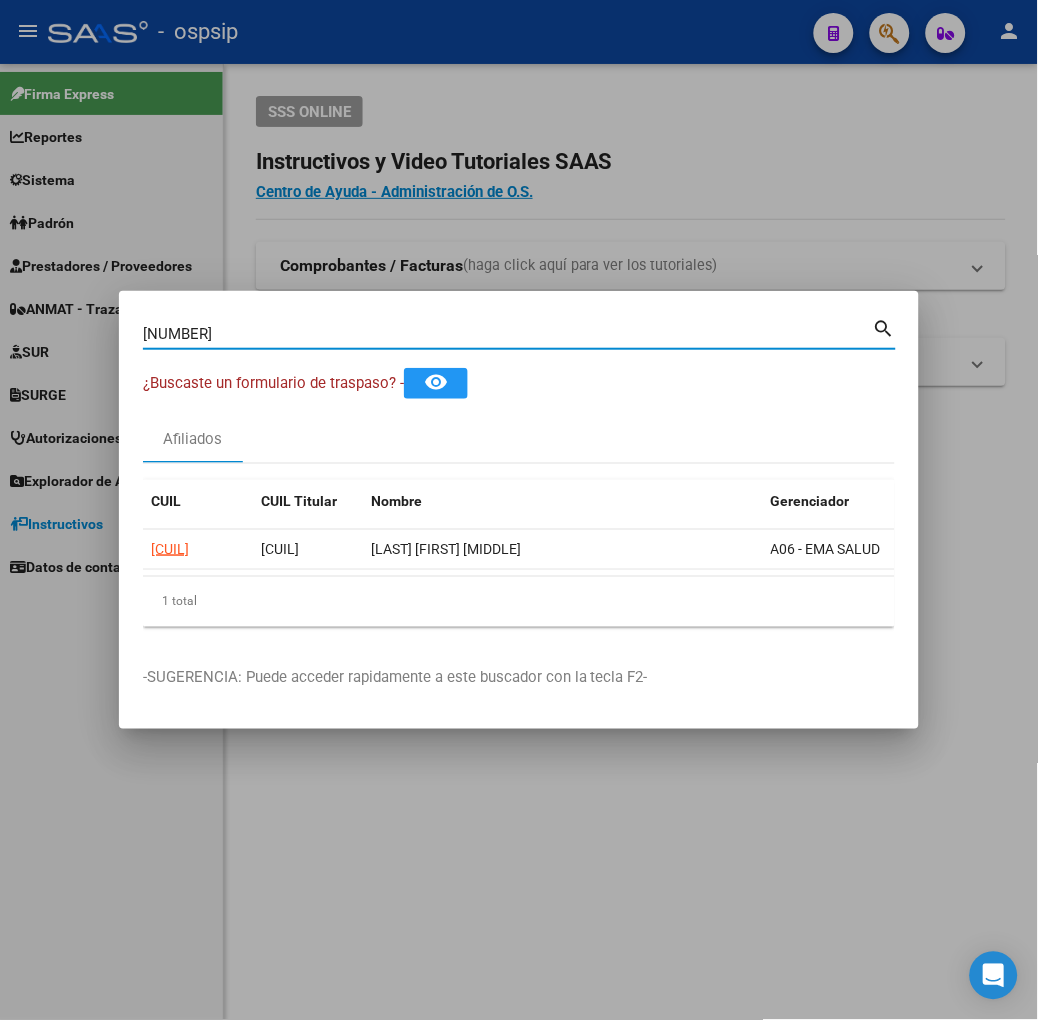 click on "[NUMBER]" at bounding box center [508, 334] 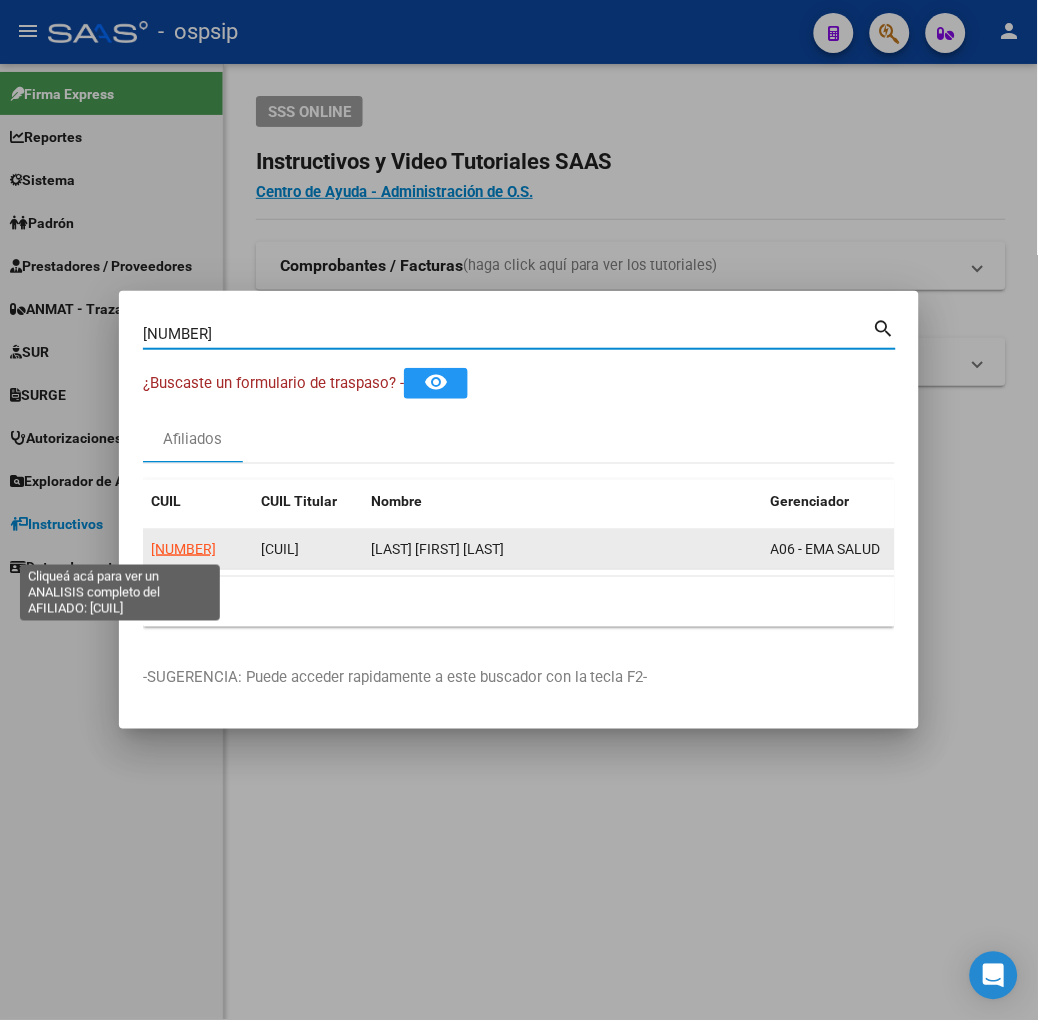 click on "[NUMBER]" 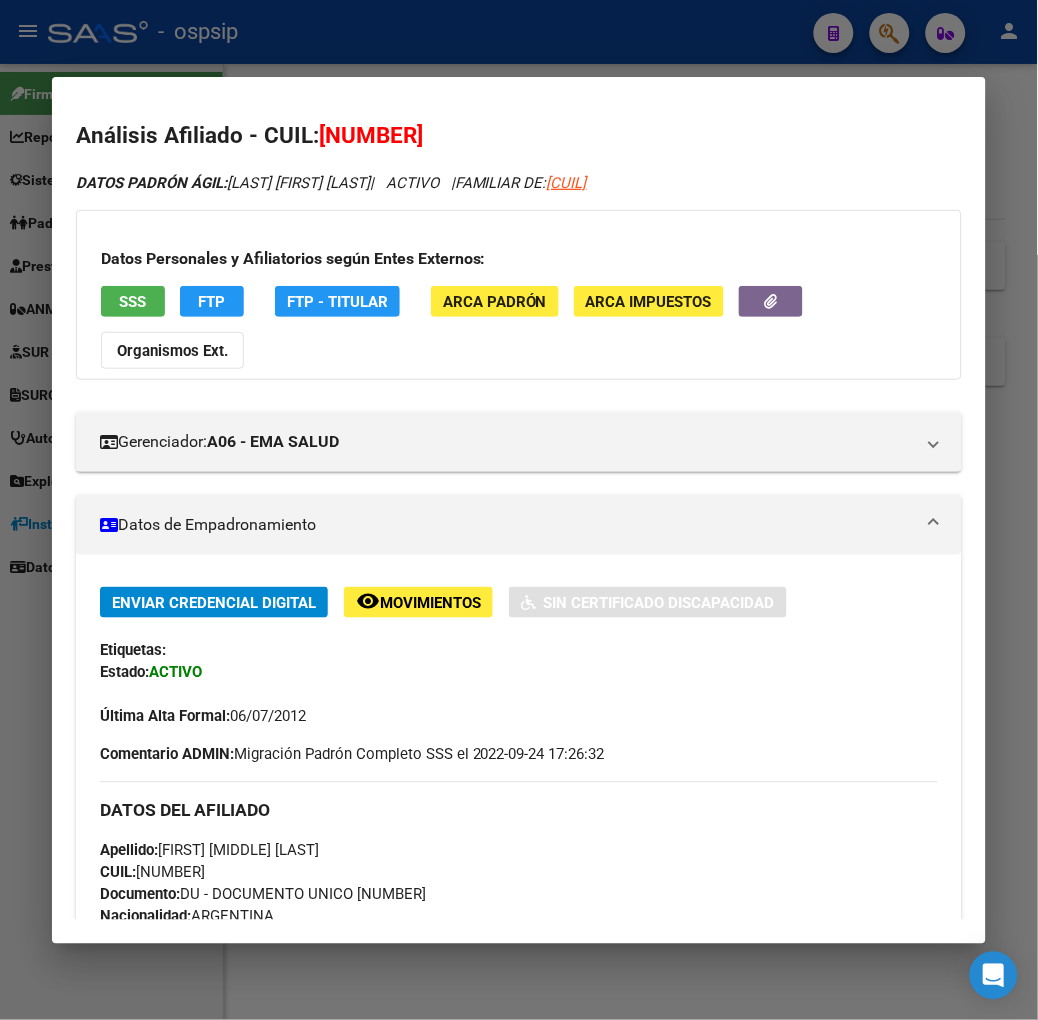 click on "Datos Personales y Afiliatorios según Entes Externos: SSS FTP  FTP - Titular ARCA Padrón ARCA Impuestos Organismos Ext." at bounding box center [519, 295] 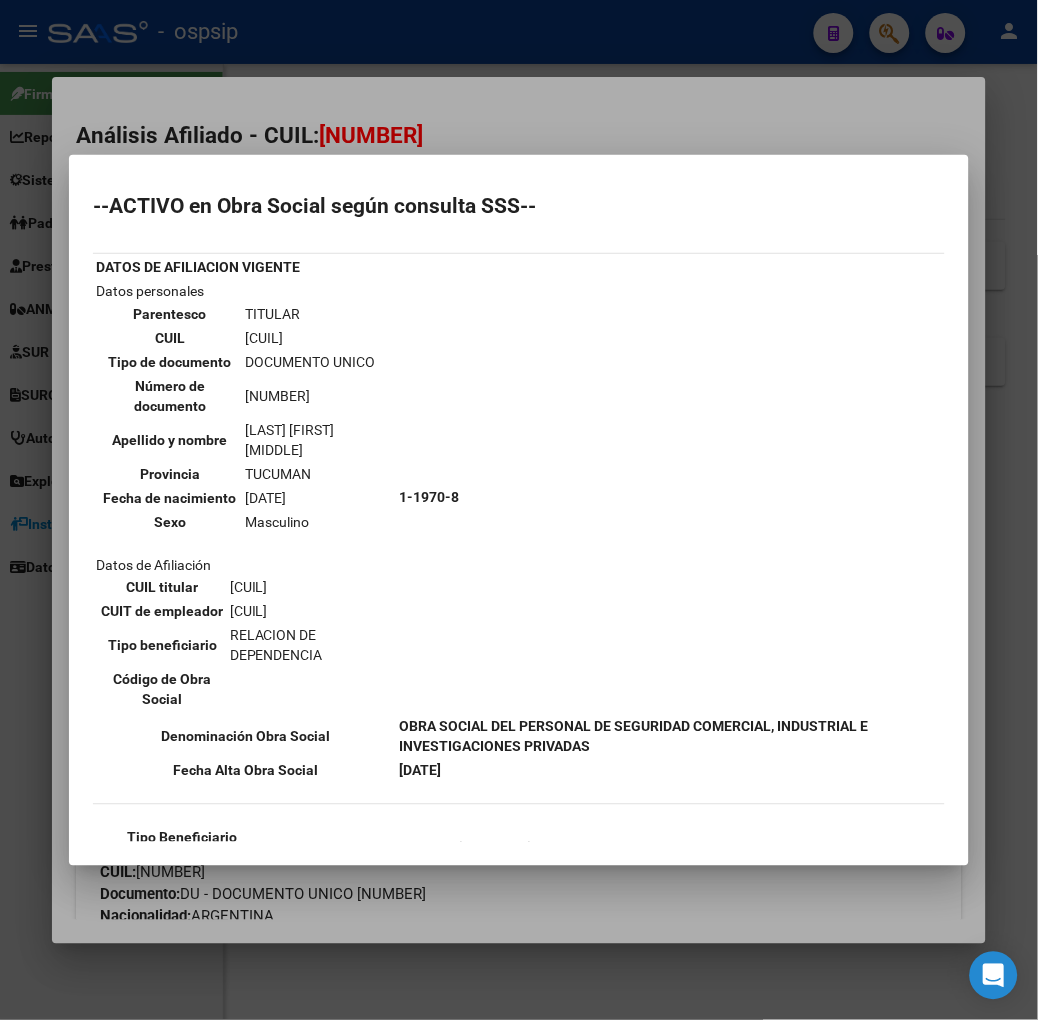 click at bounding box center (519, 510) 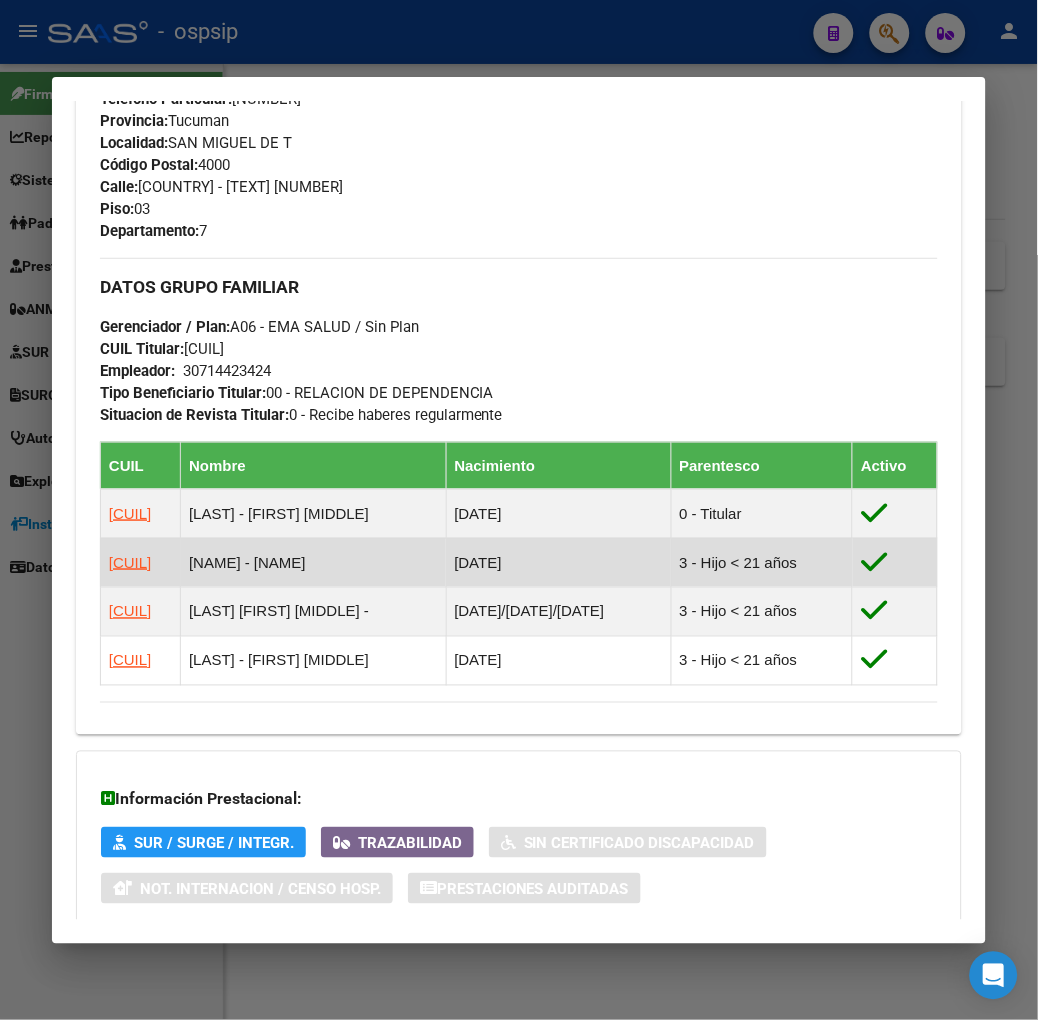 scroll, scrollTop: 1093, scrollLeft: 0, axis: vertical 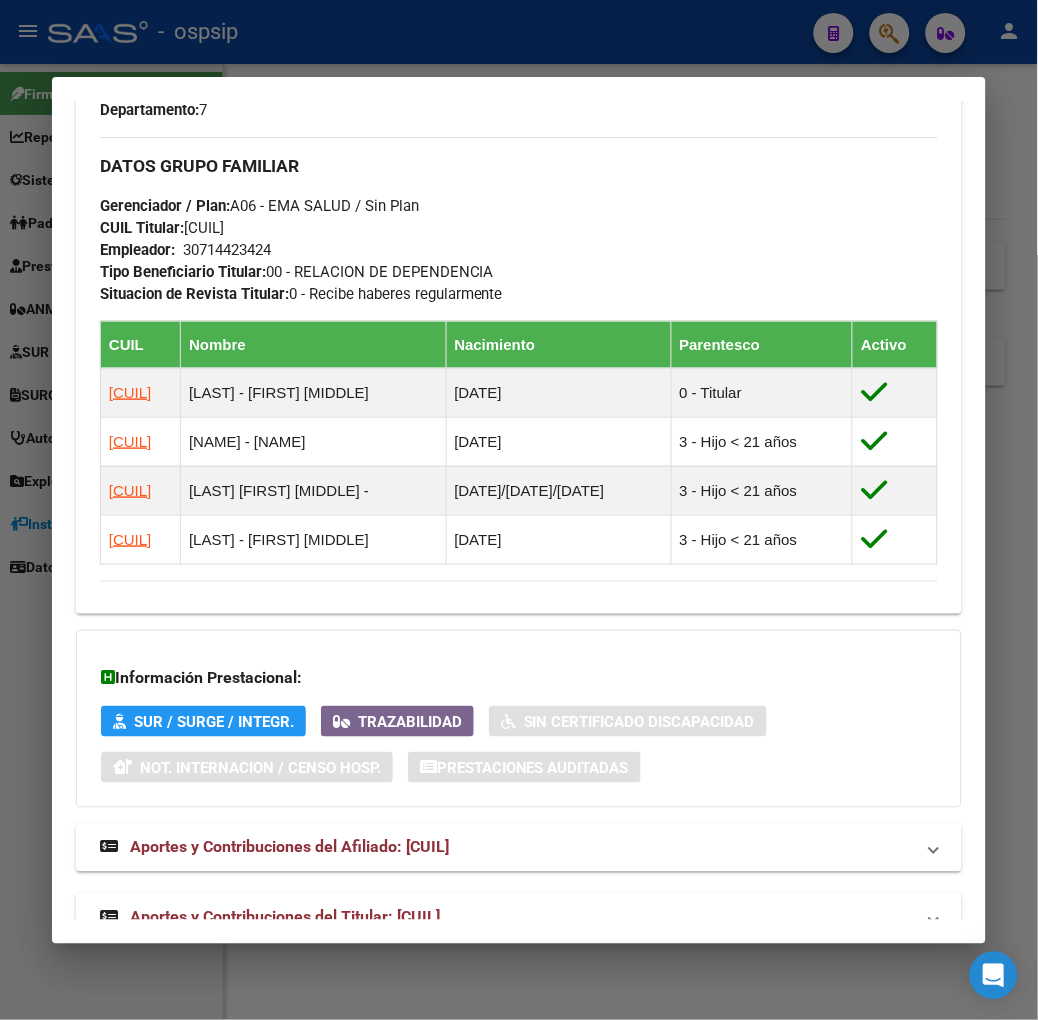 click at bounding box center [519, 510] 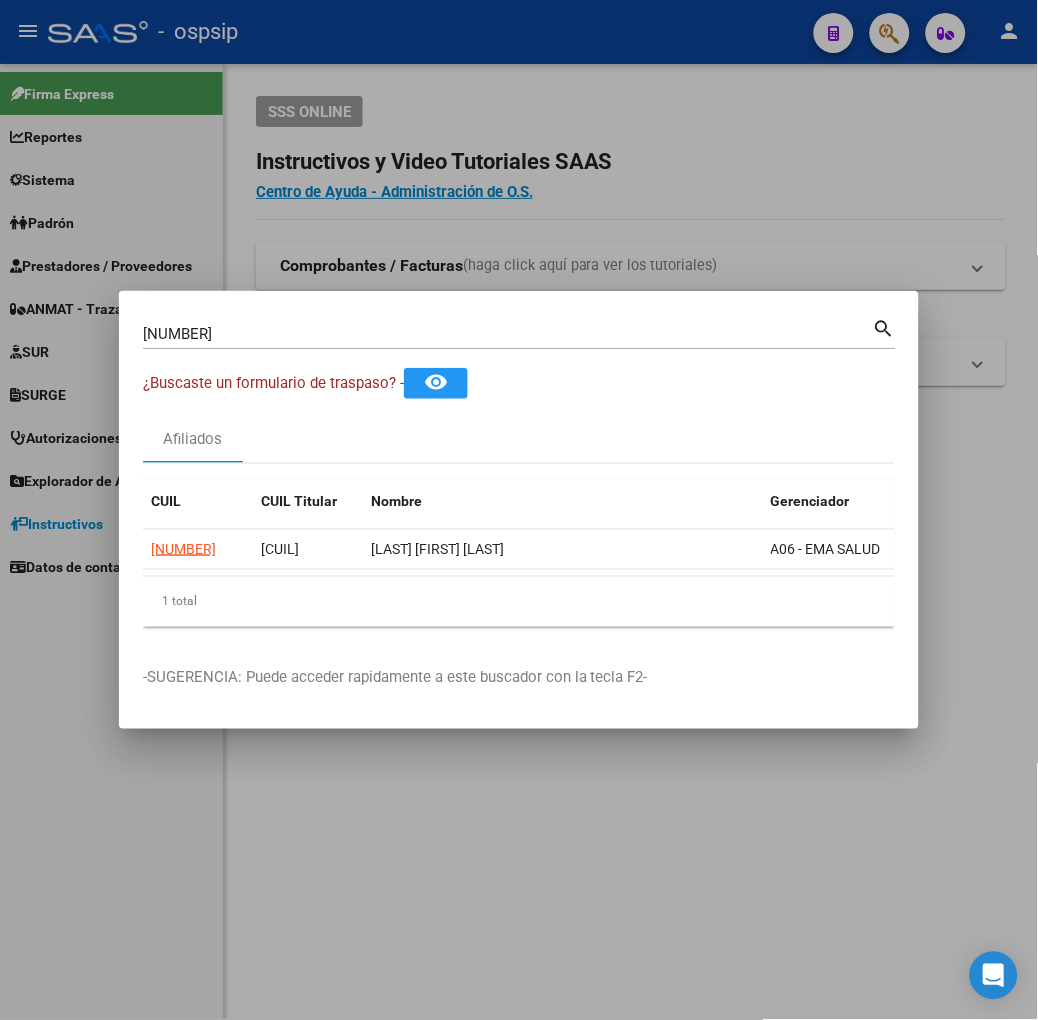 click on "[NUMBER]" at bounding box center [508, 334] 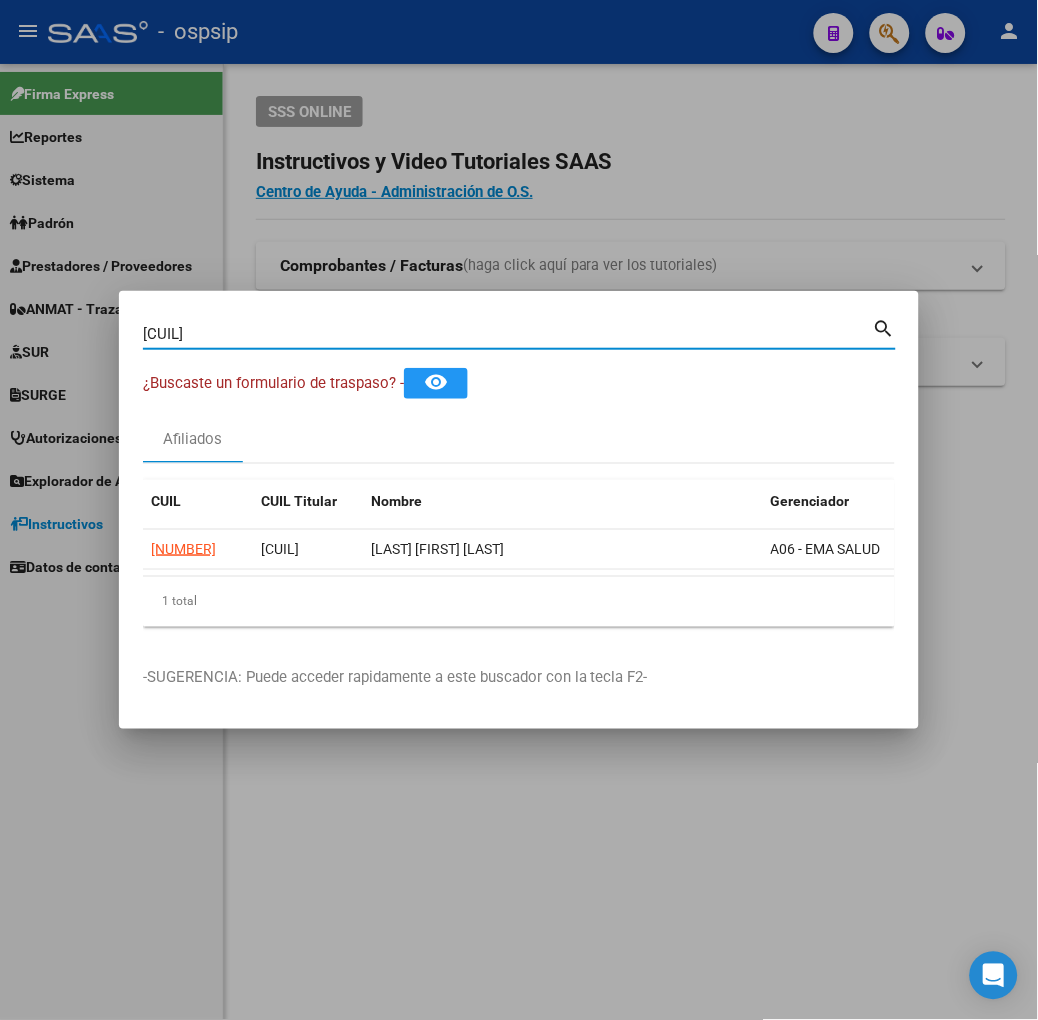 type on "[CUIL]" 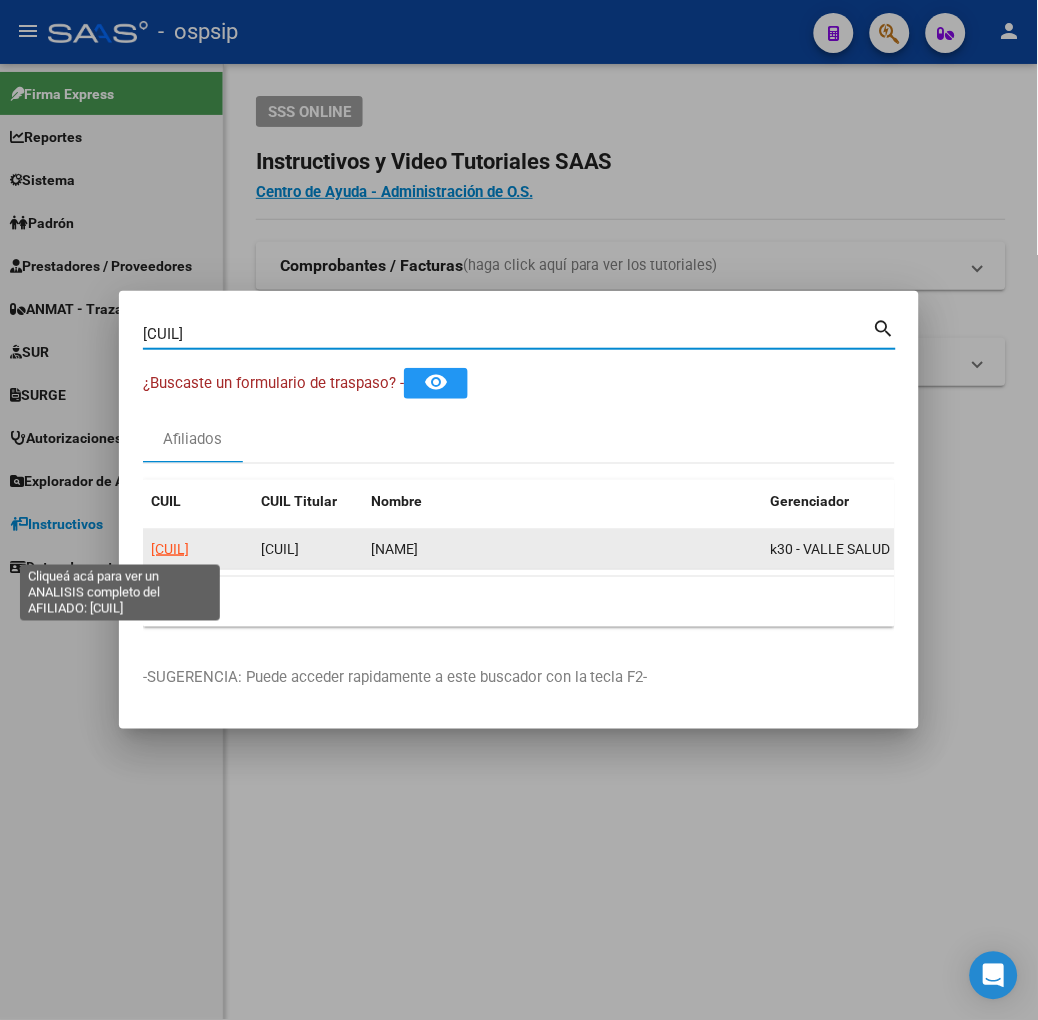 click on "[CUIL]" 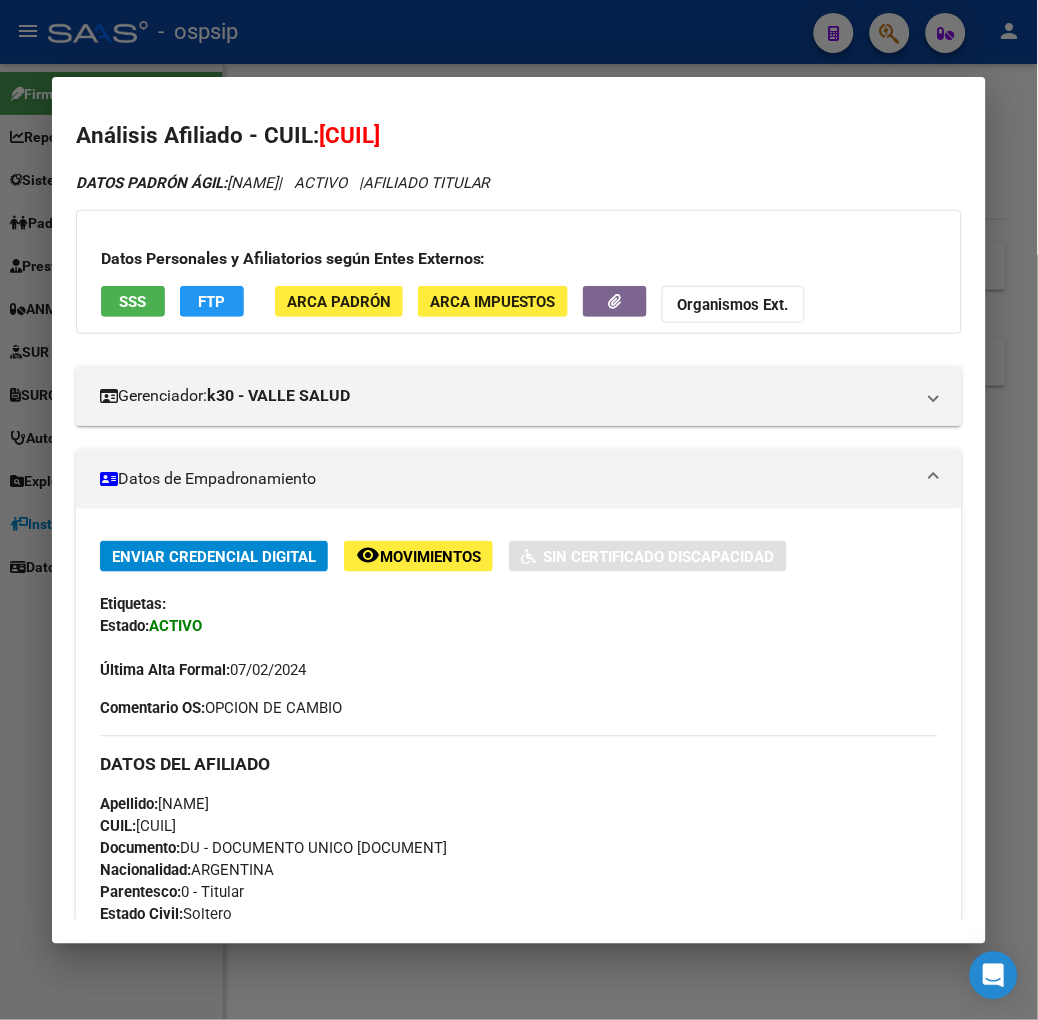 click on "SSS" at bounding box center [133, 301] 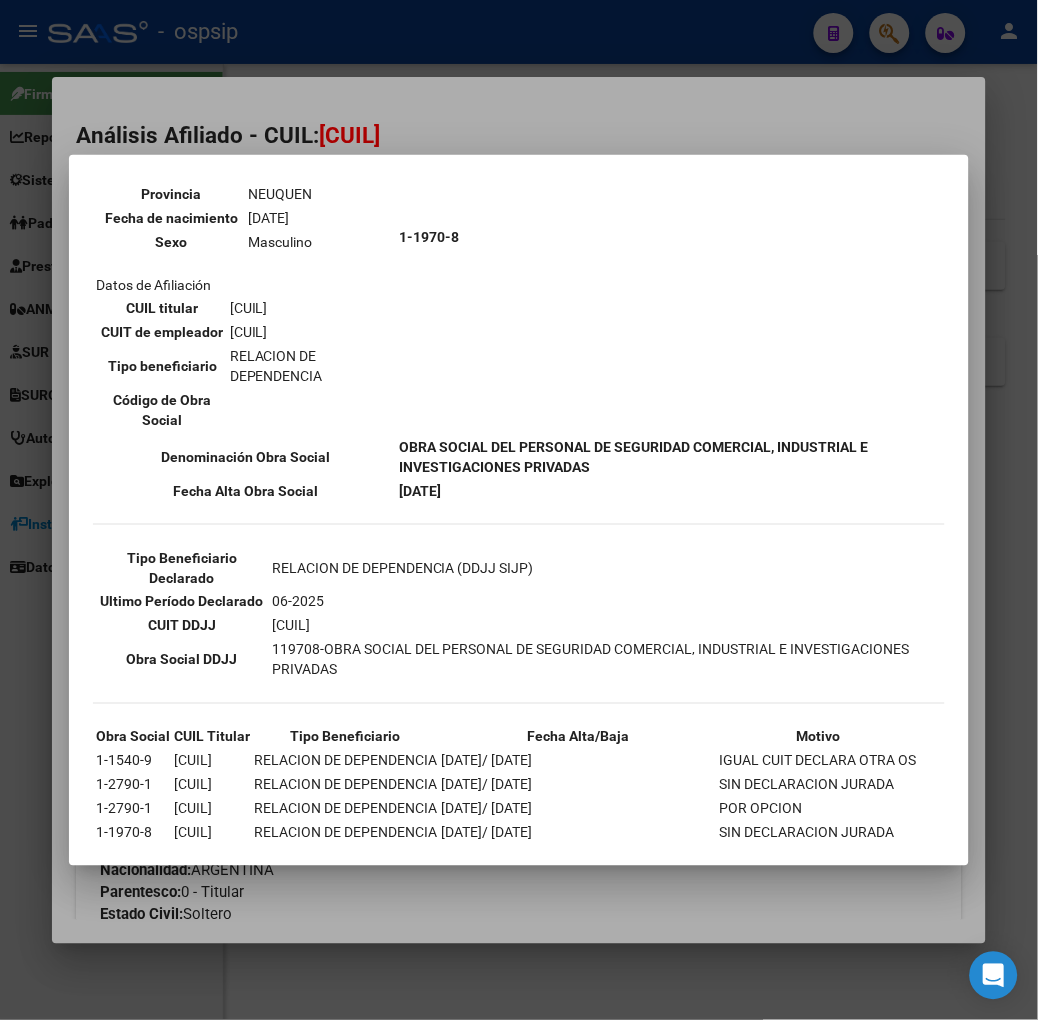 scroll, scrollTop: 242, scrollLeft: 0, axis: vertical 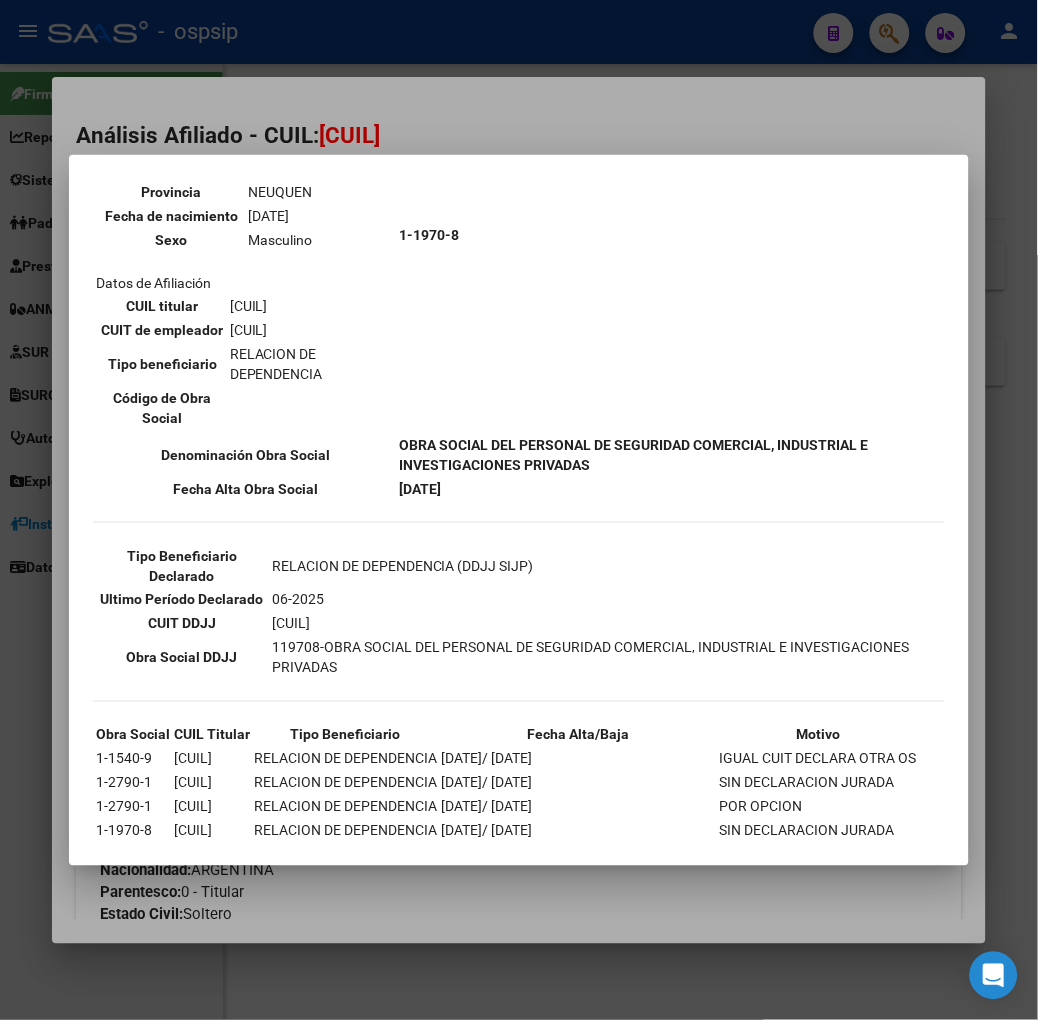 click at bounding box center [519, 510] 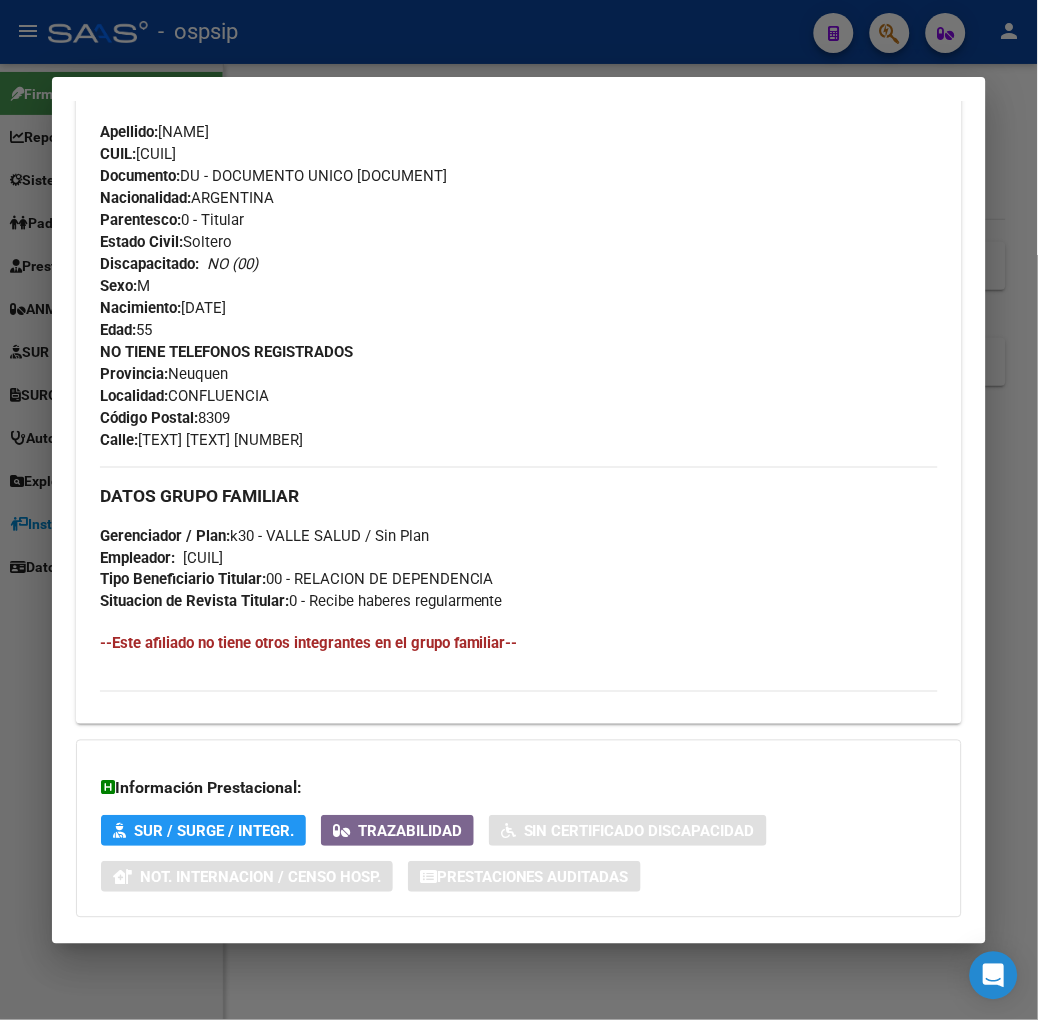 scroll, scrollTop: 781, scrollLeft: 0, axis: vertical 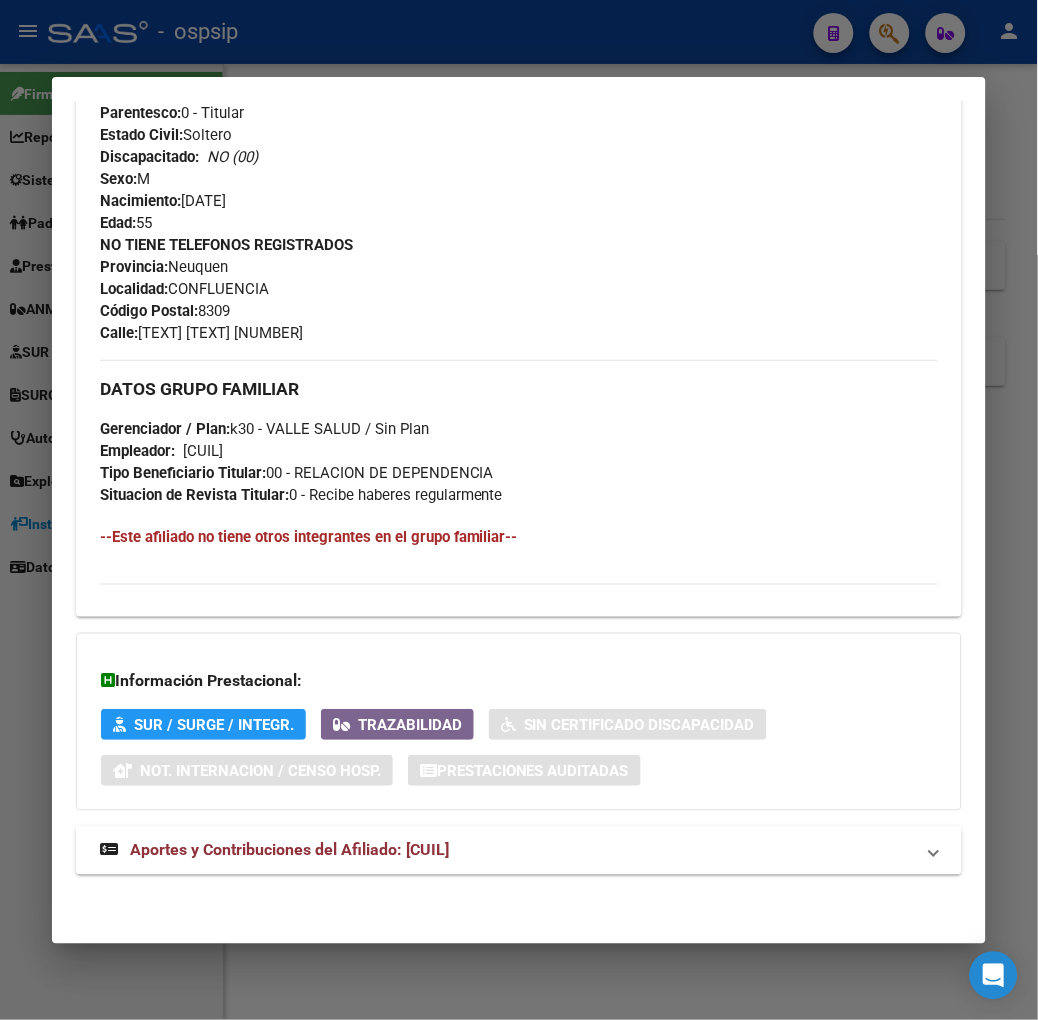 click on "Aportes y Contribuciones del Afiliado: [CUIL]" at bounding box center [289, 850] 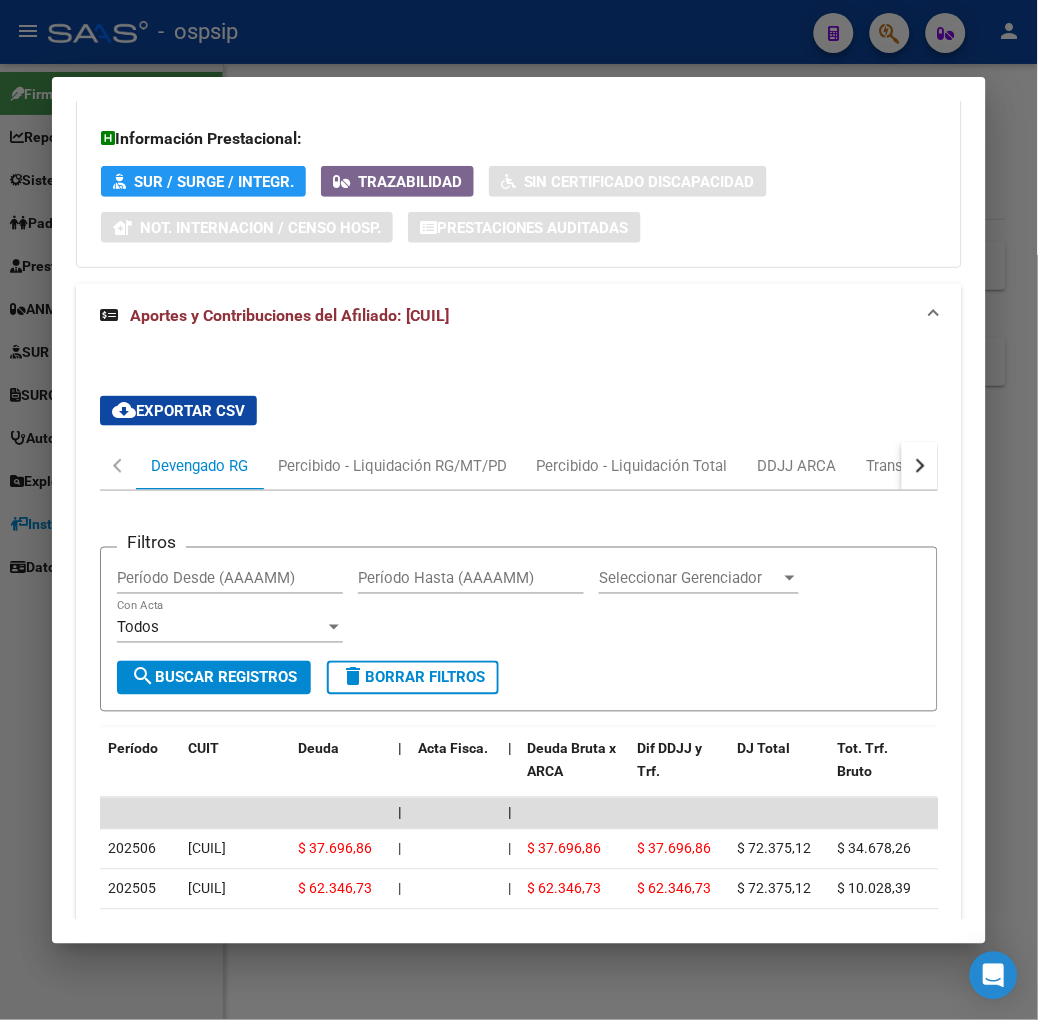scroll, scrollTop: 1434, scrollLeft: 0, axis: vertical 